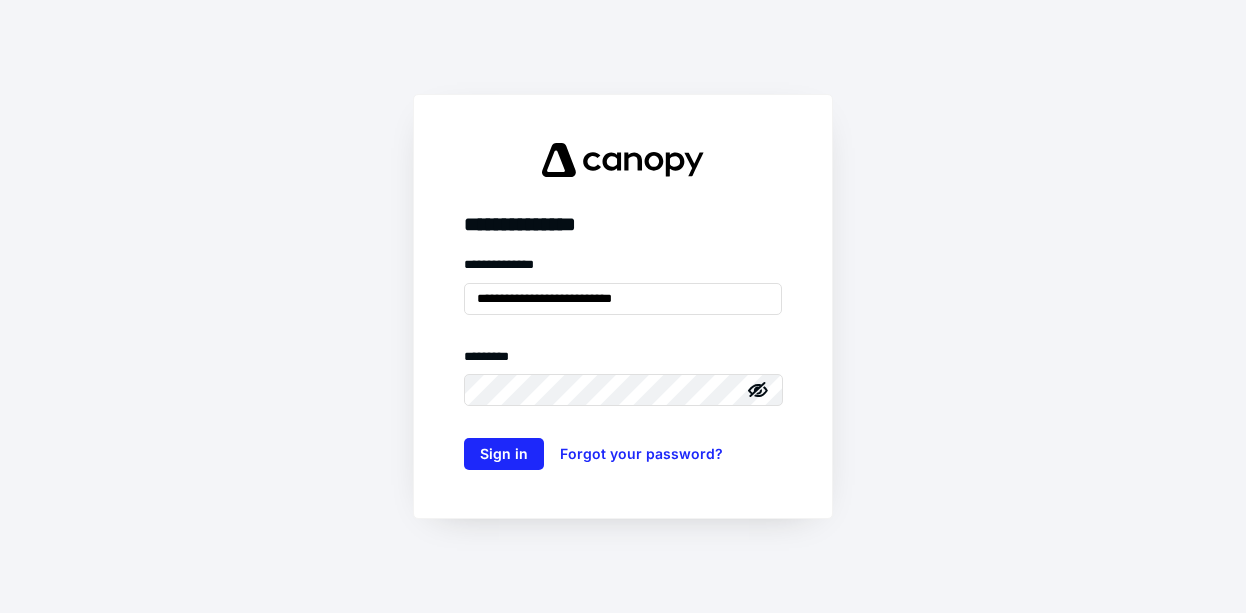 scroll, scrollTop: 0, scrollLeft: 0, axis: both 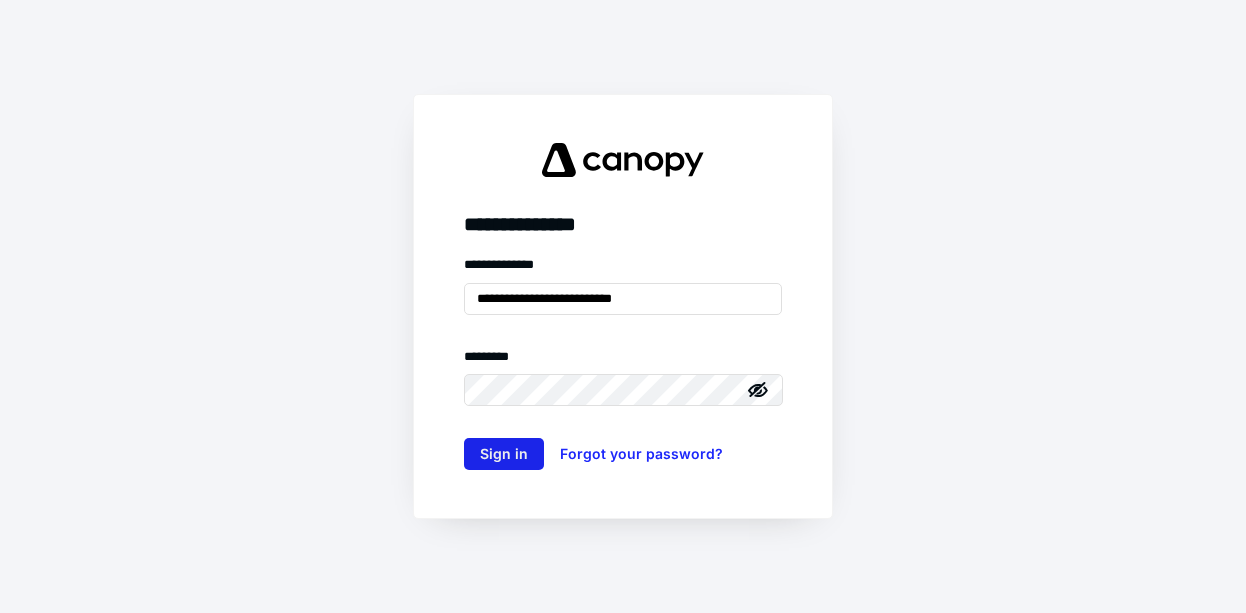 type on "**********" 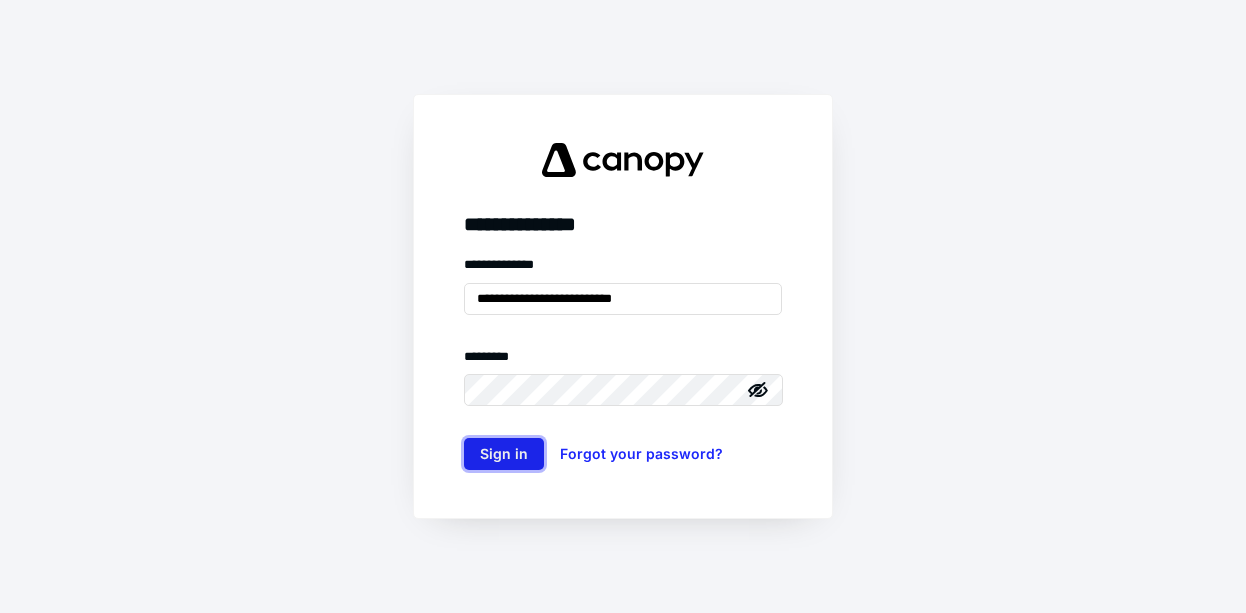 click on "Sign in" at bounding box center (504, 454) 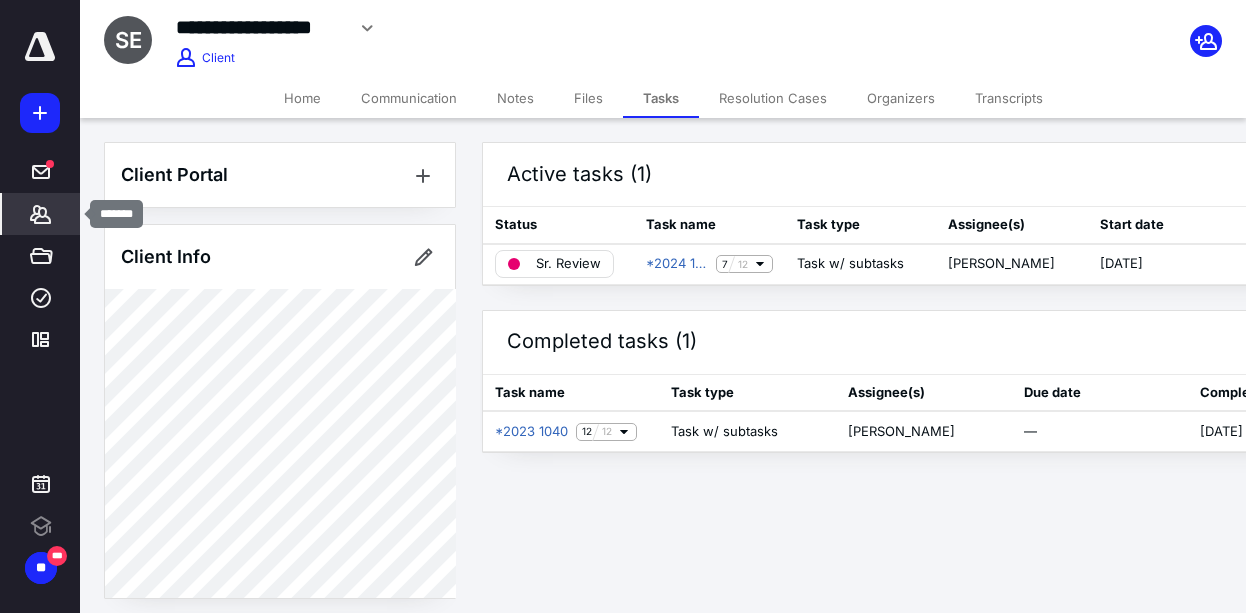 click 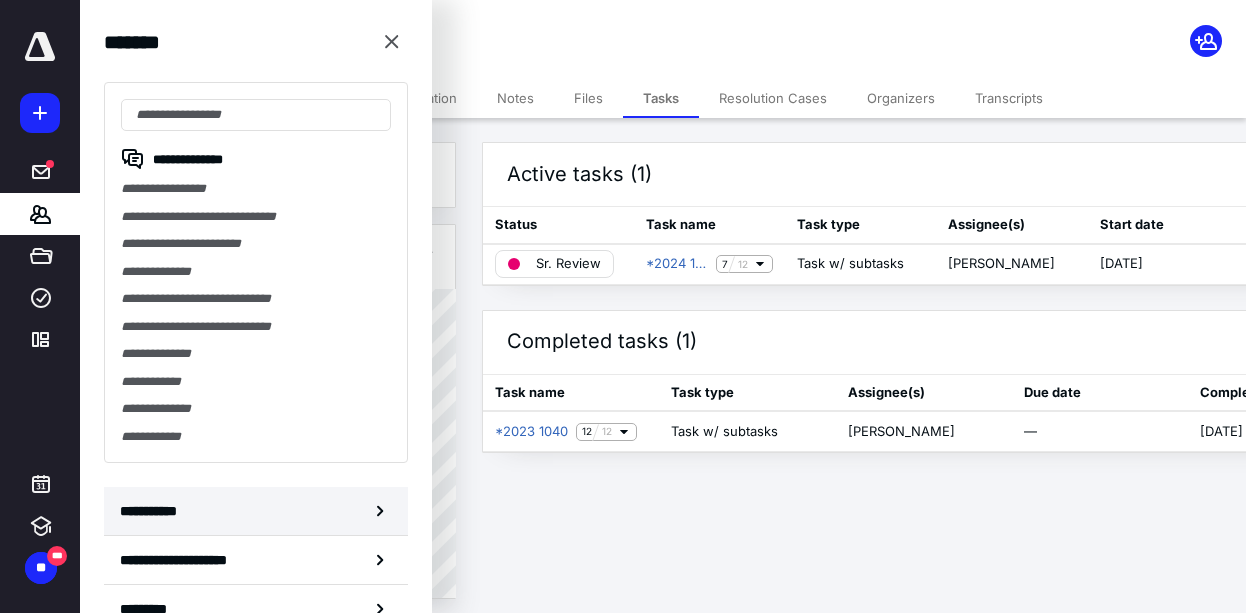 click on "**********" at bounding box center [256, 511] 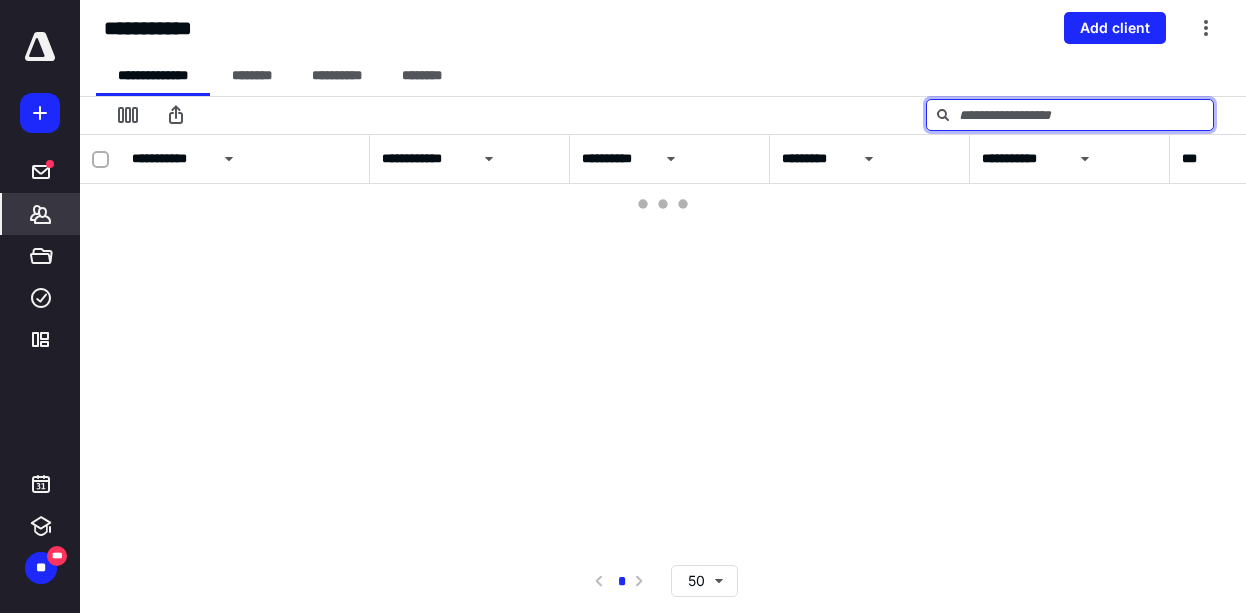 click at bounding box center (1070, 115) 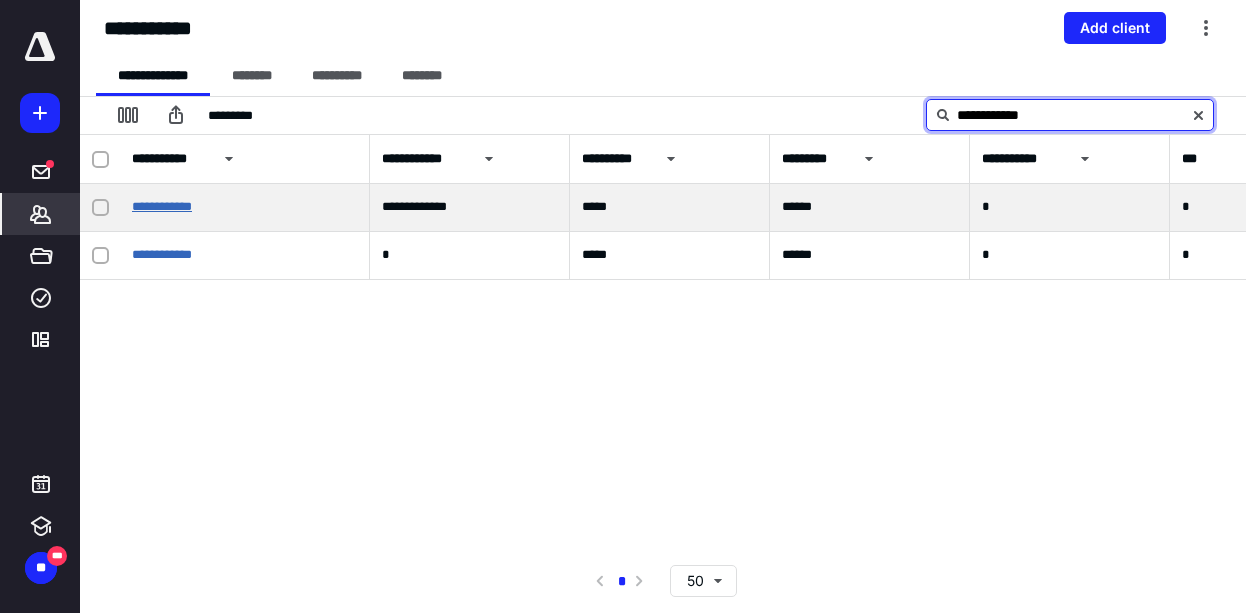 type on "**********" 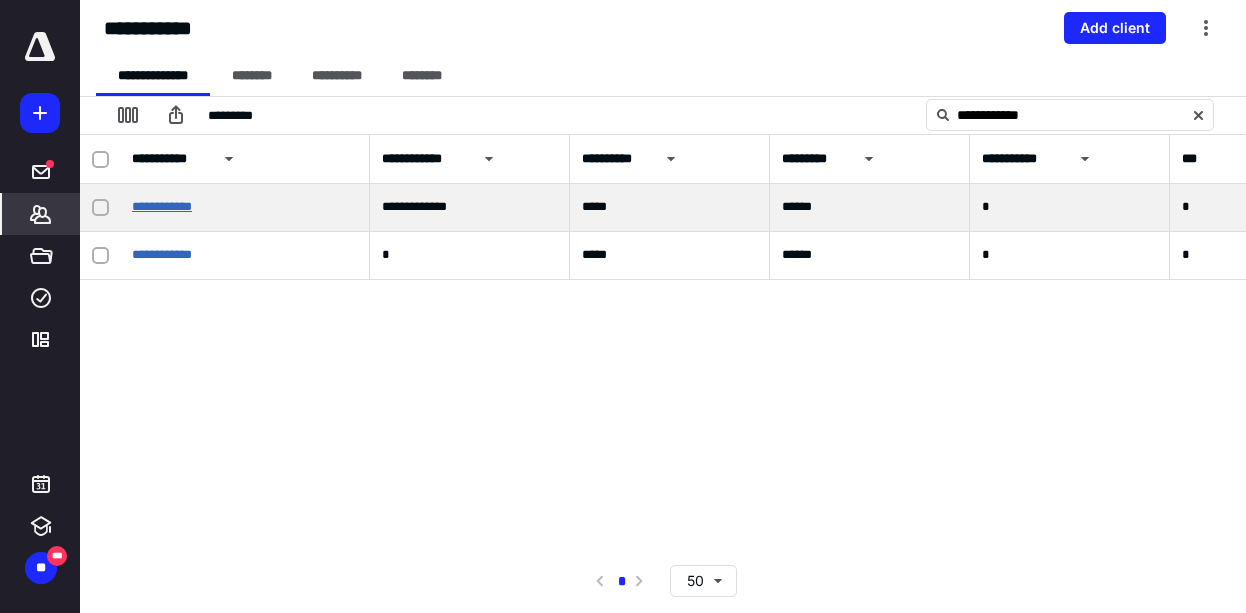 click on "**********" at bounding box center (162, 206) 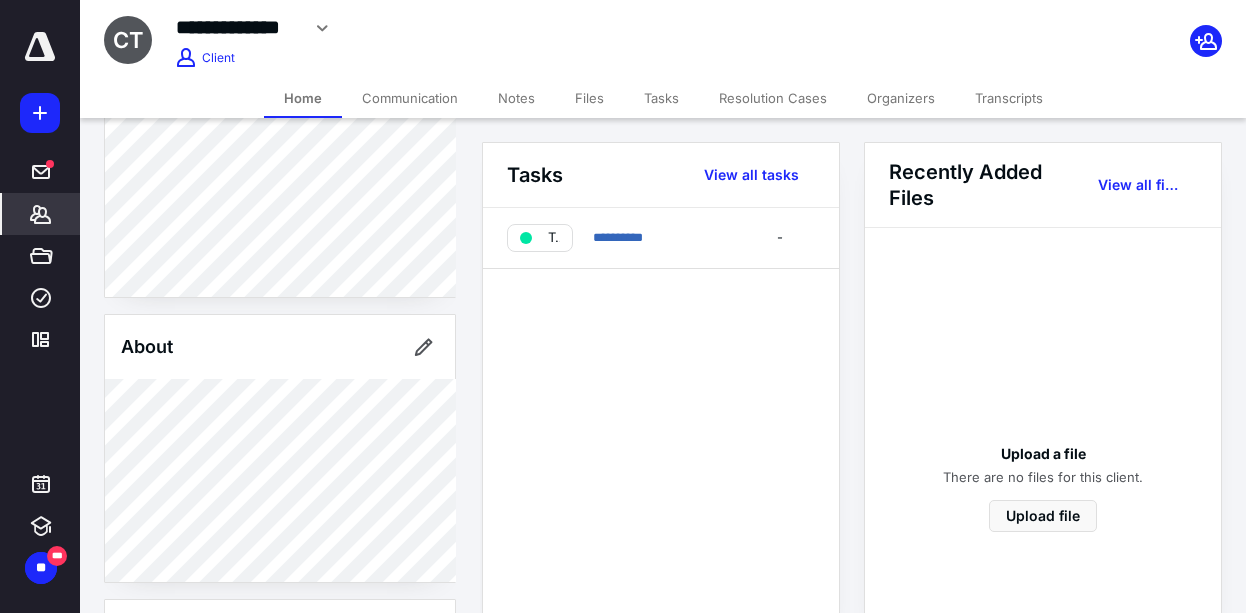 scroll, scrollTop: 288, scrollLeft: 0, axis: vertical 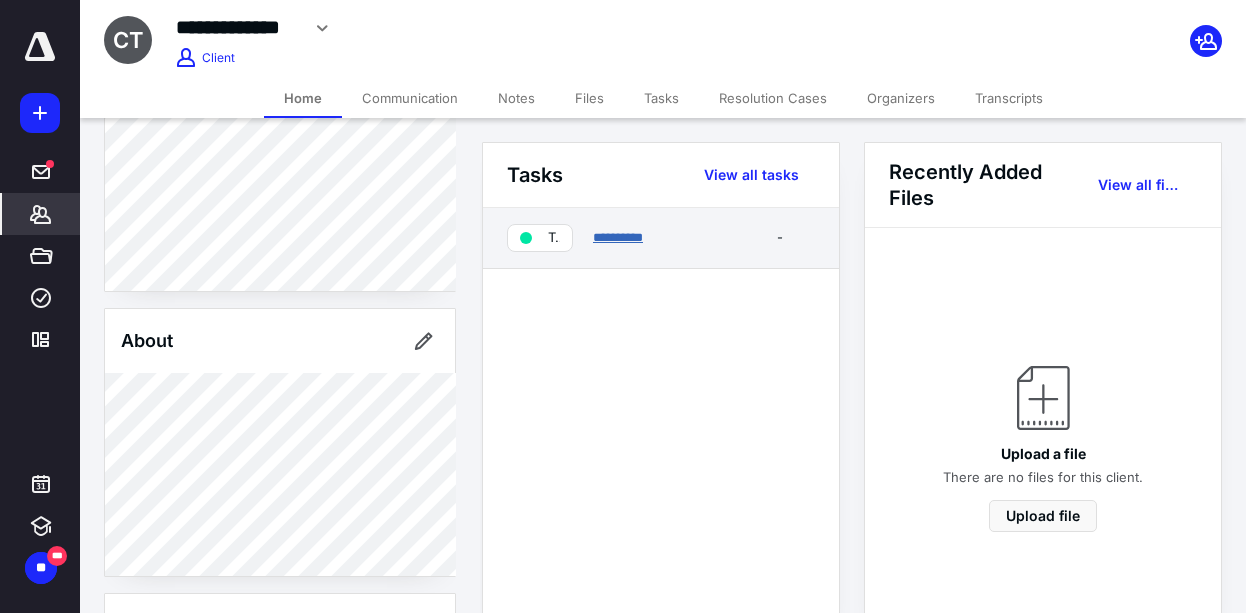click on "**********" at bounding box center [618, 237] 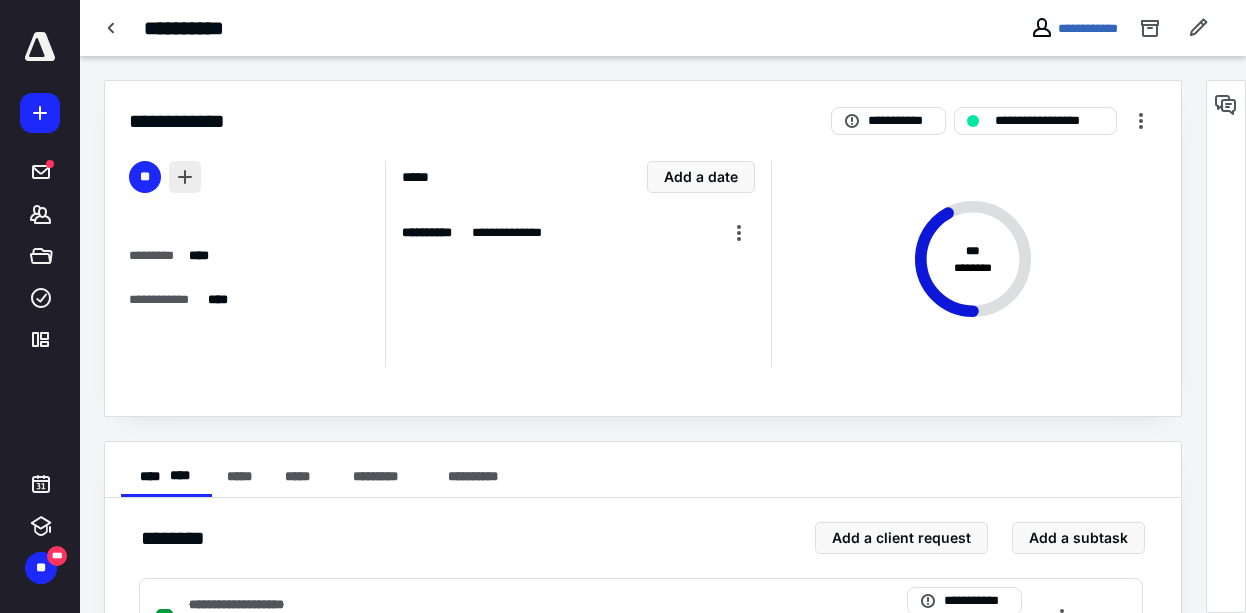 click at bounding box center [185, 177] 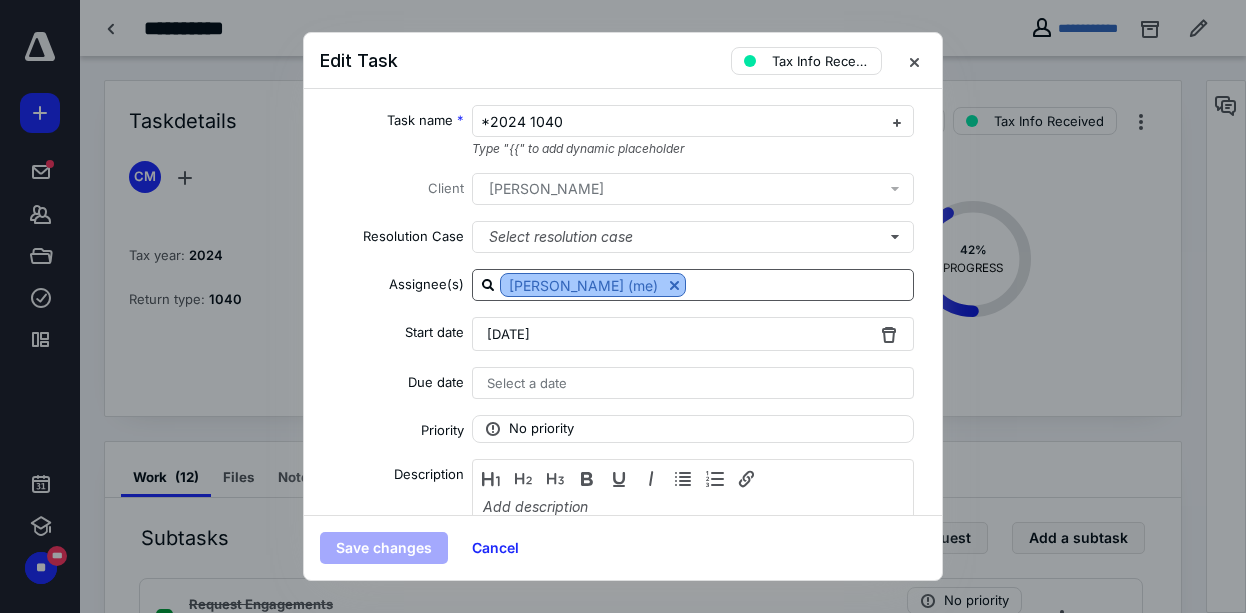 click at bounding box center [674, 285] 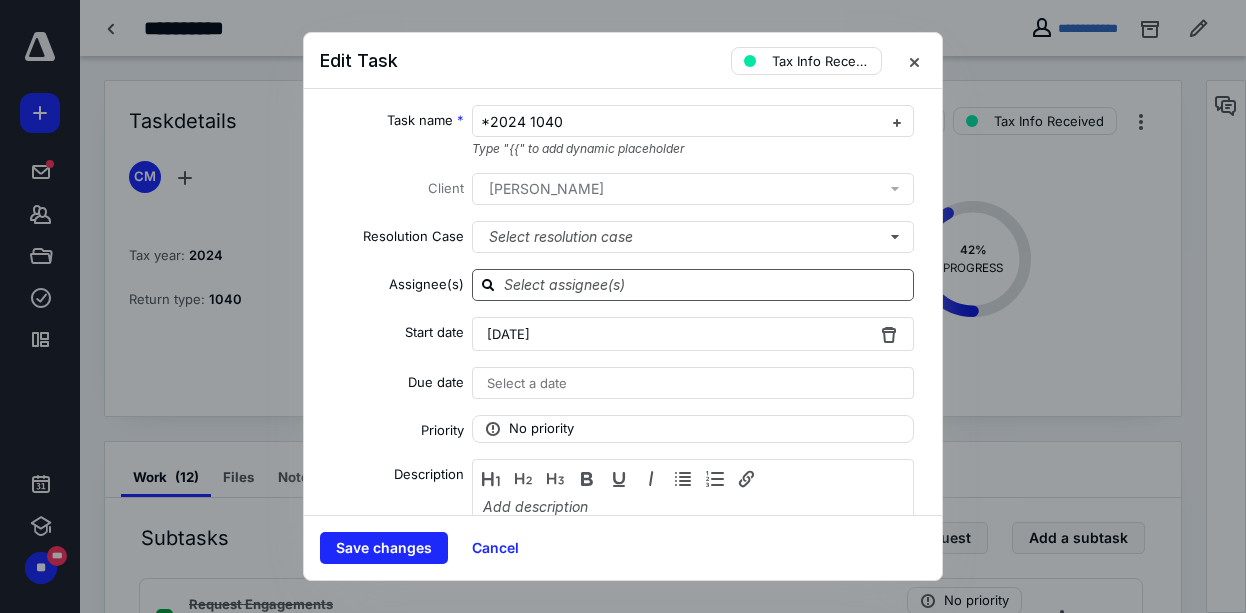 click at bounding box center [705, 284] 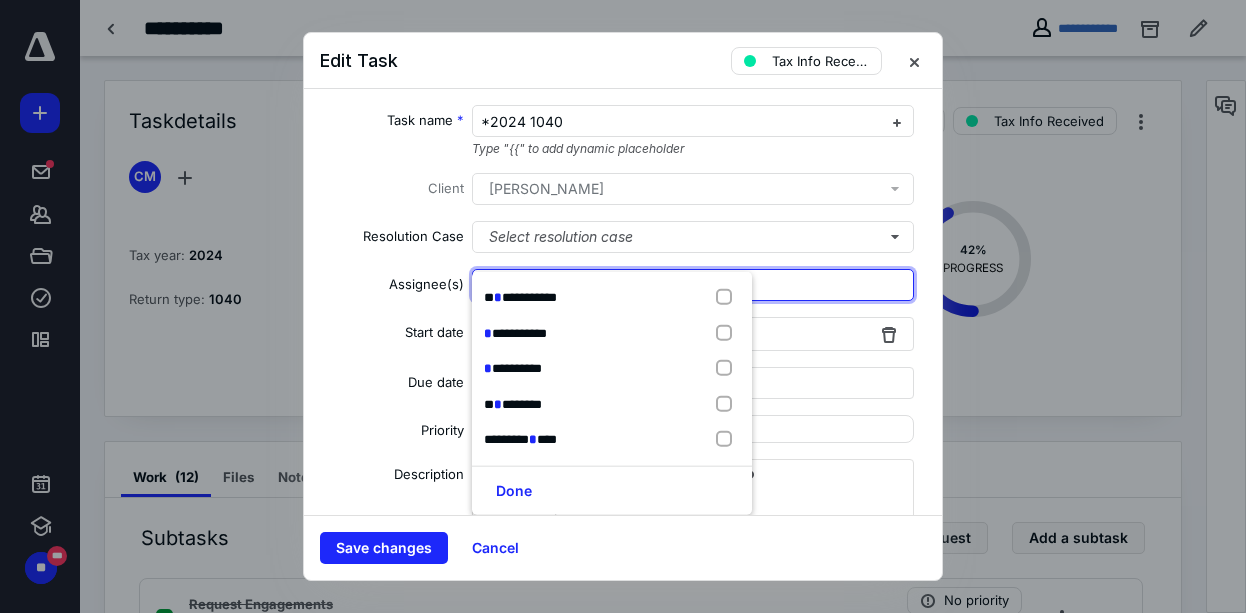 type on "d" 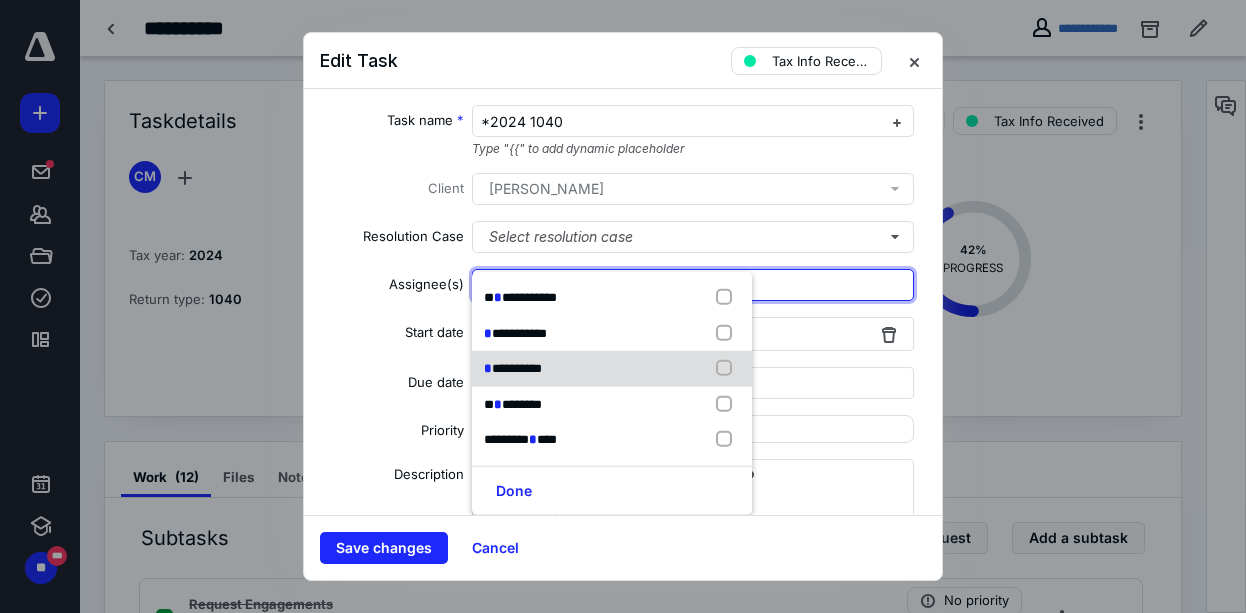 click on "**********" at bounding box center [517, 368] 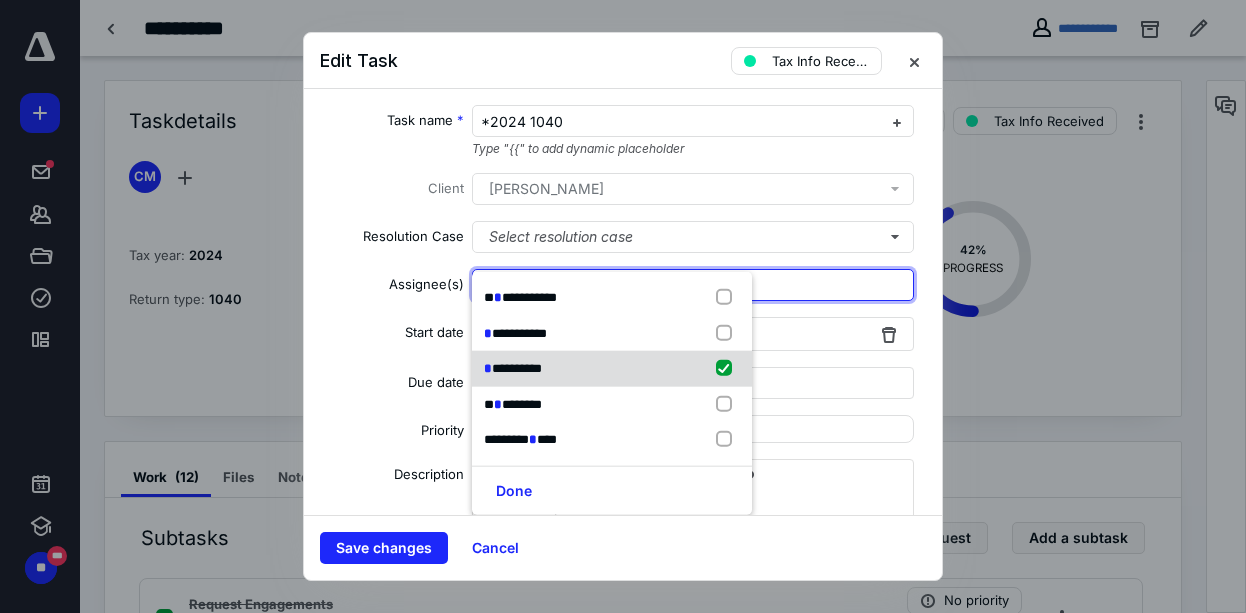 checkbox on "true" 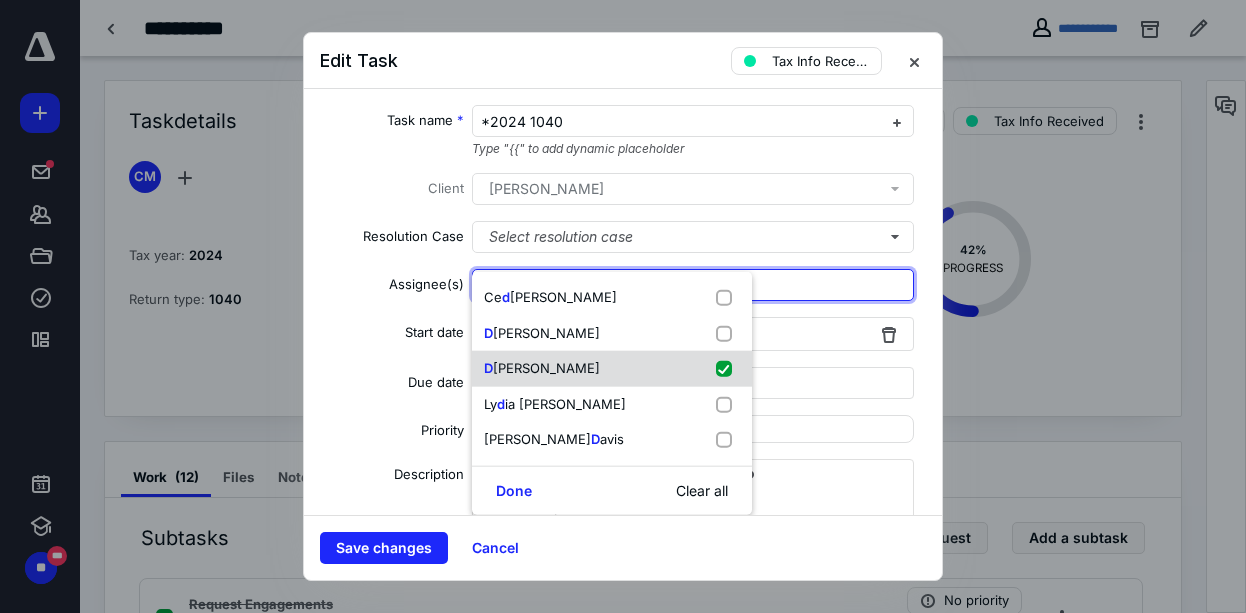 click on "[PERSON_NAME]" at bounding box center [546, 368] 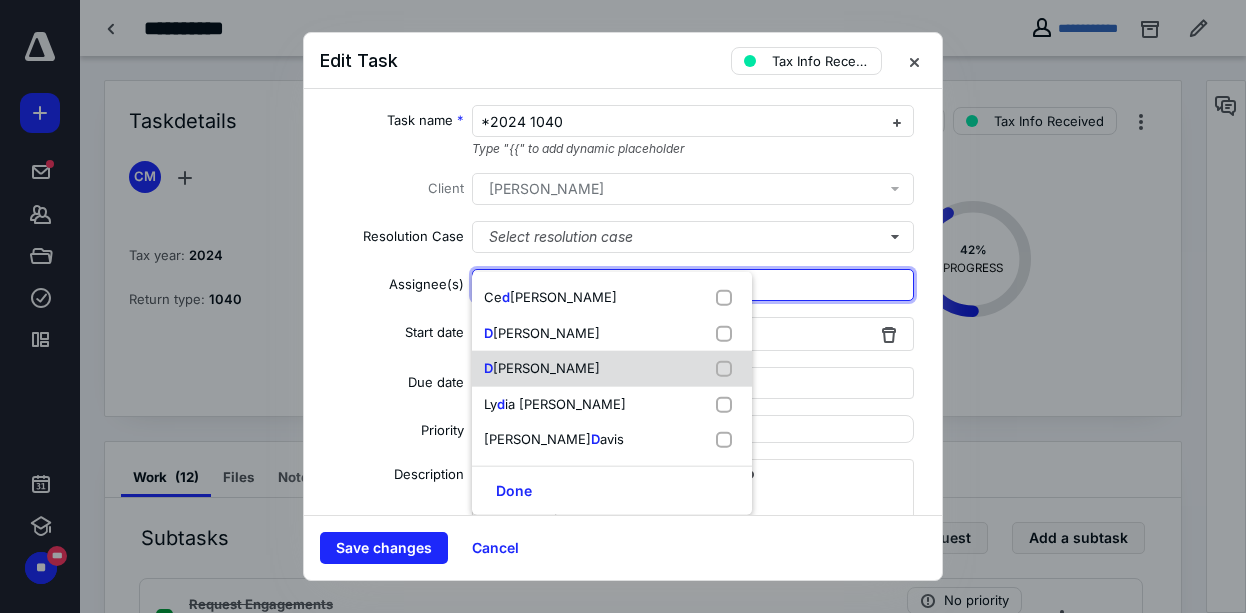 click on "[PERSON_NAME]" at bounding box center (546, 368) 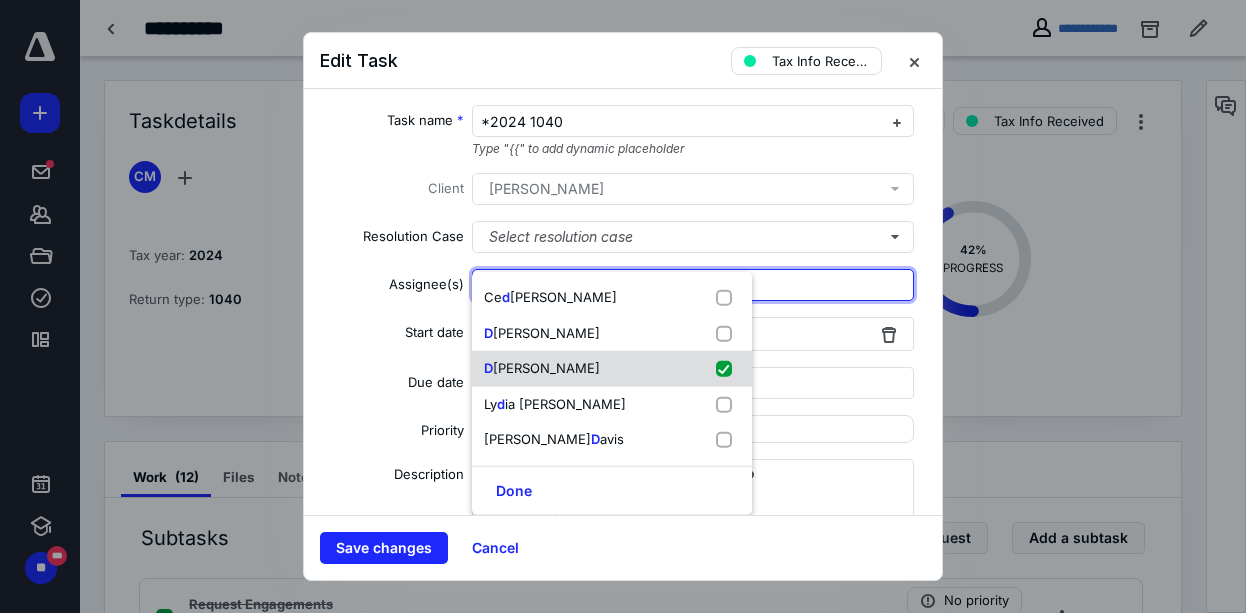 checkbox on "true" 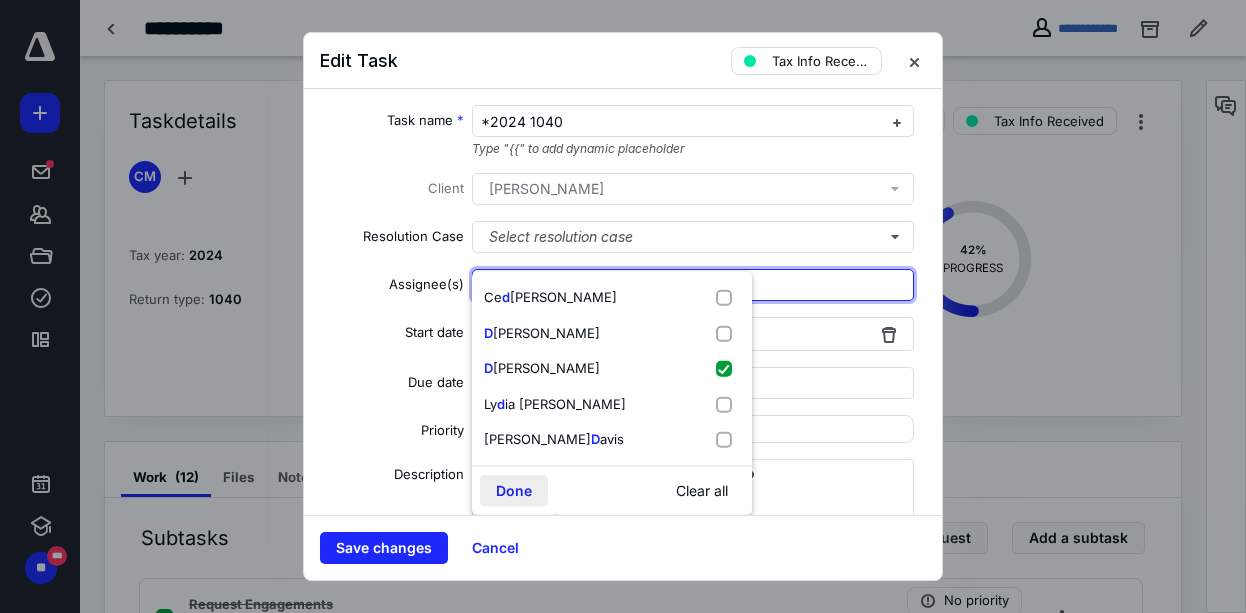 type on "d" 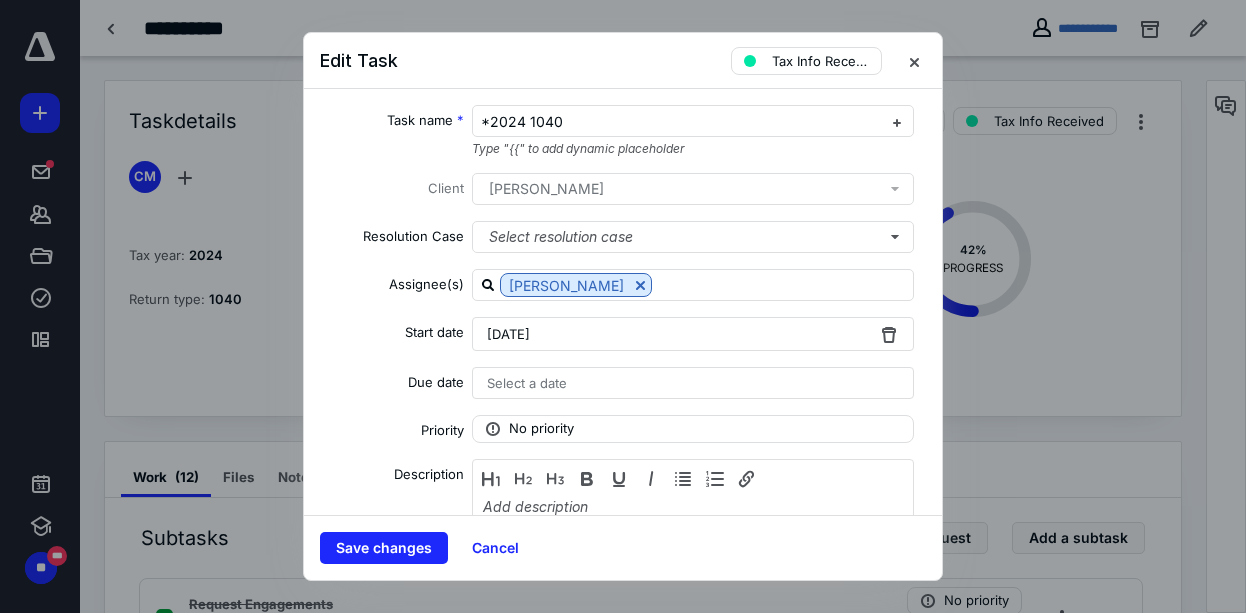 click on "[DATE]" at bounding box center [508, 334] 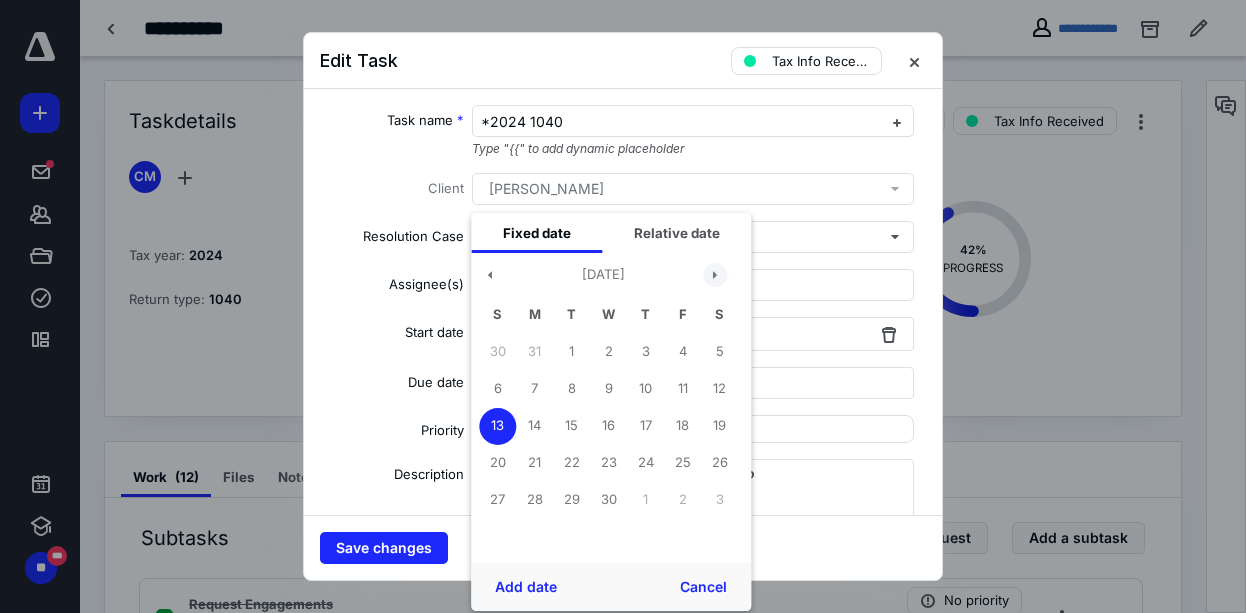 click at bounding box center (715, 275) 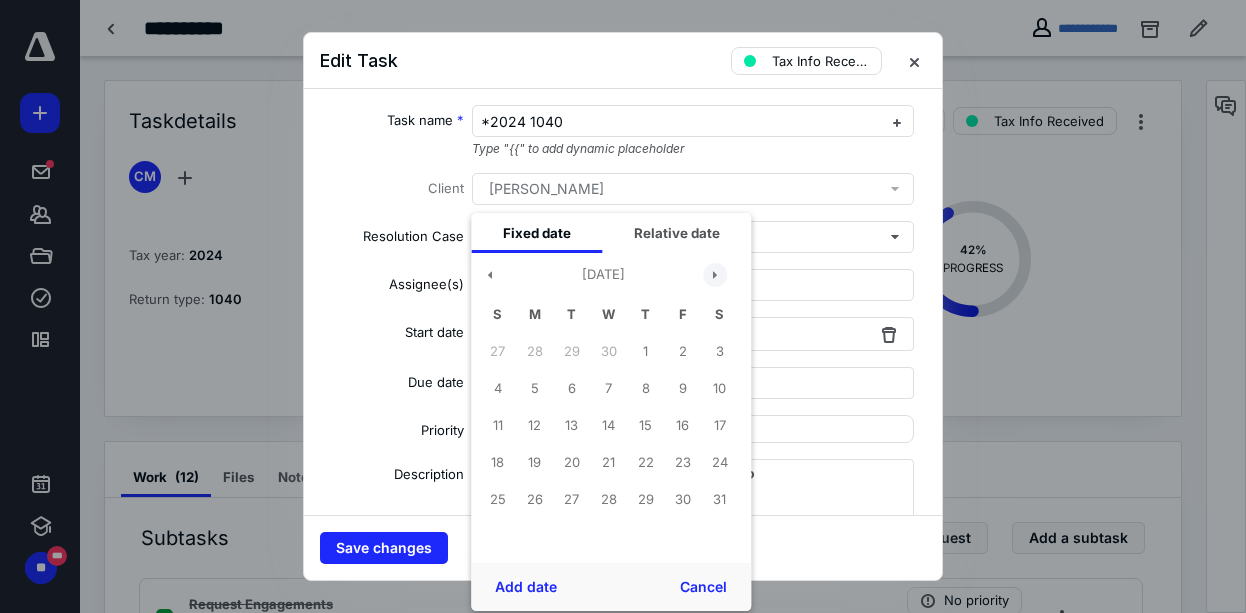 click at bounding box center (715, 275) 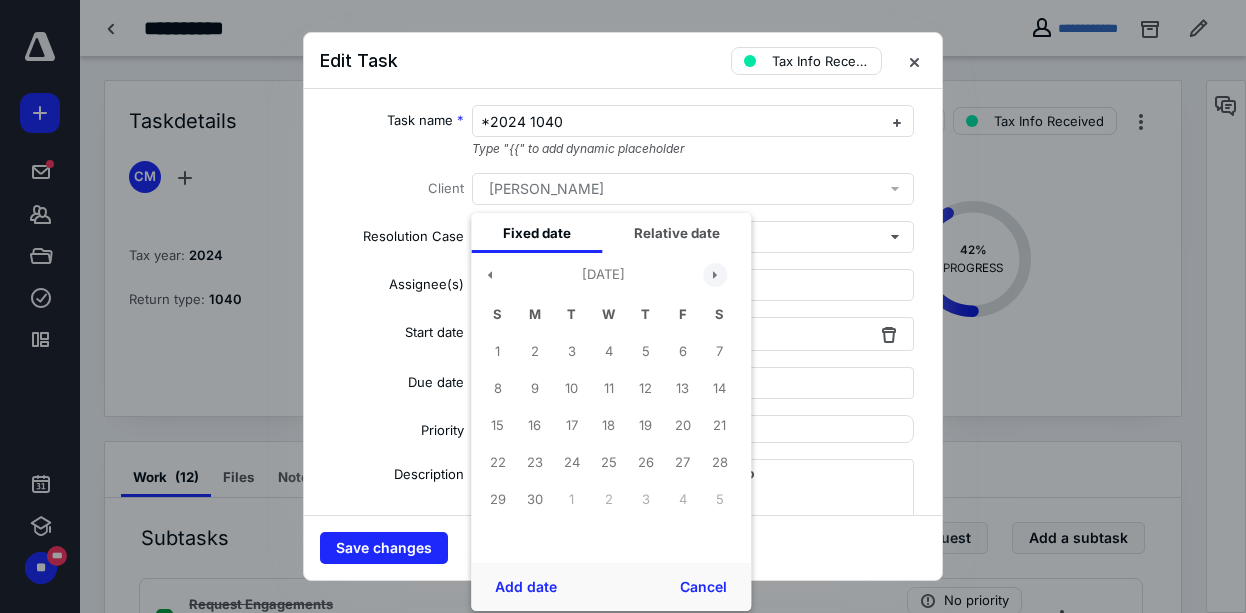 click at bounding box center (715, 275) 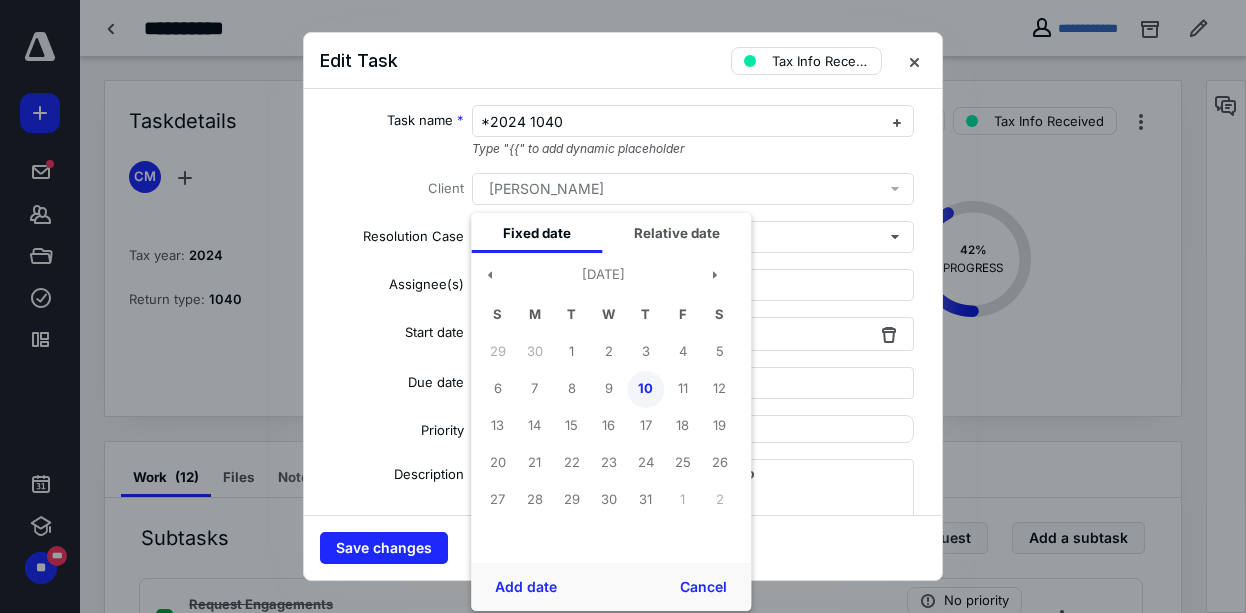 click on "10" at bounding box center (645, 389) 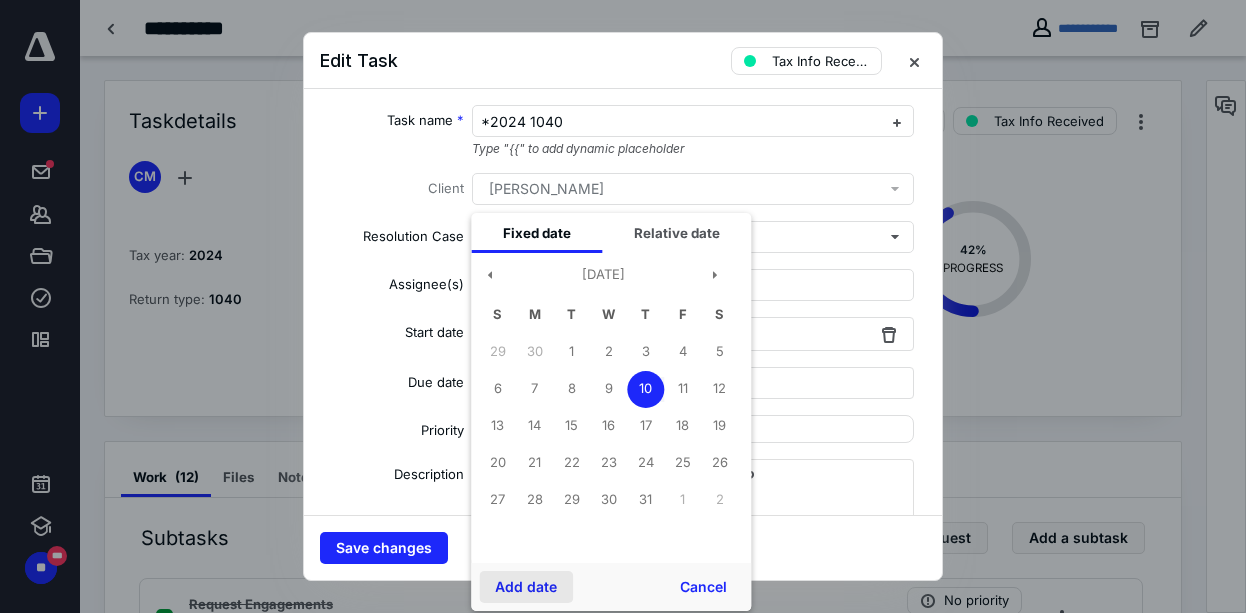 click on "Add date" at bounding box center (526, 587) 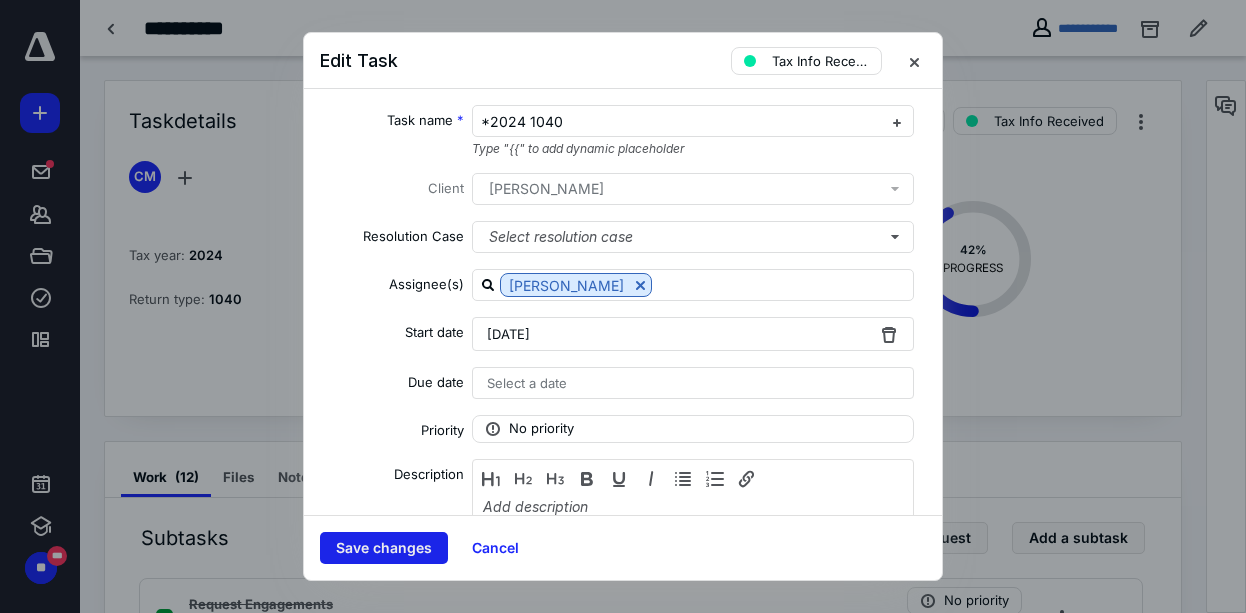 click on "Save changes" at bounding box center [384, 548] 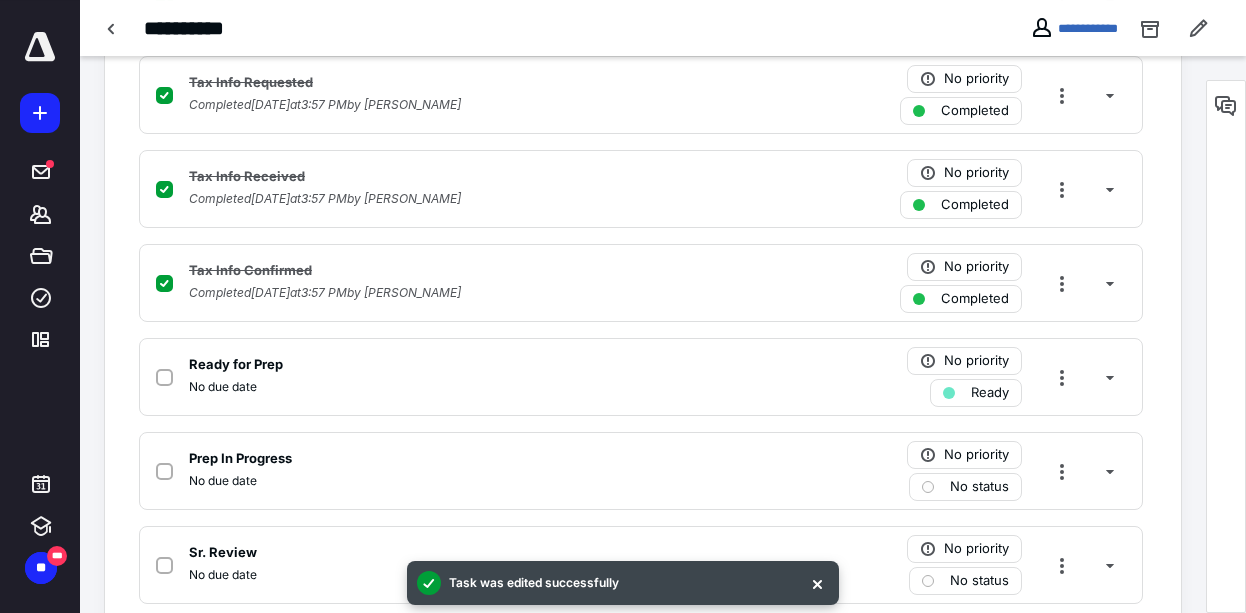 scroll, scrollTop: 728, scrollLeft: 0, axis: vertical 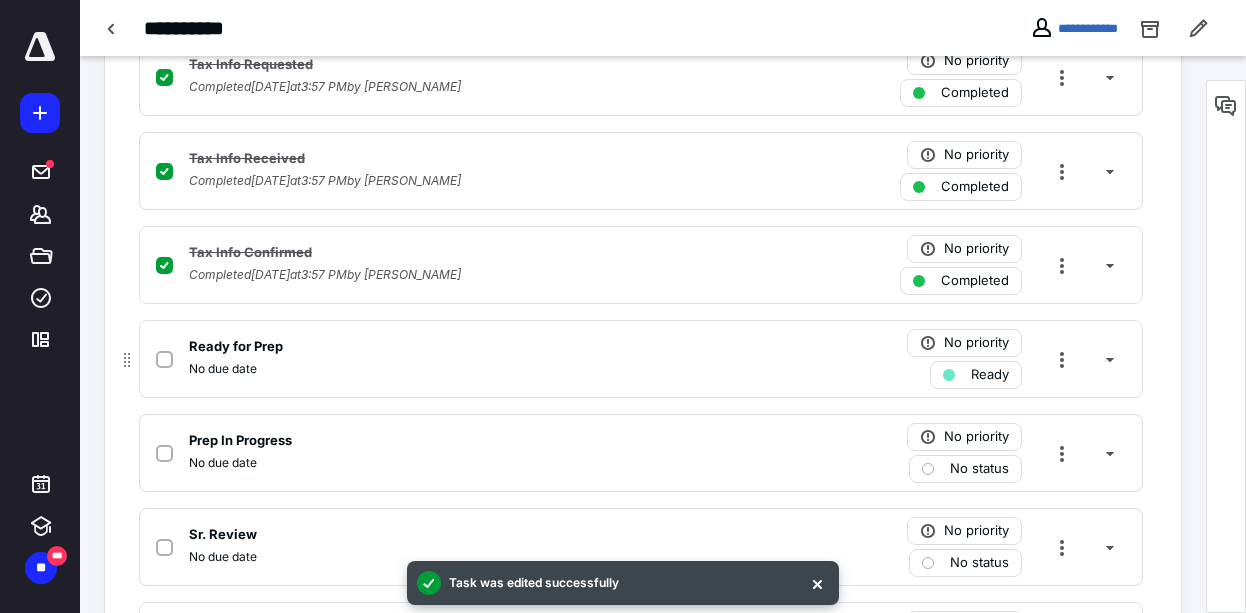 click at bounding box center [164, 360] 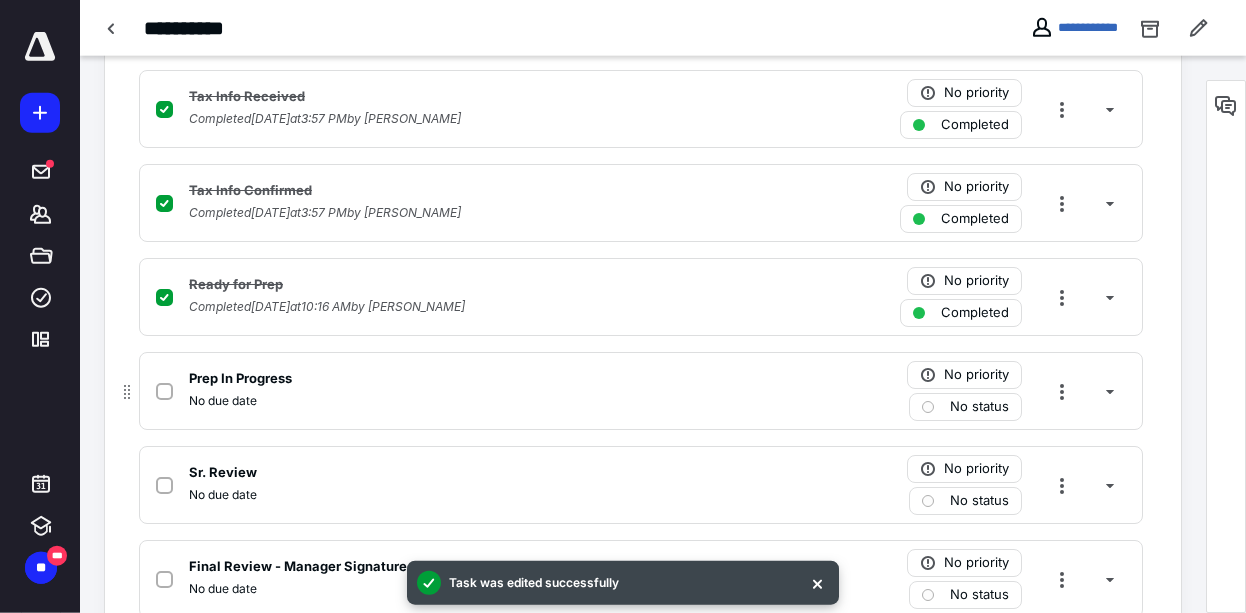 scroll, scrollTop: 832, scrollLeft: 0, axis: vertical 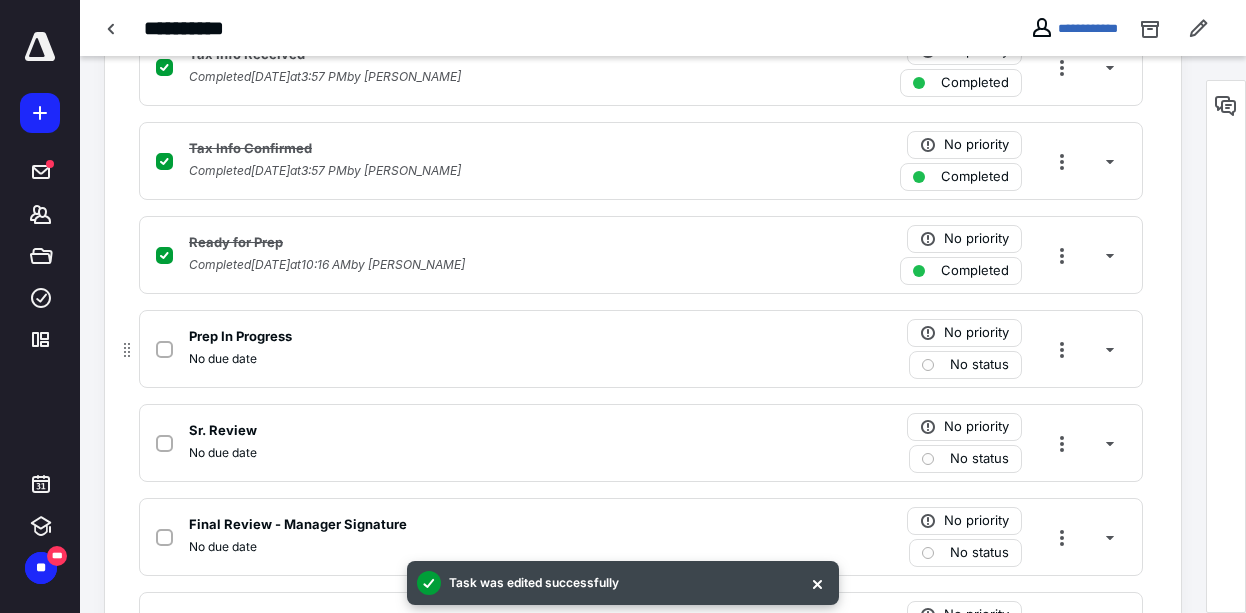 click at bounding box center [164, 350] 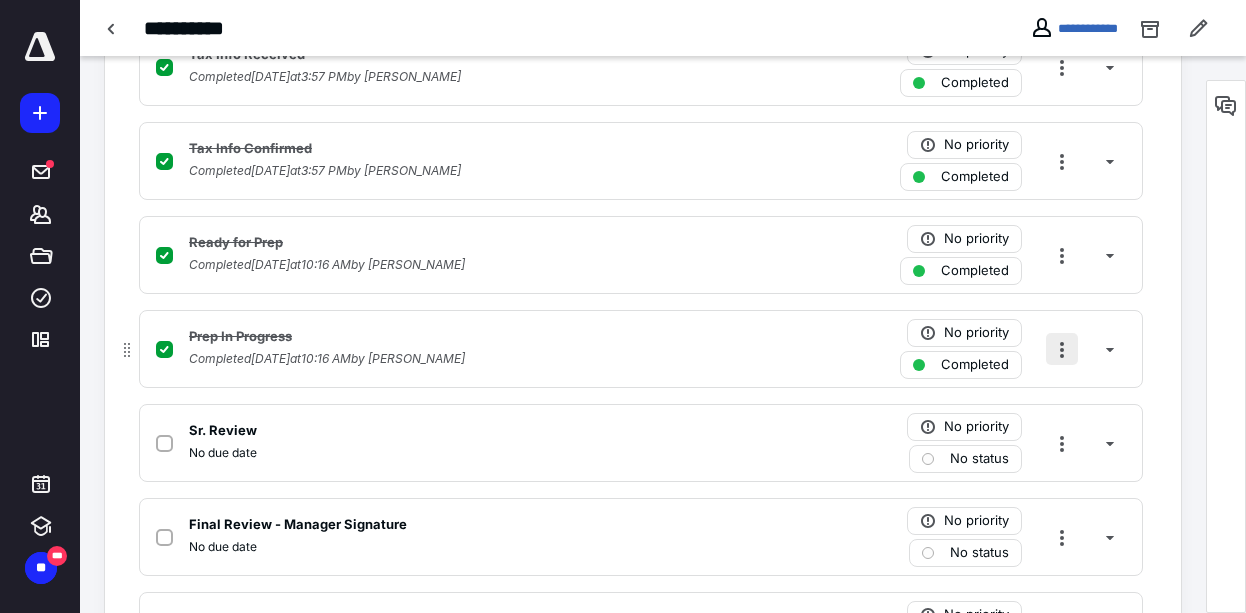 click at bounding box center [1062, 349] 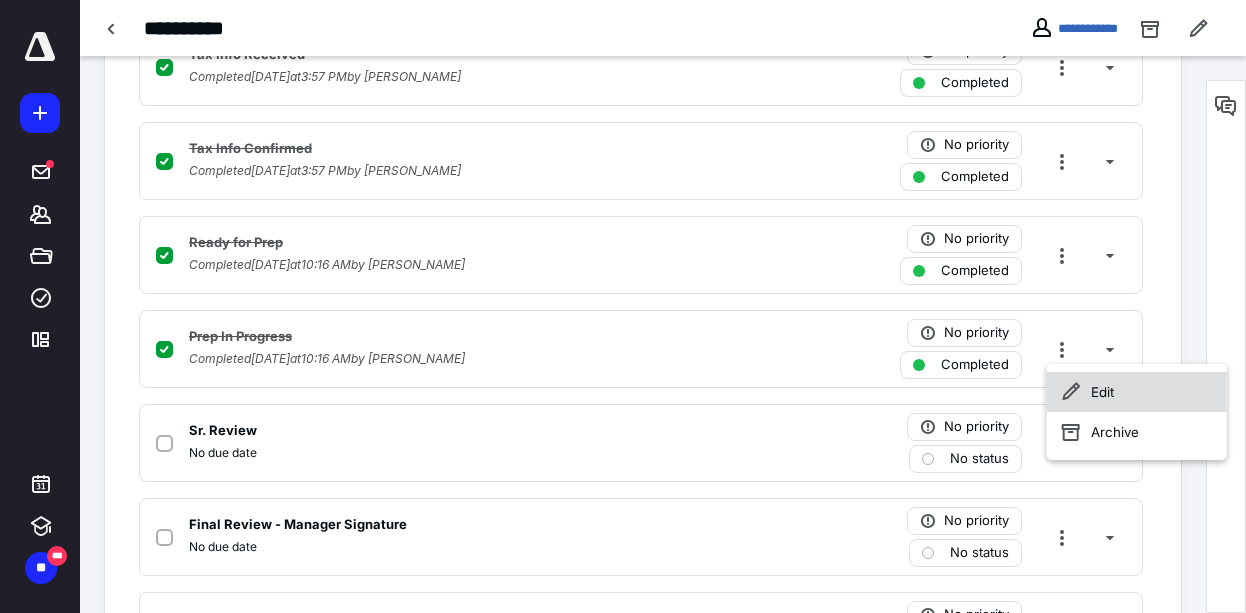 click on "Edit" at bounding box center (1137, 392) 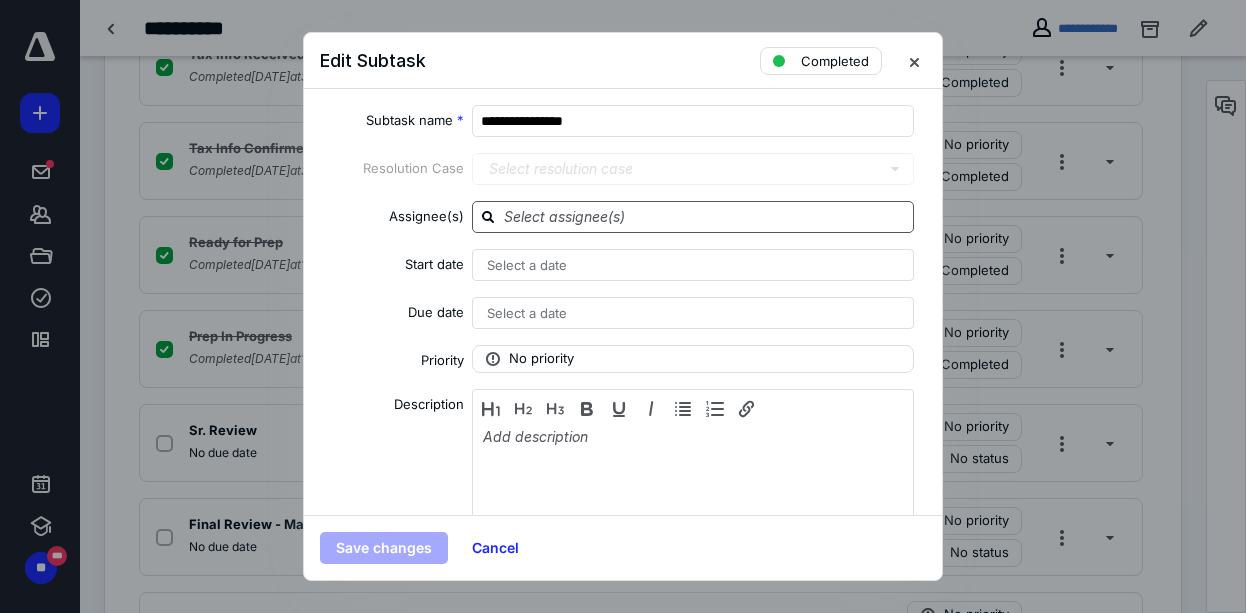 click at bounding box center [705, 216] 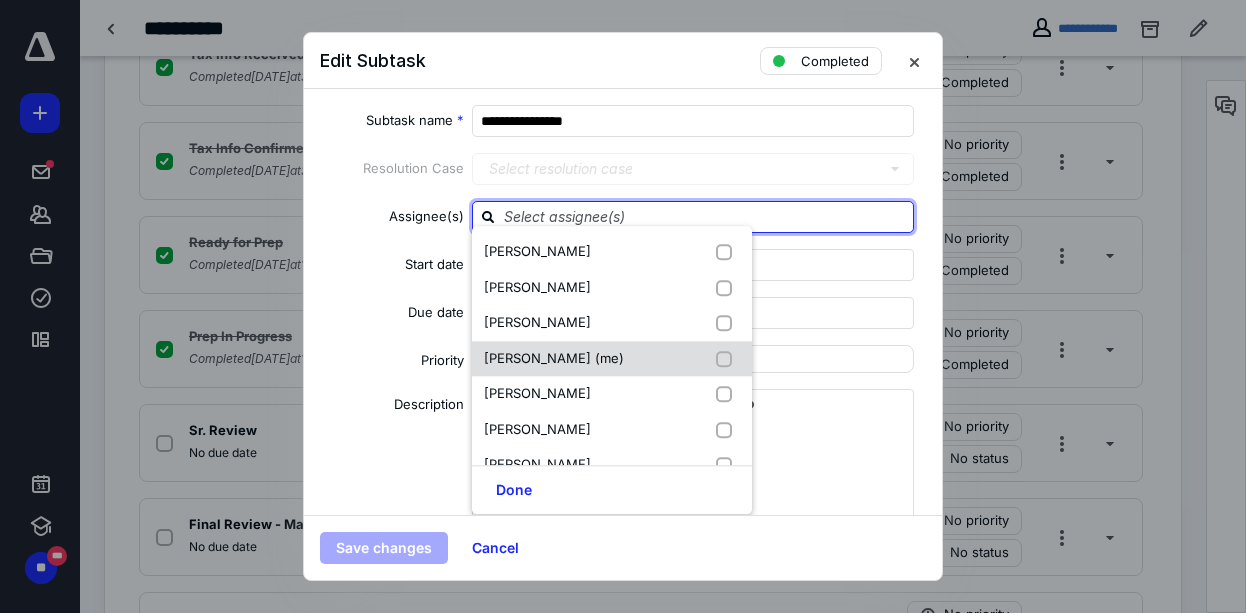 click on "[PERSON_NAME] (me)" at bounding box center (554, 358) 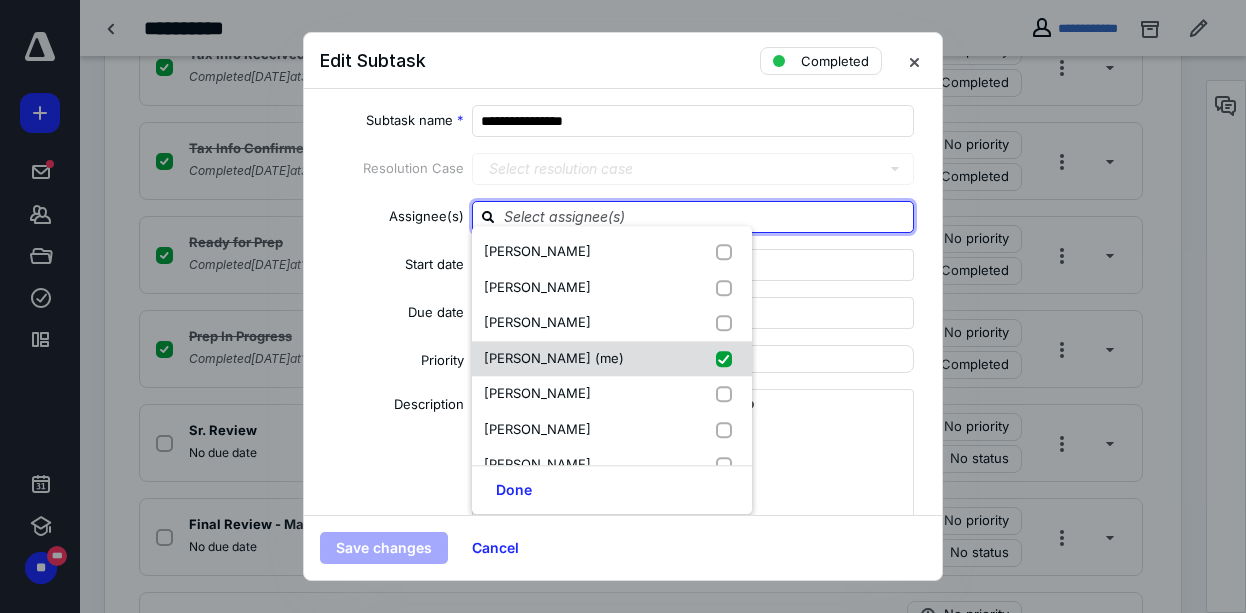 checkbox on "true" 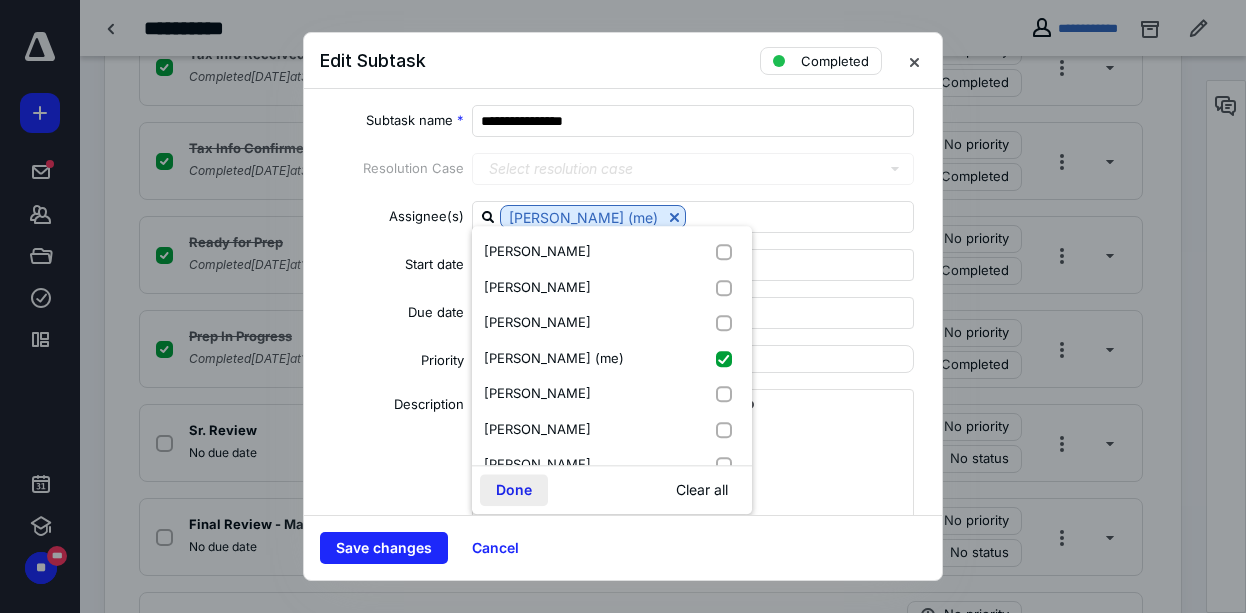 drag, startPoint x: 505, startPoint y: 487, endPoint x: 513, endPoint y: 473, distance: 16.124516 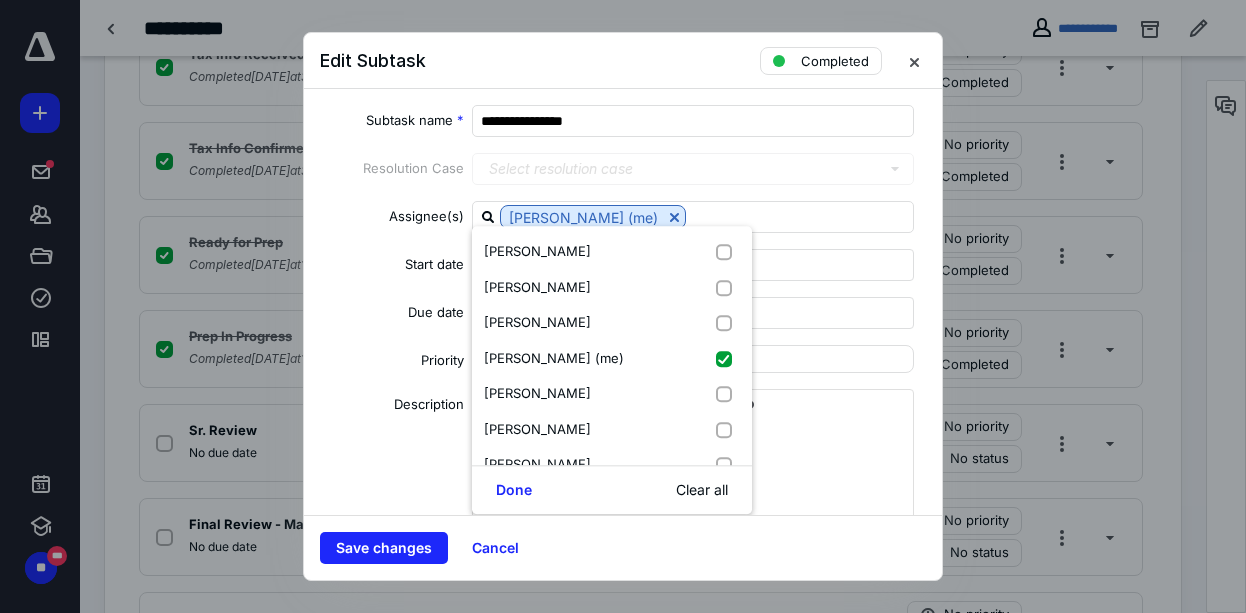 click on "Done" at bounding box center [514, 490] 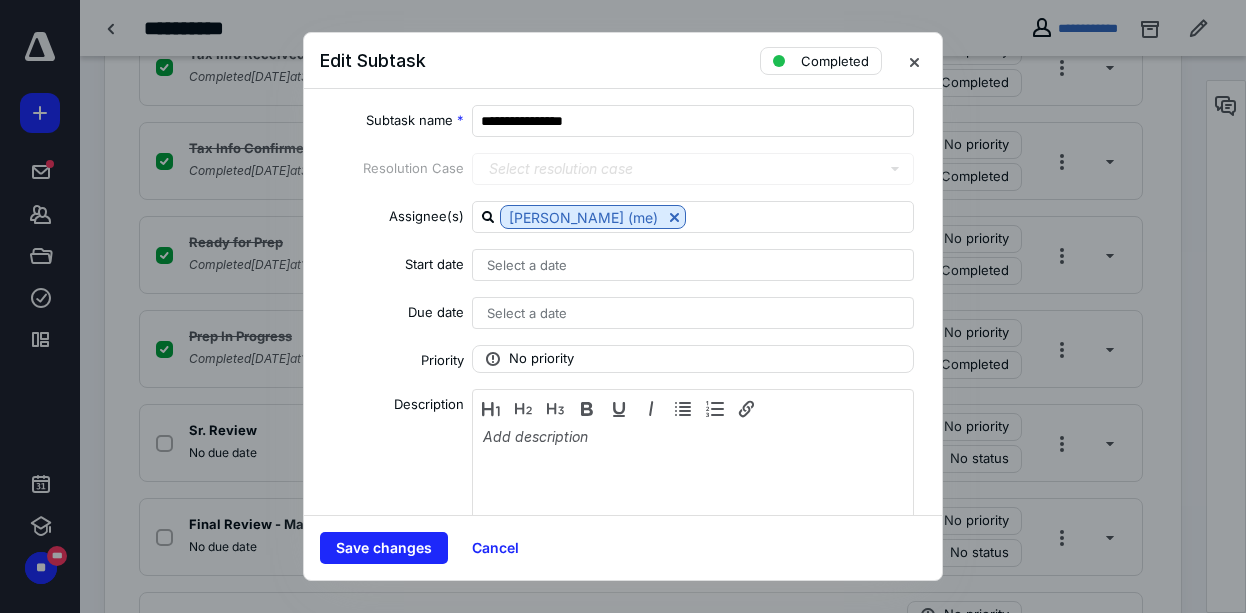click on "Select a date" at bounding box center [527, 265] 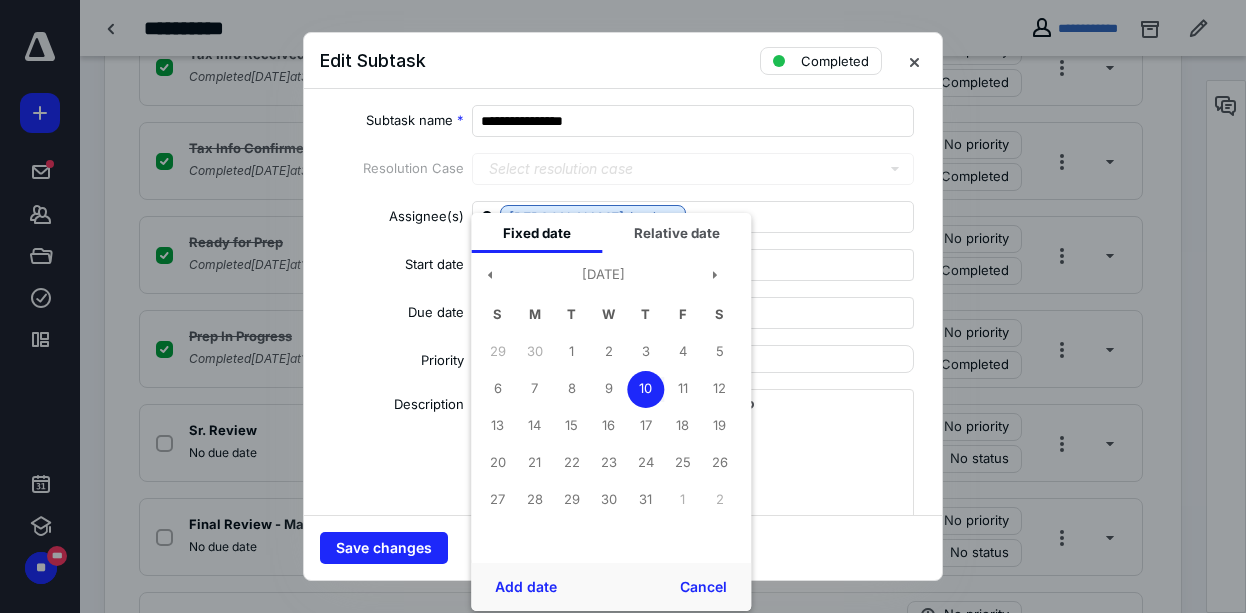 click on "10" at bounding box center [645, 389] 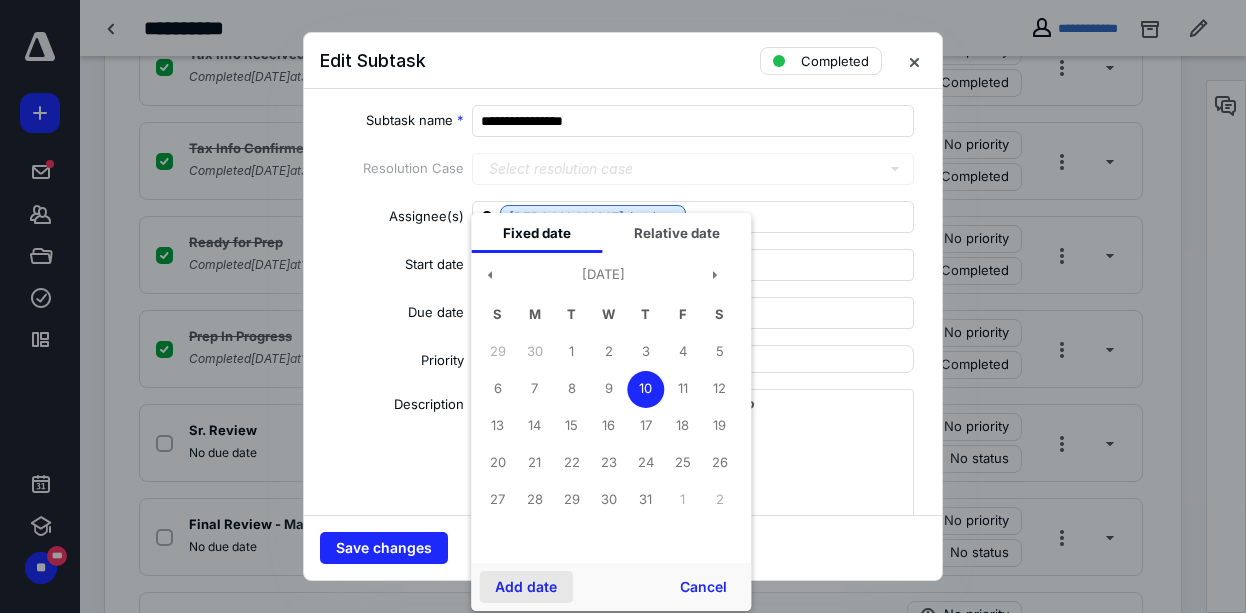 click on "Add date" at bounding box center (526, 587) 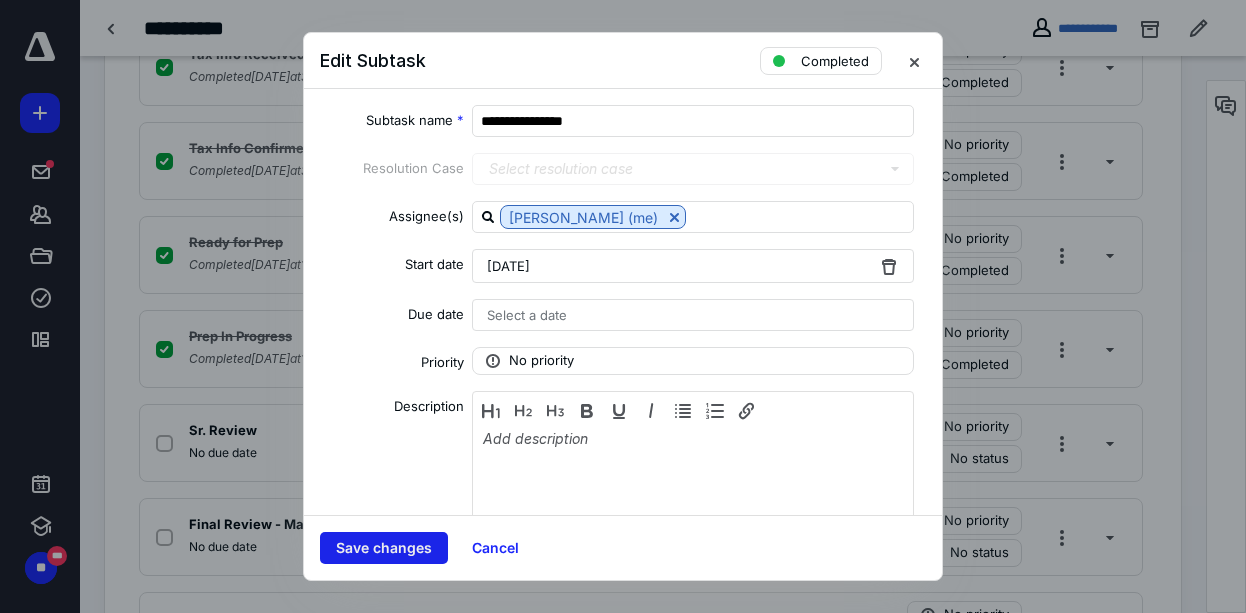 click on "Save changes" at bounding box center [384, 548] 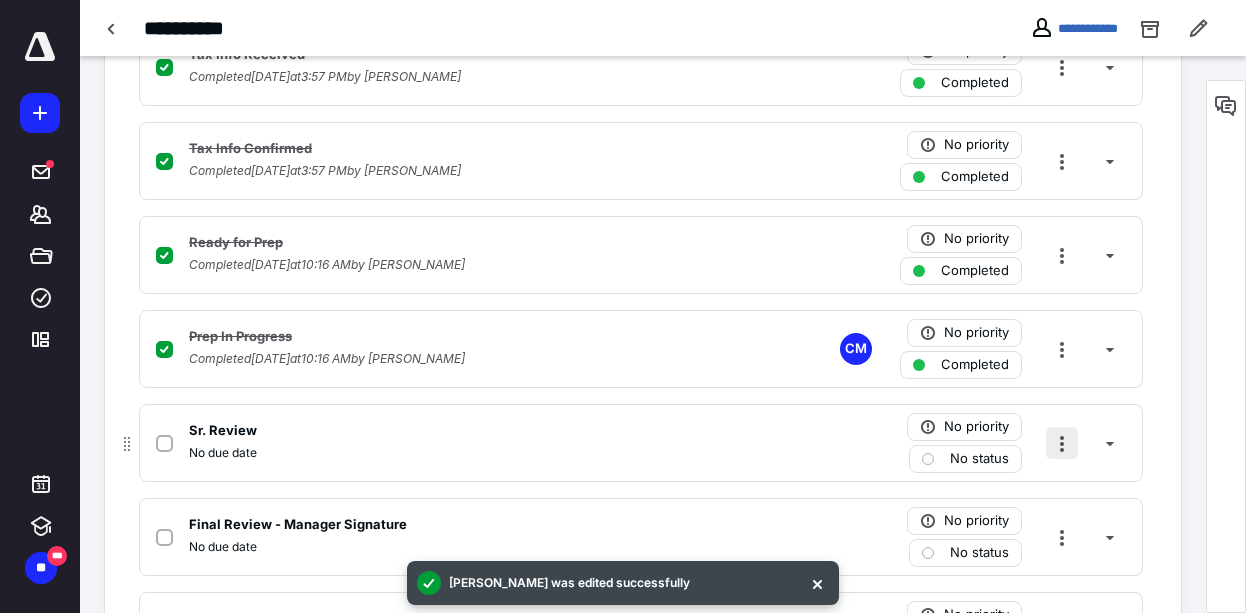 click at bounding box center (1062, 443) 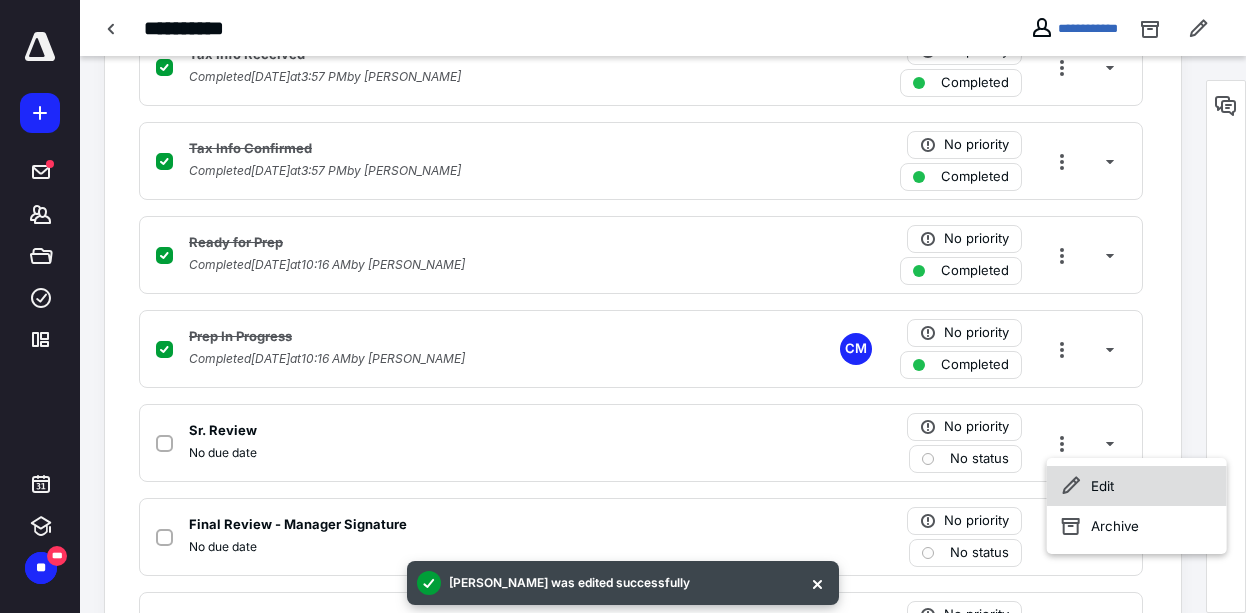 click on "Edit" at bounding box center (1137, 486) 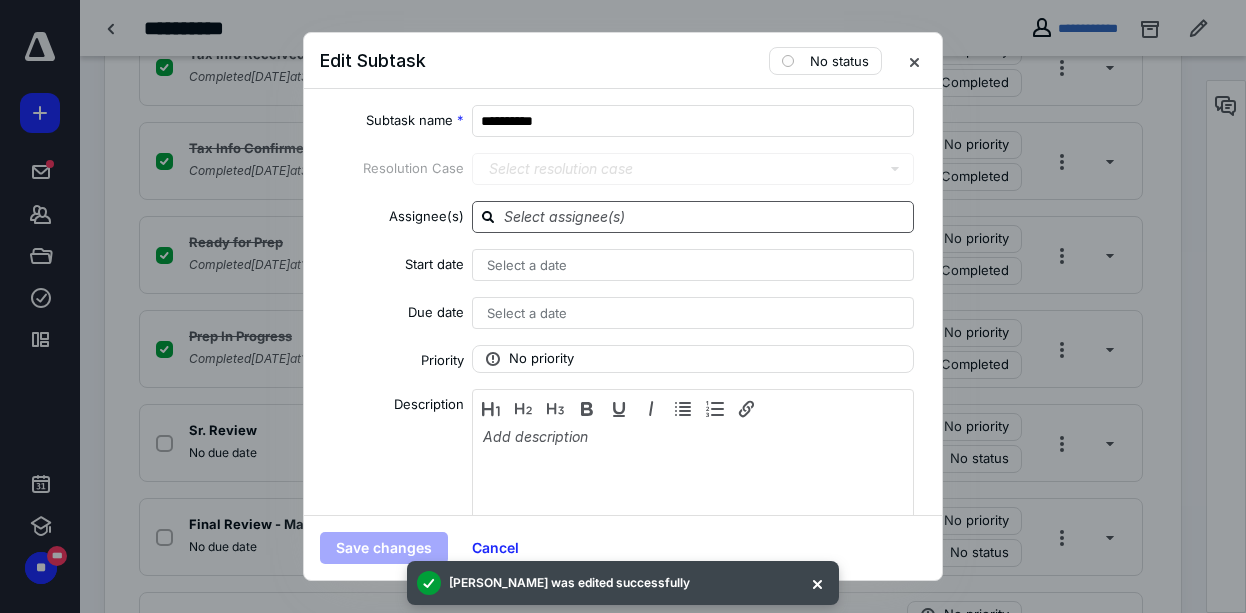 click at bounding box center (705, 216) 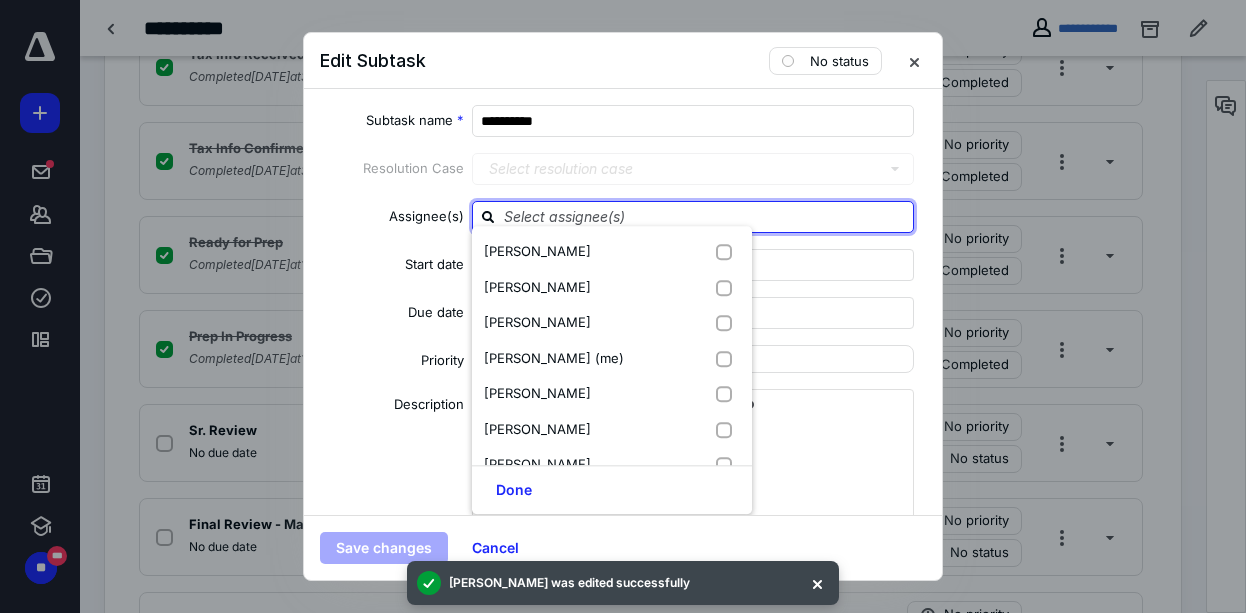 type on "d" 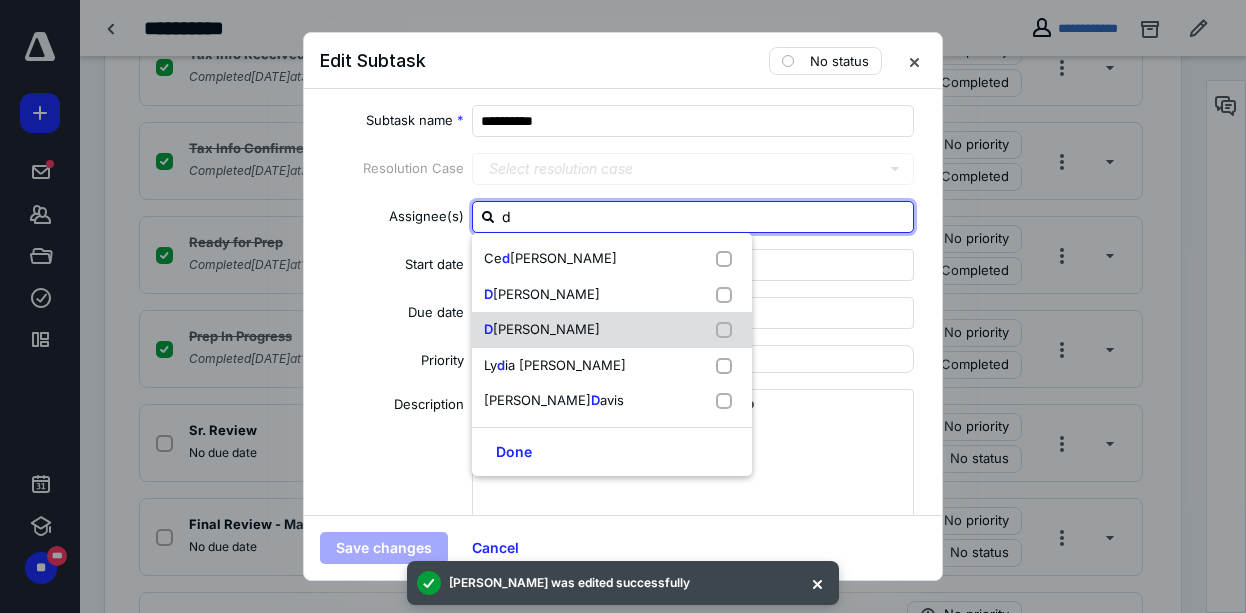 click on "[PERSON_NAME]" at bounding box center [546, 329] 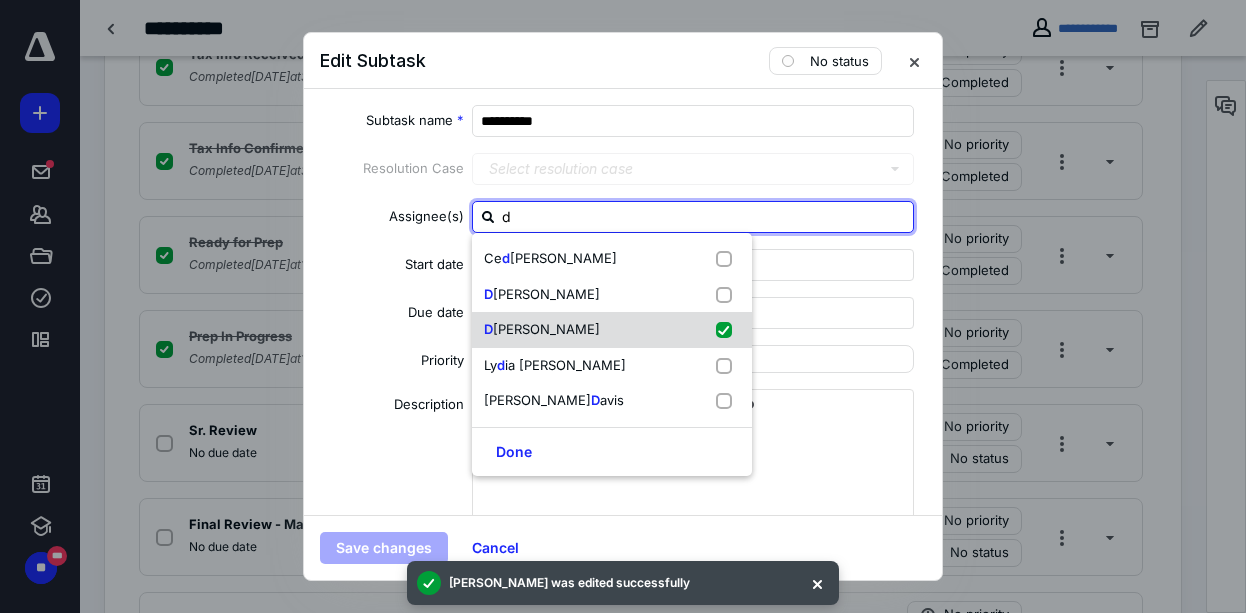 checkbox on "true" 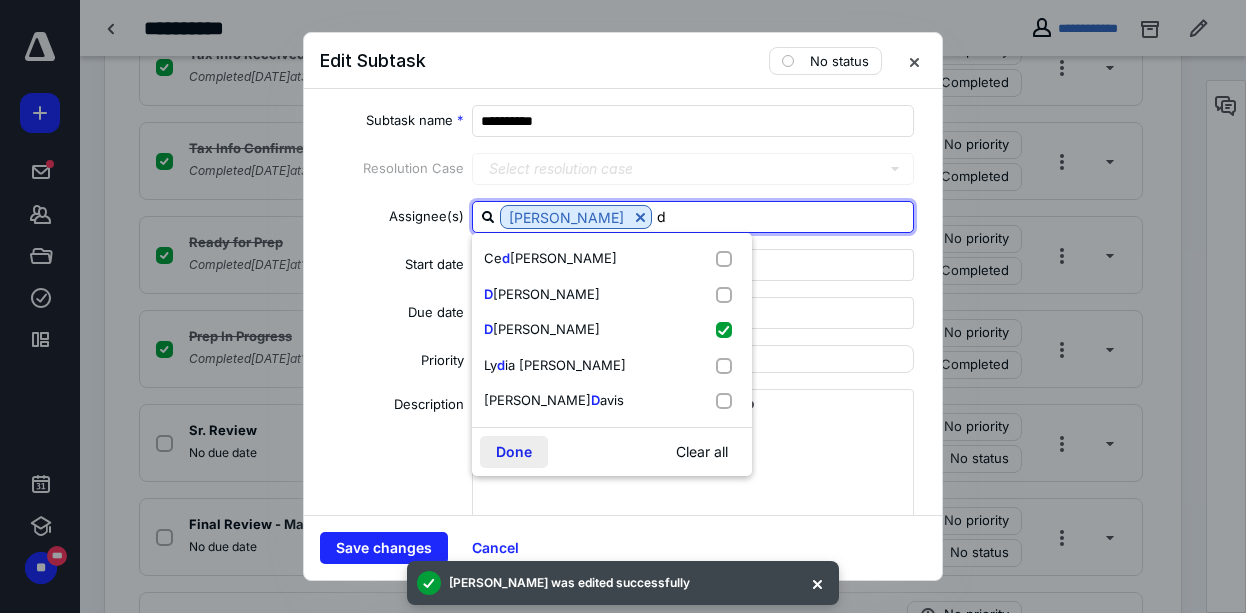 type on "d" 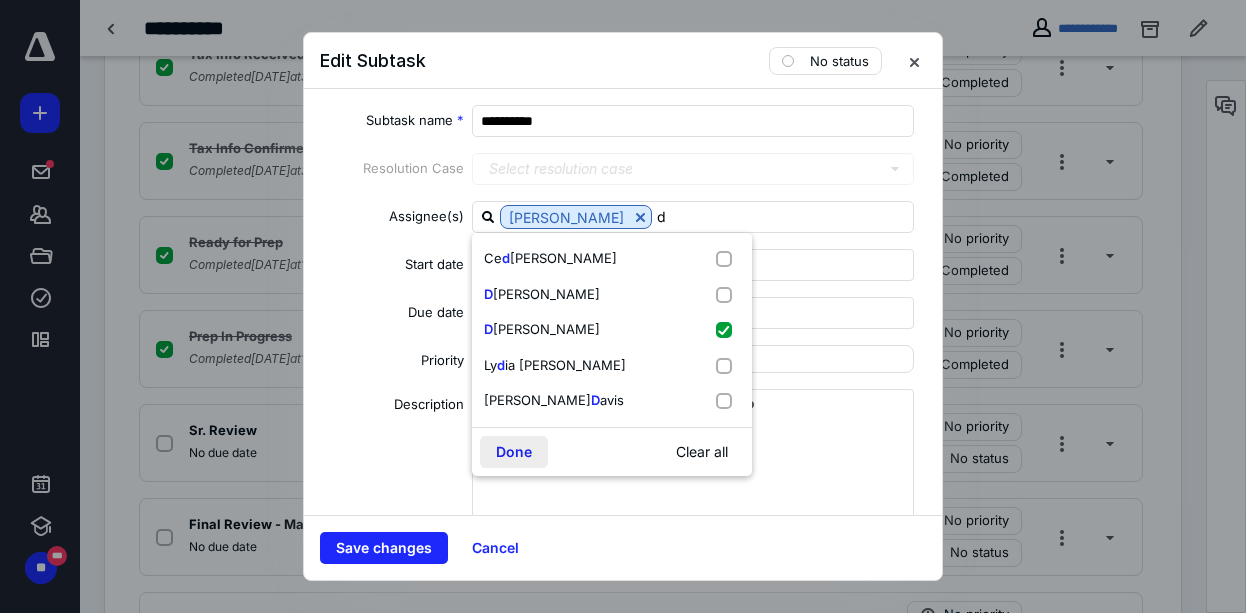 click on "Done" at bounding box center [514, 452] 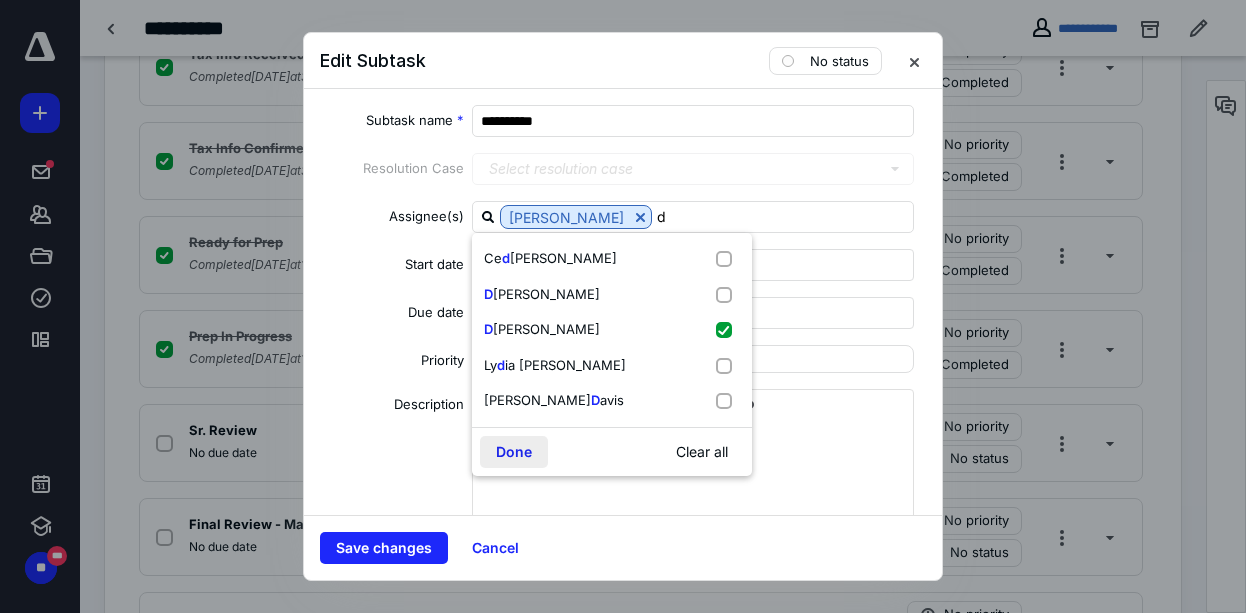 type 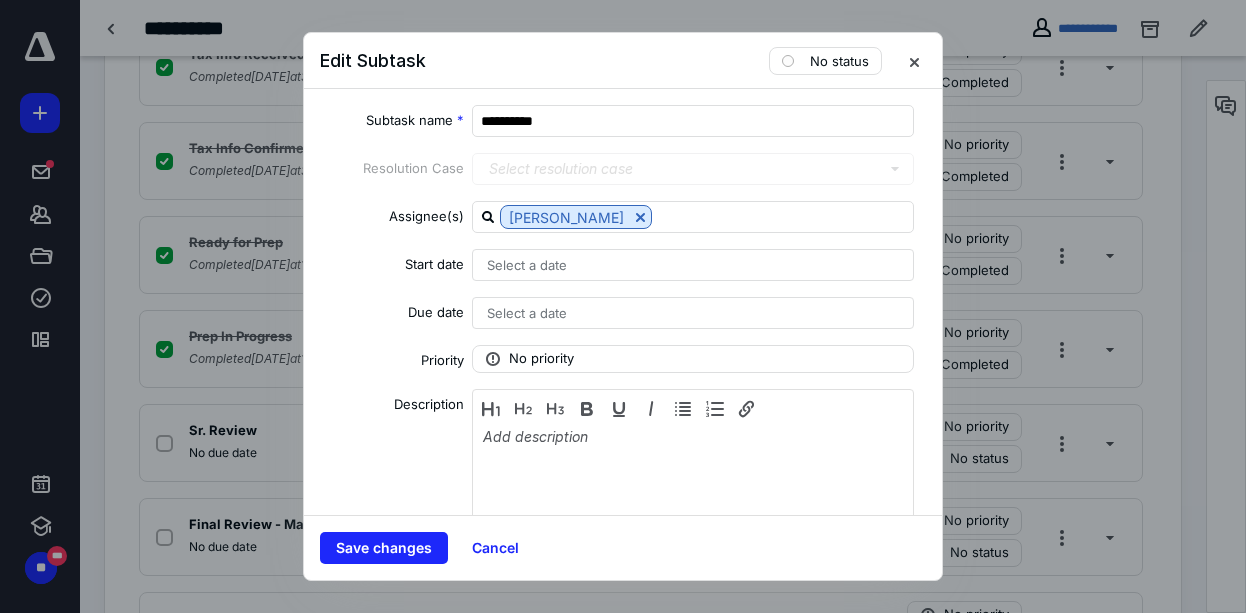 click on "Select a date" at bounding box center [527, 265] 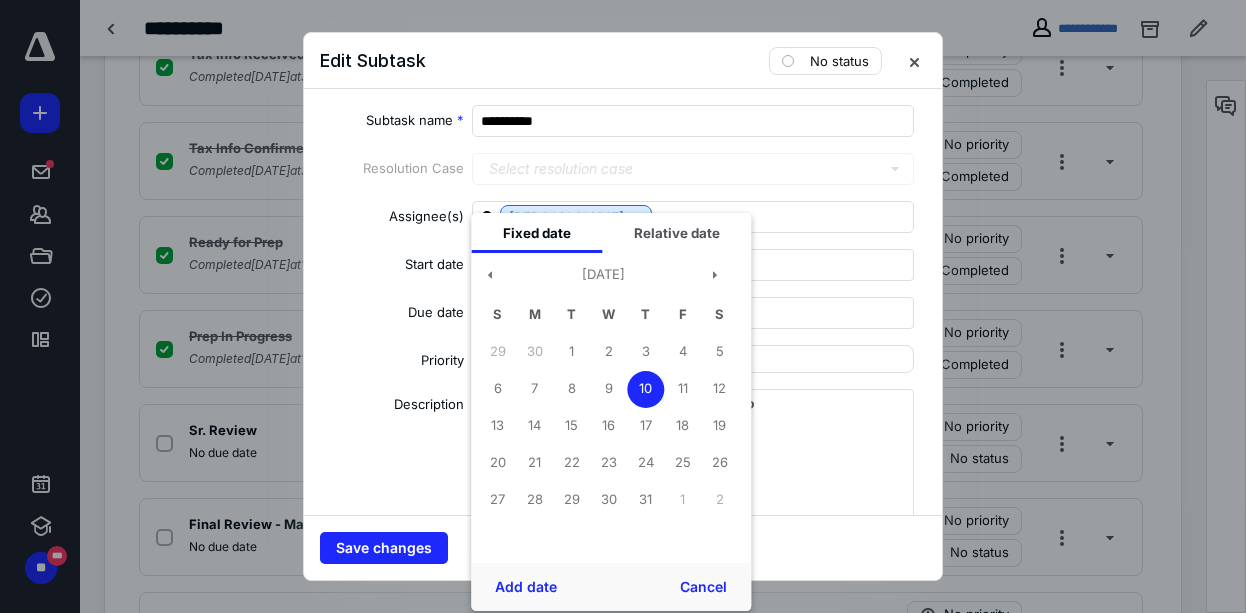 click on "10" at bounding box center (645, 389) 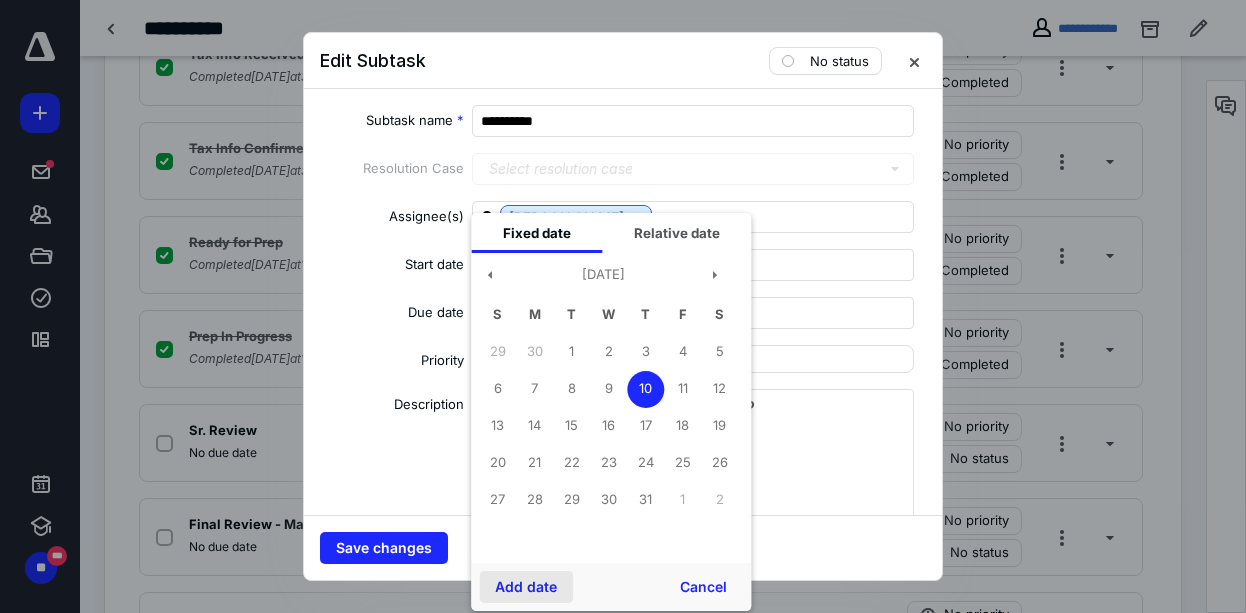 click on "Add date" at bounding box center (526, 587) 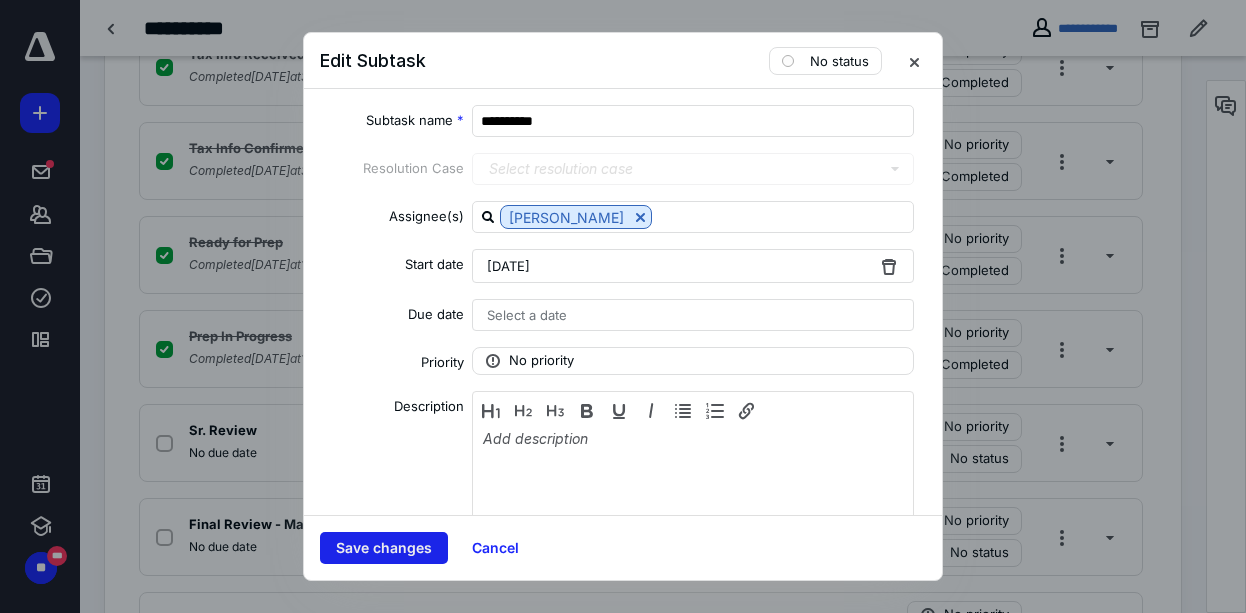 click on "Save changes" at bounding box center (384, 548) 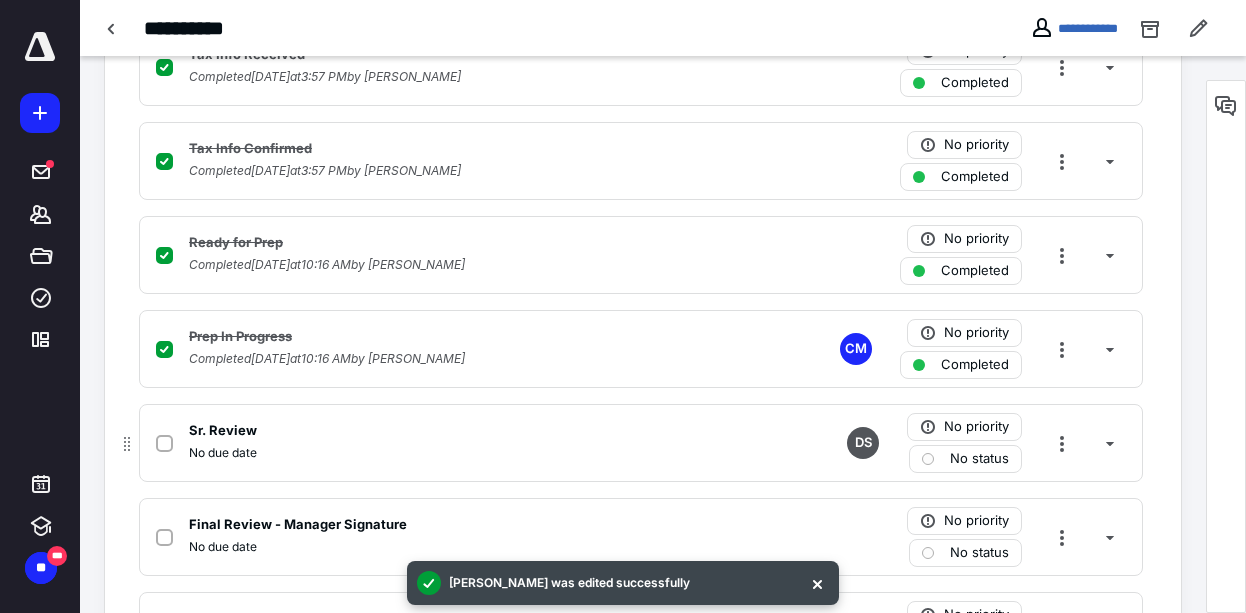click at bounding box center [164, 444] 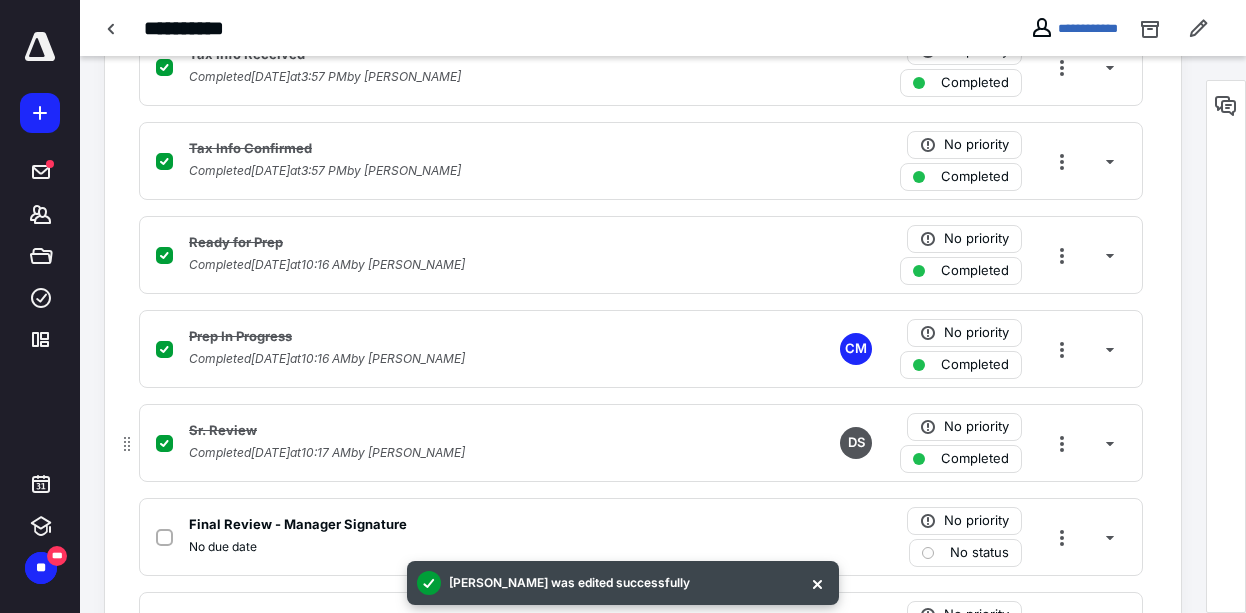 click on "Completed" at bounding box center [975, 459] 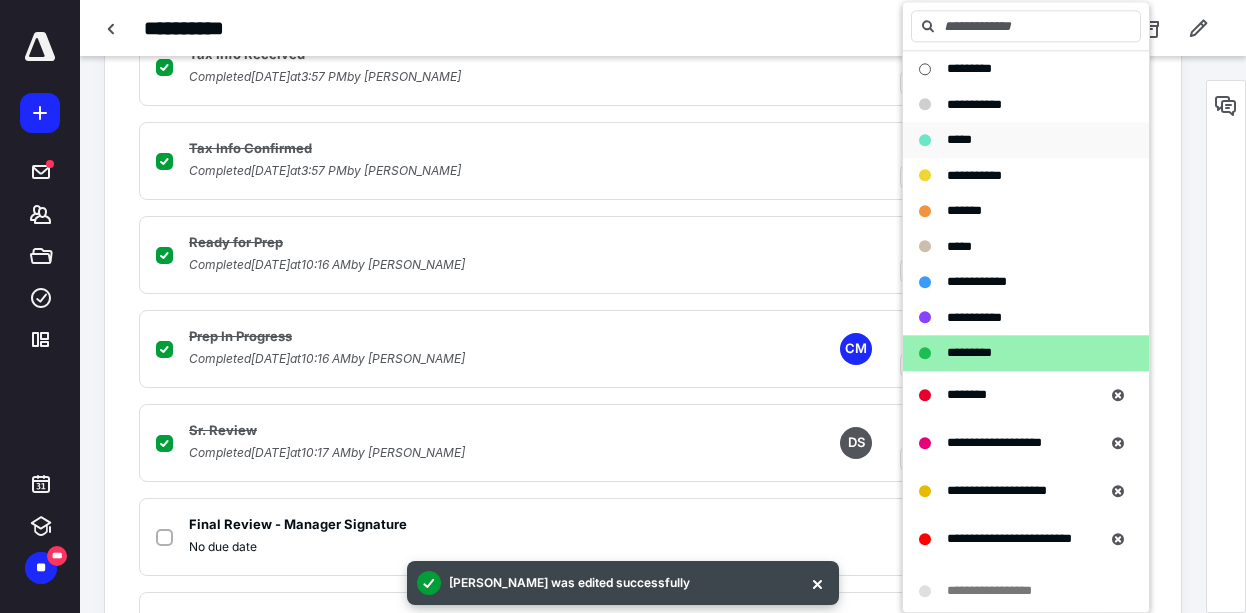 click on "*****" at bounding box center [959, 139] 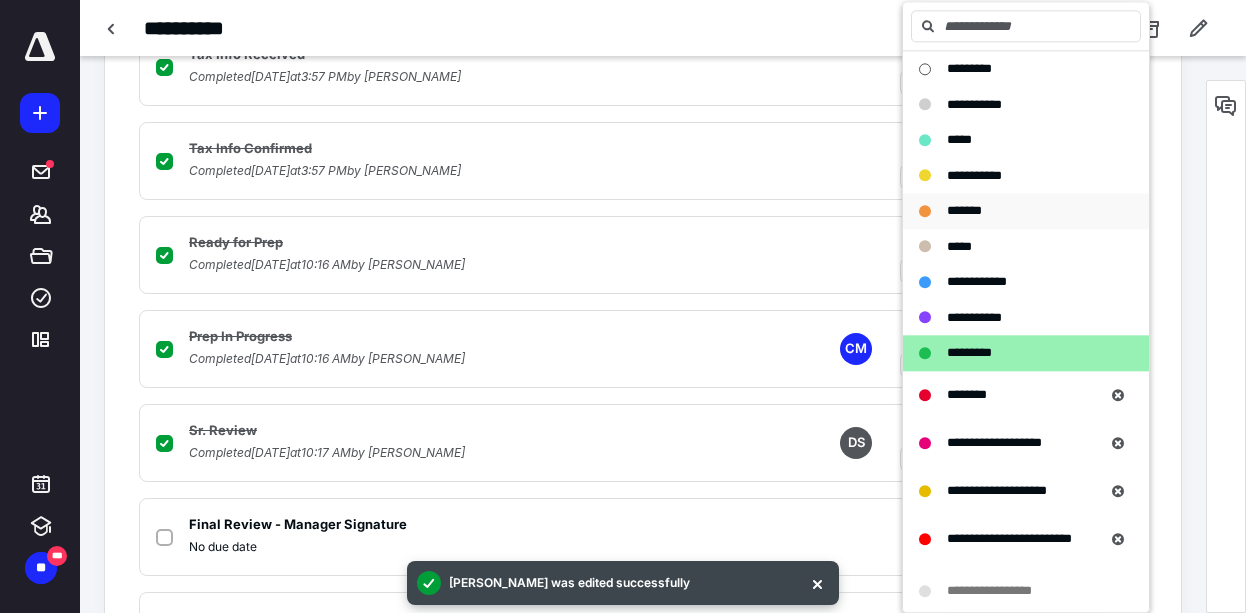checkbox on "false" 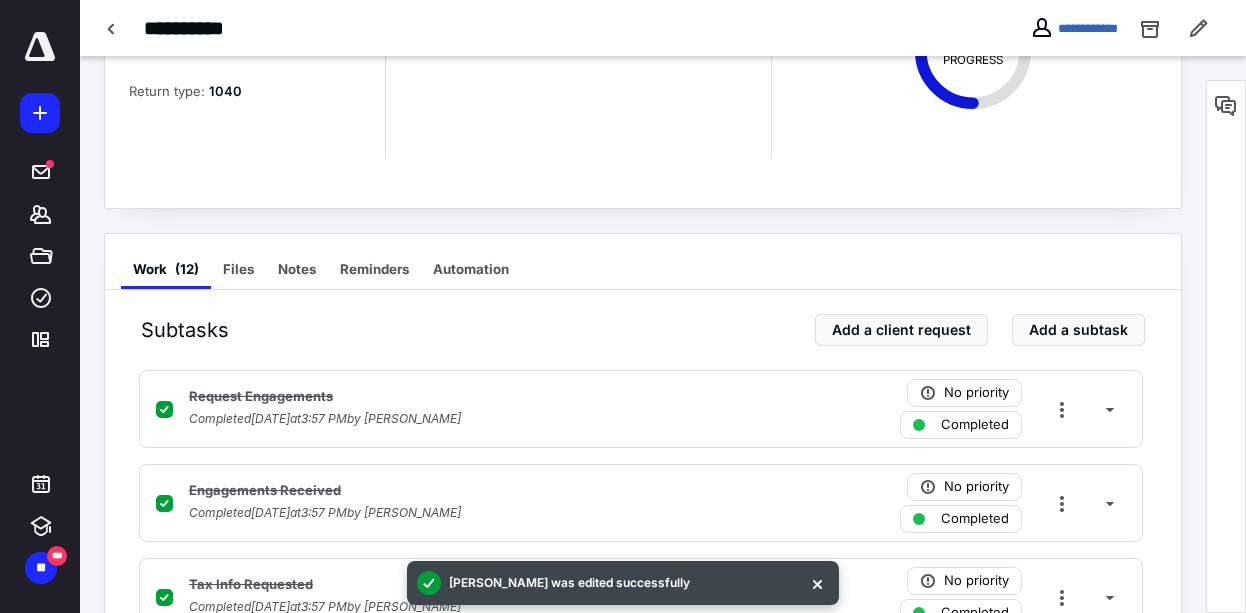scroll, scrollTop: 0, scrollLeft: 0, axis: both 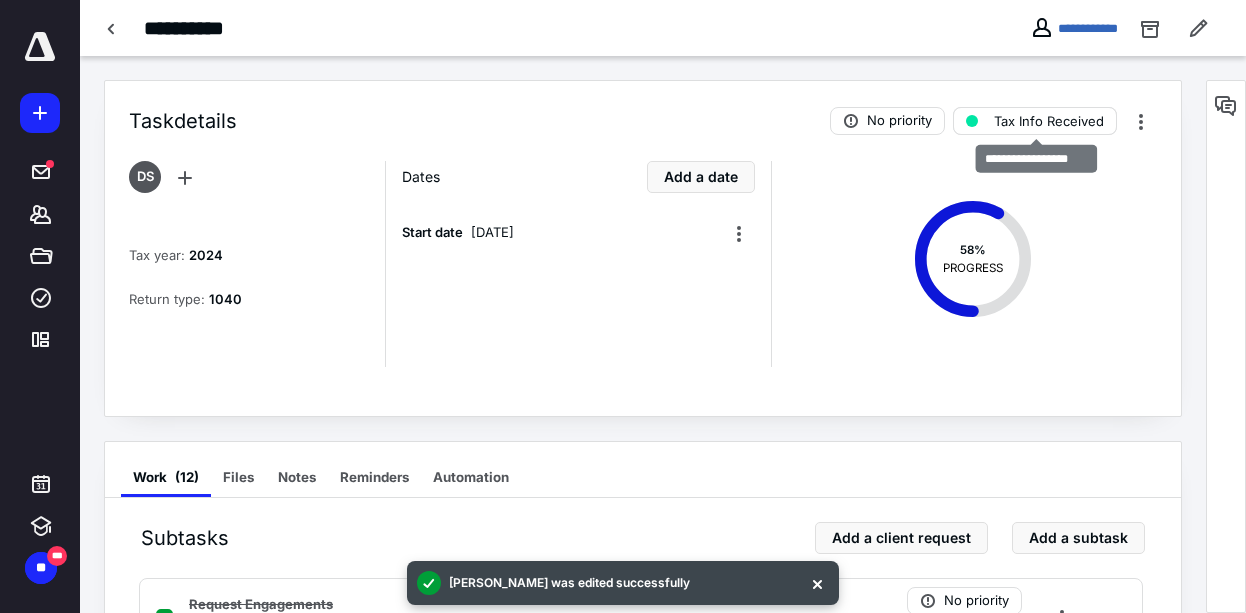 click on "Tax Info Received" at bounding box center [1049, 121] 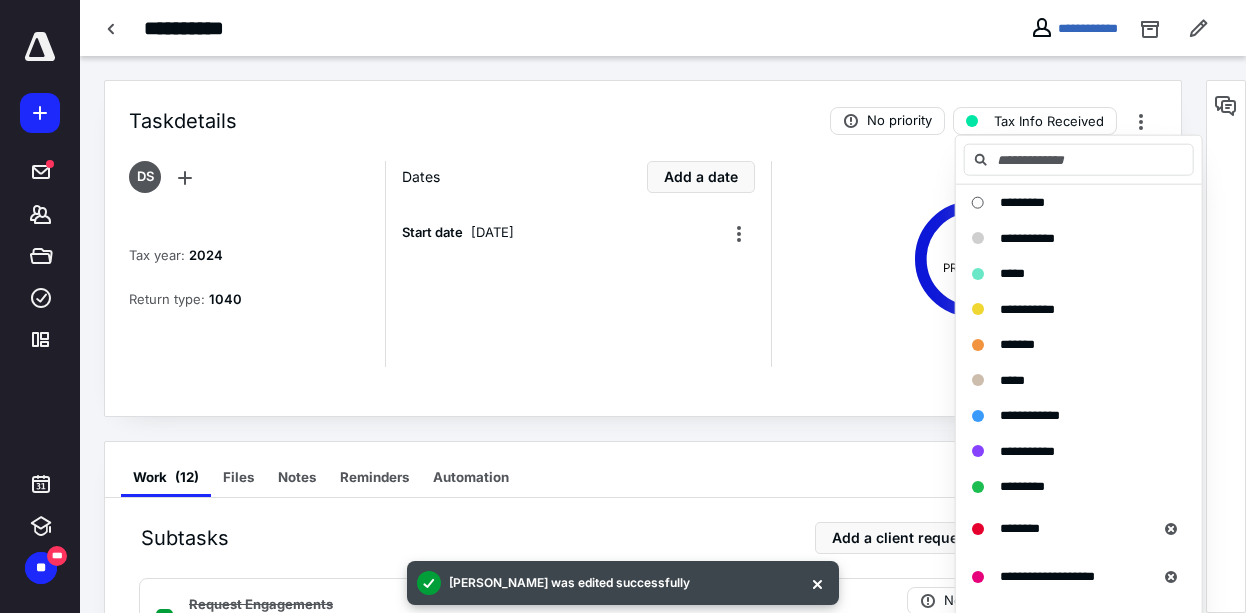 scroll, scrollTop: 480, scrollLeft: 0, axis: vertical 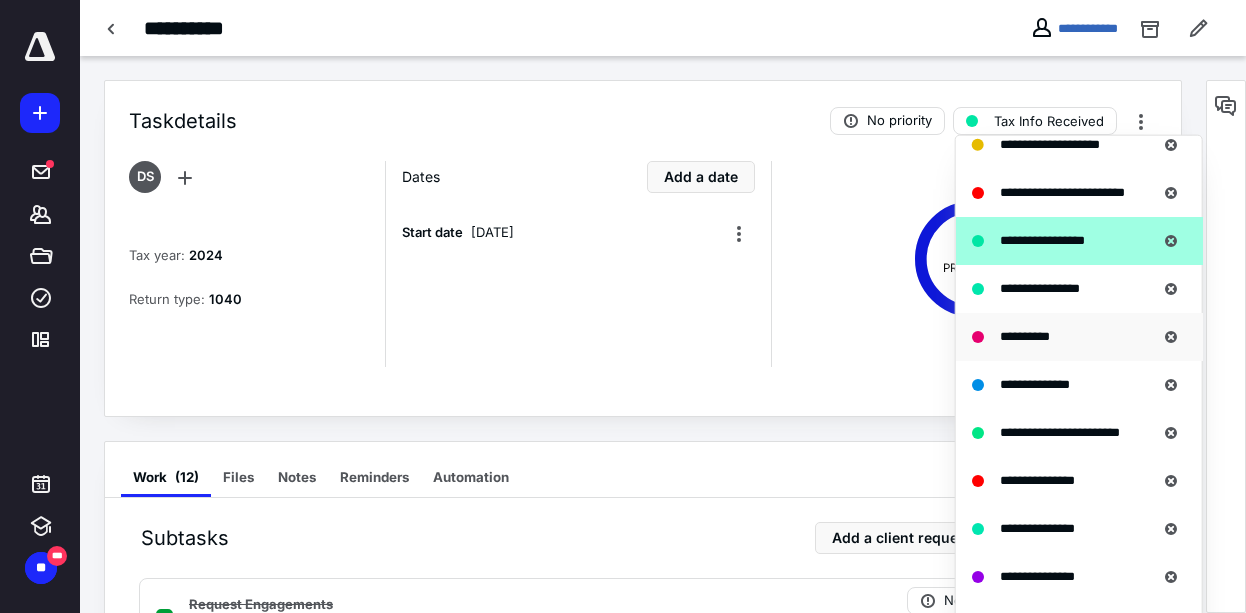click on "**********" at bounding box center (1025, 335) 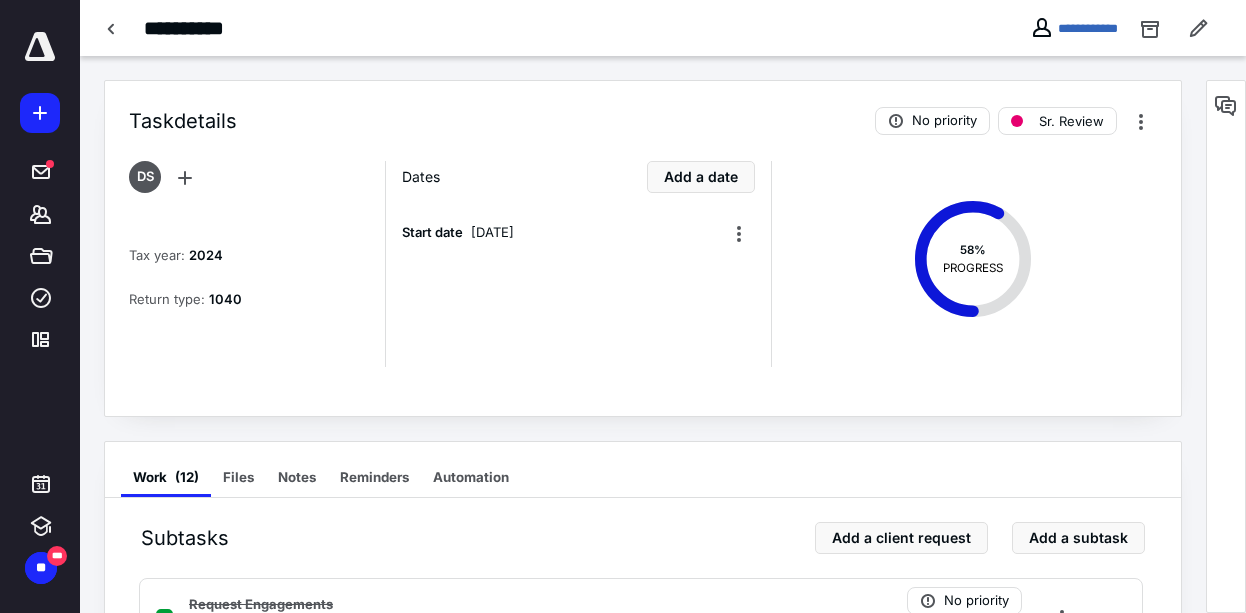 scroll, scrollTop: 480, scrollLeft: 0, axis: vertical 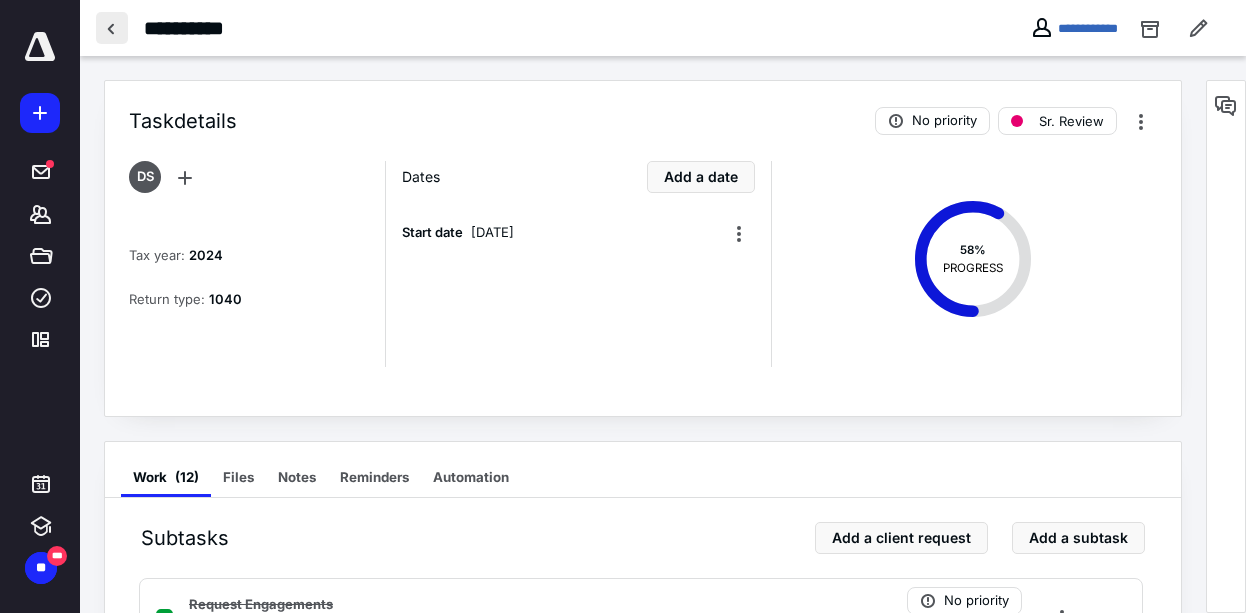 click at bounding box center (112, 28) 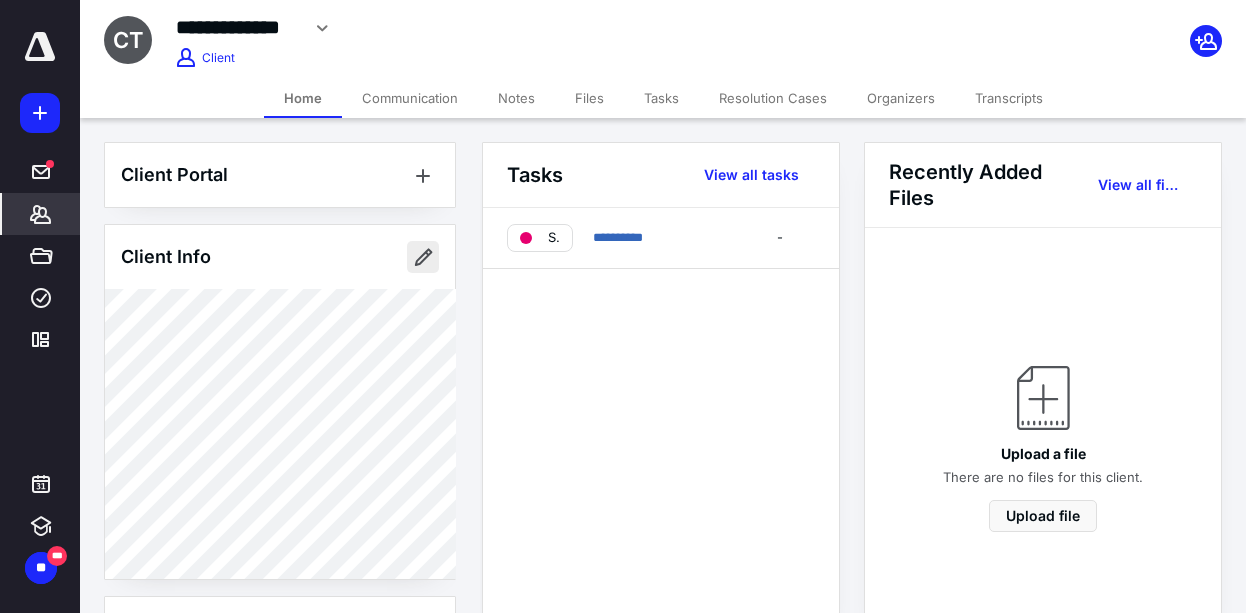 click at bounding box center [423, 257] 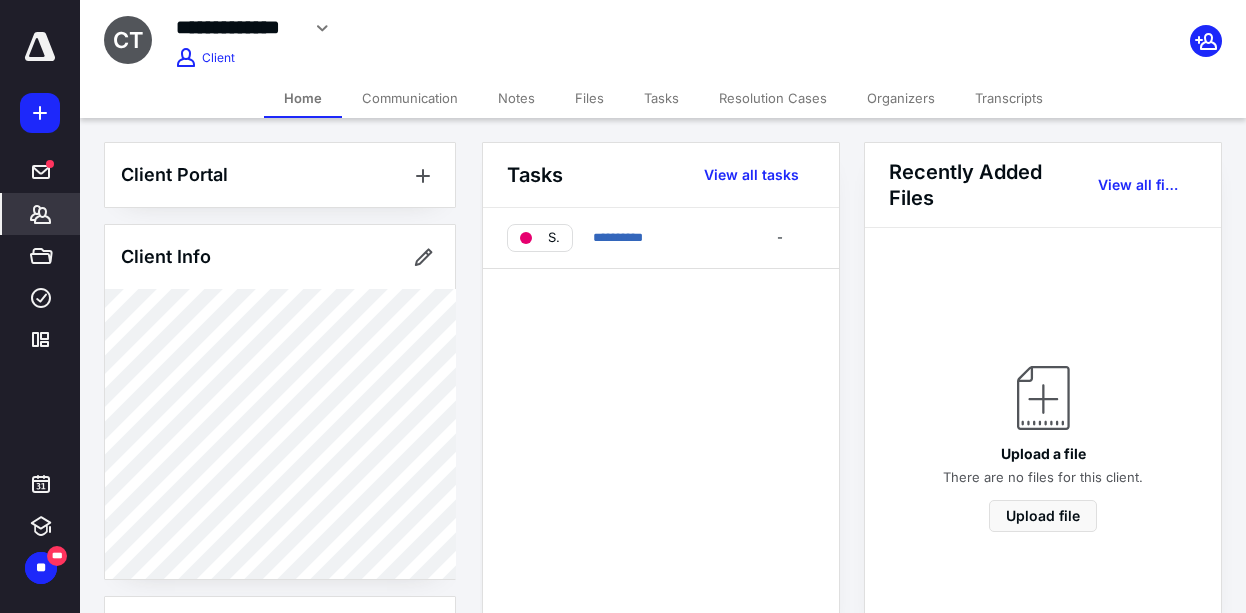 type on "**********" 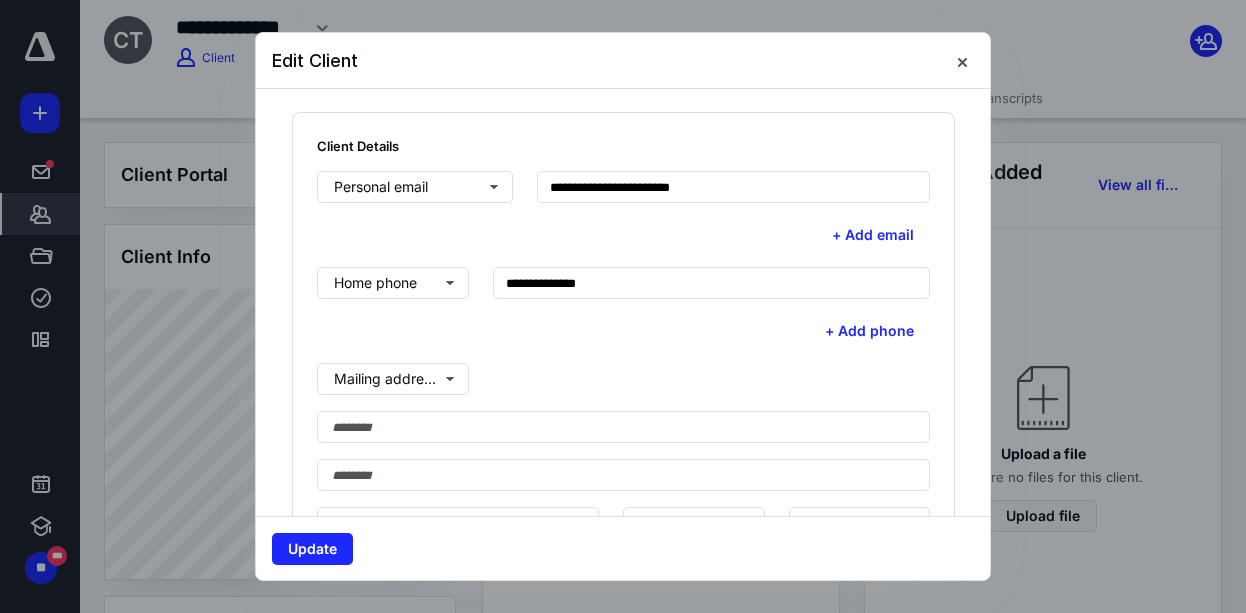 scroll, scrollTop: 480, scrollLeft: 0, axis: vertical 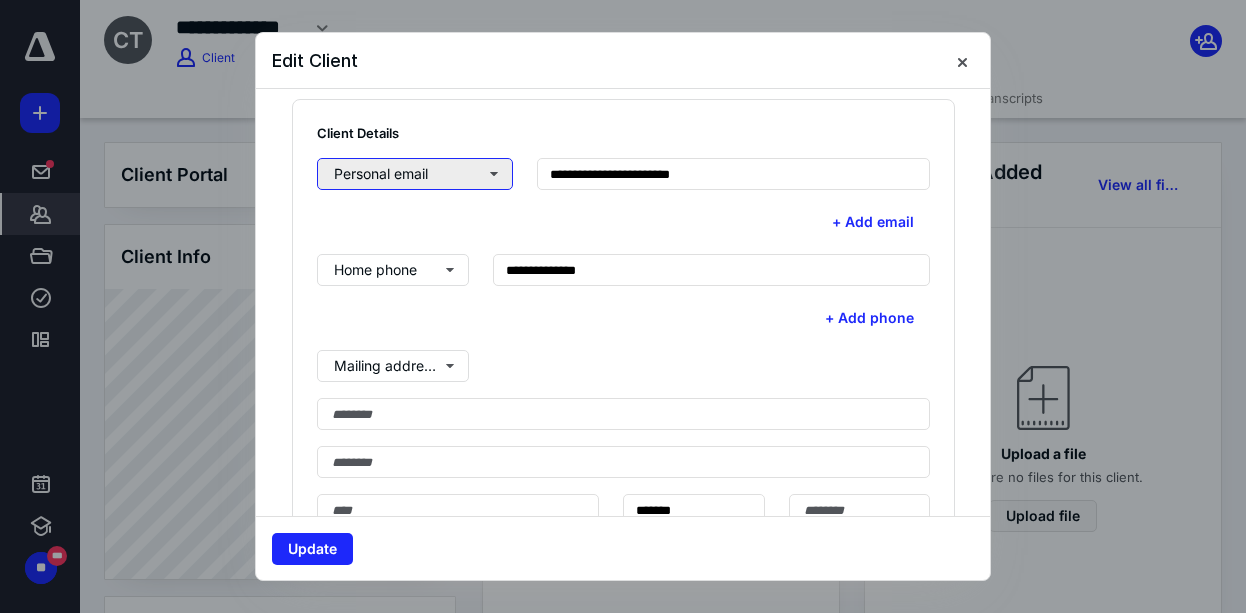click on "Personal email" at bounding box center [415, 174] 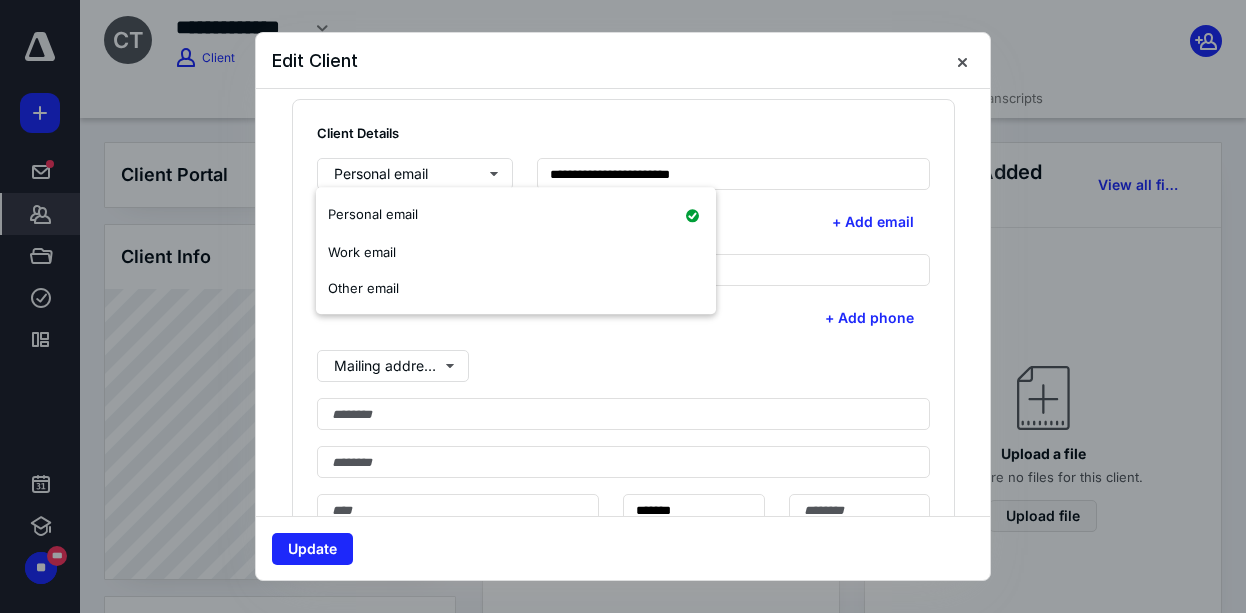 click on "Mailing address" at bounding box center [623, 366] 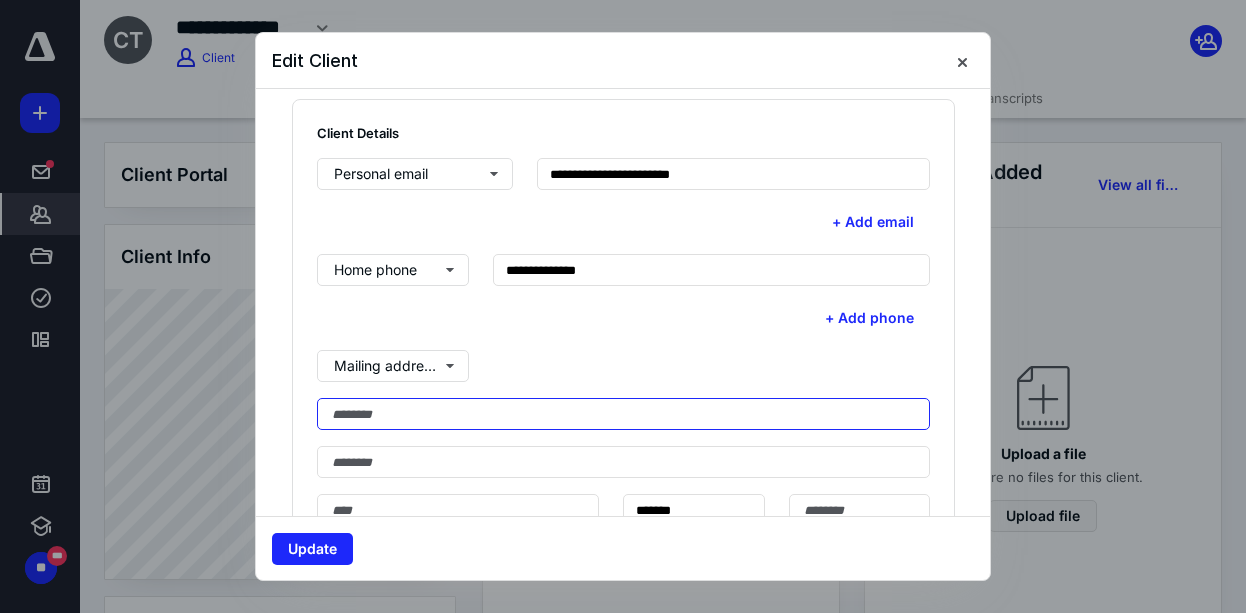 click at bounding box center [623, 414] 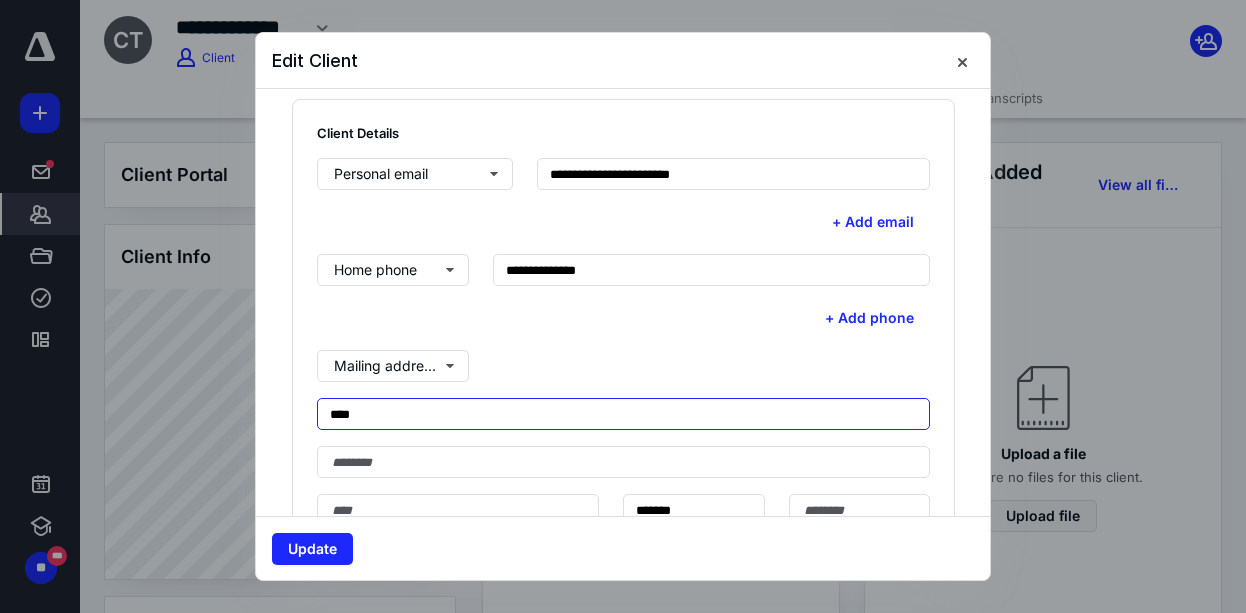 type on "****" 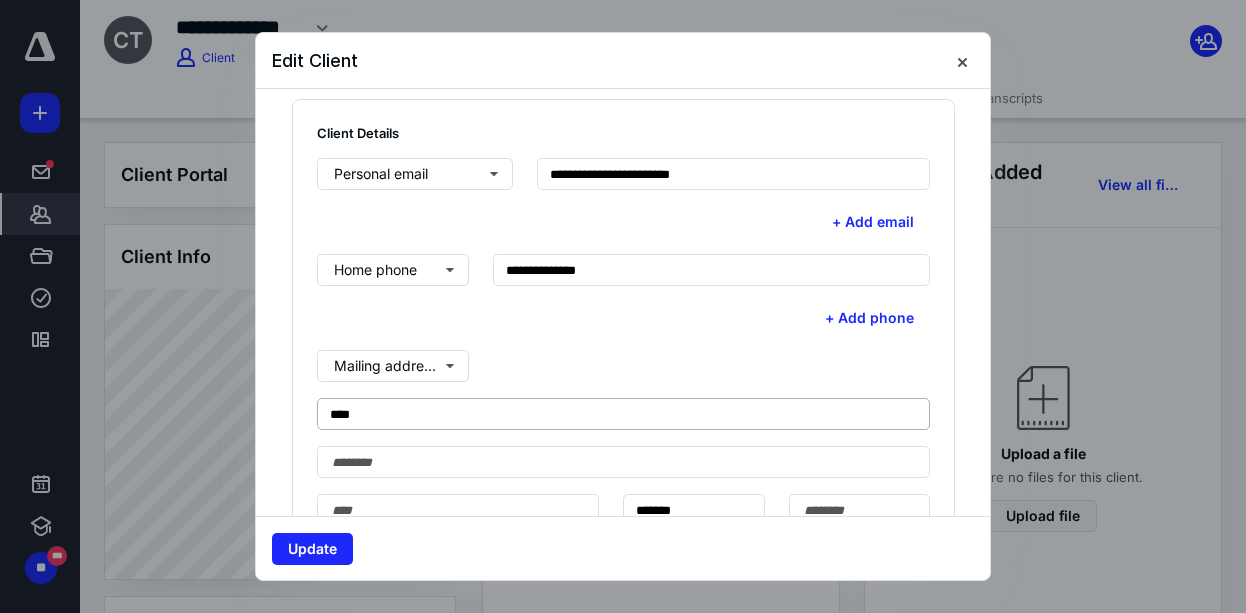 type on "*********" 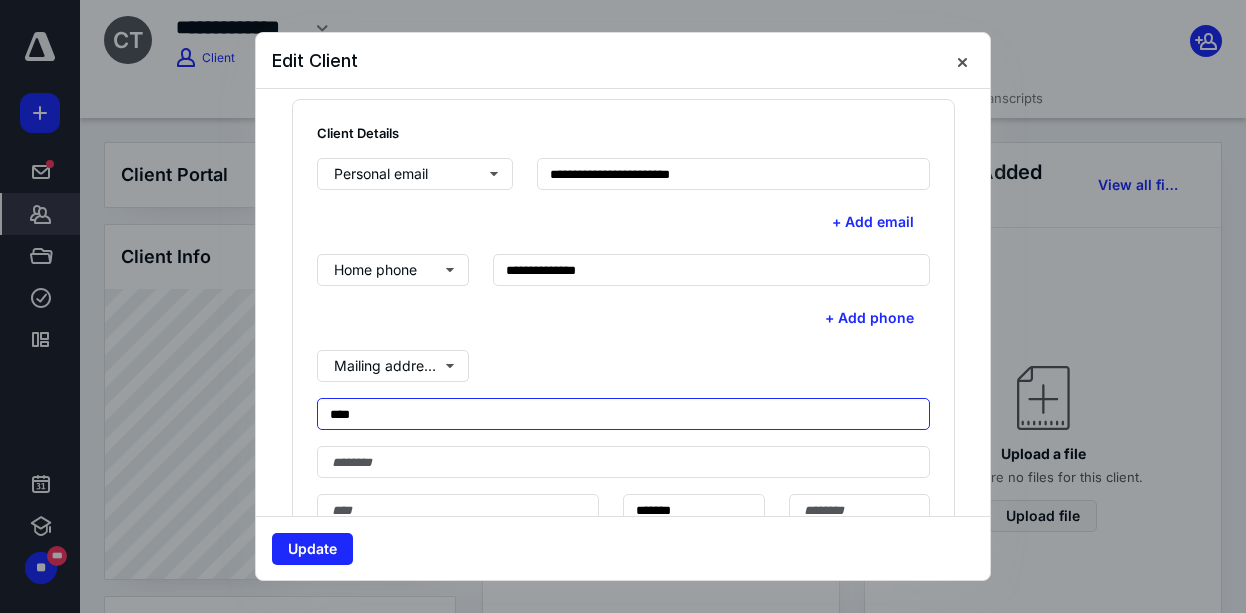 type on "**********" 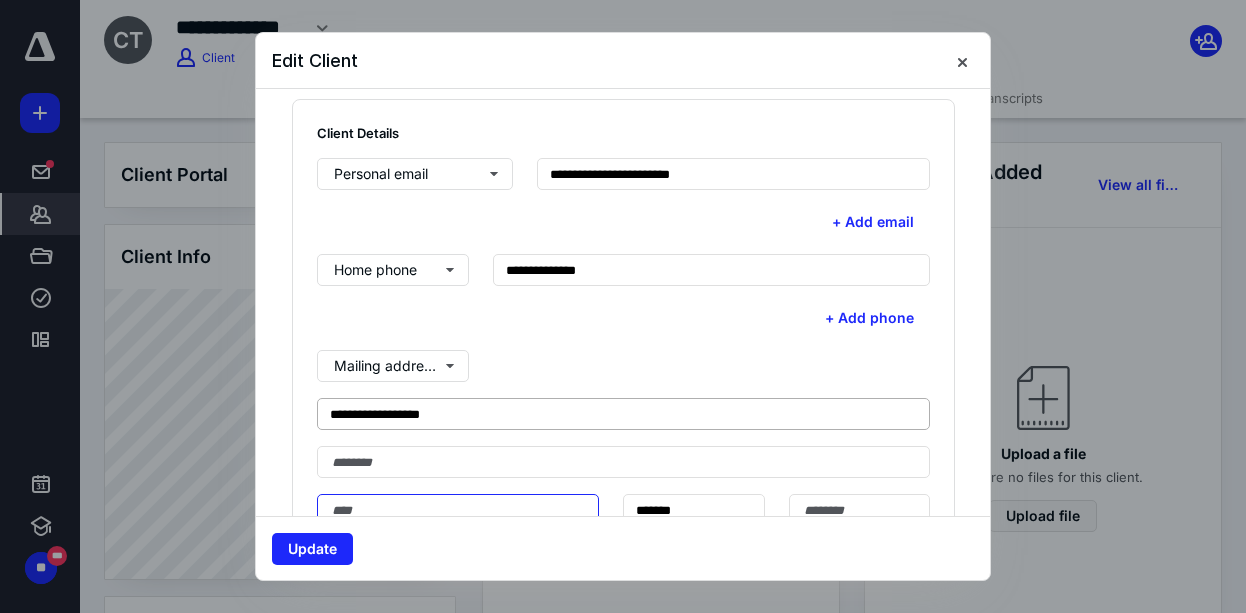 type on "**********" 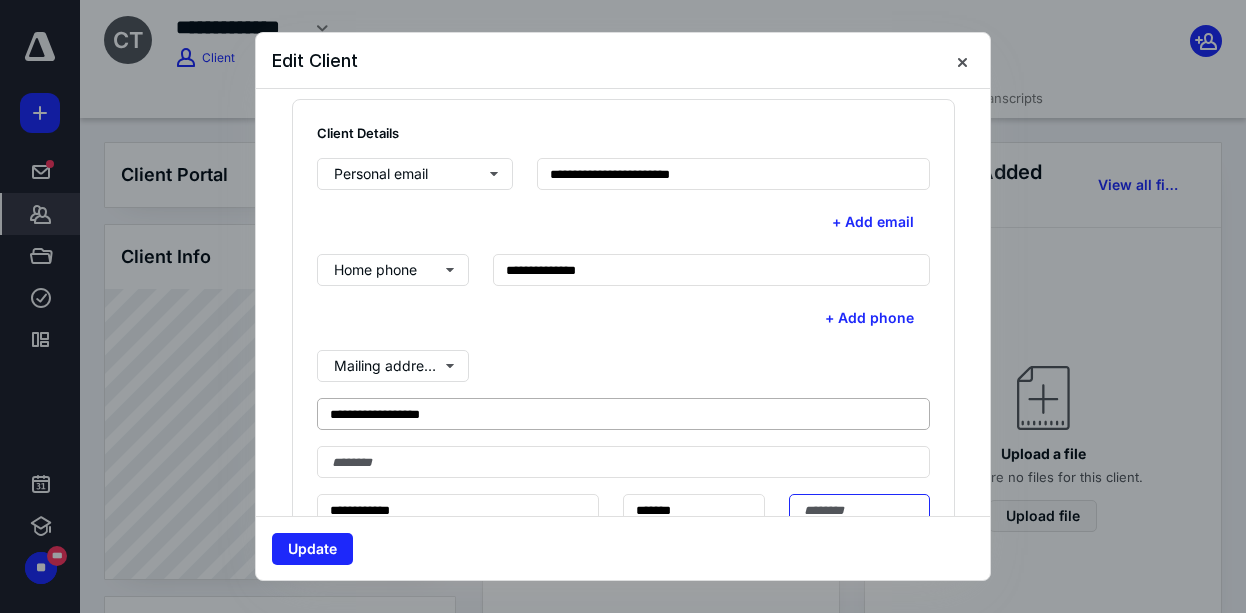 type on "*****" 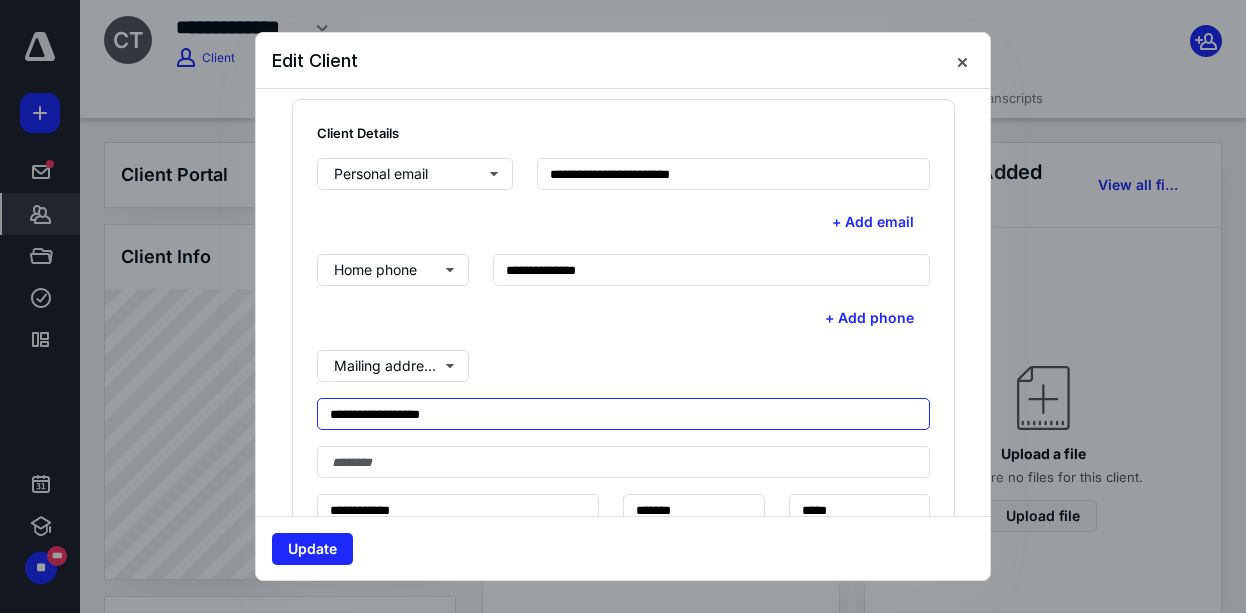 type on "**********" 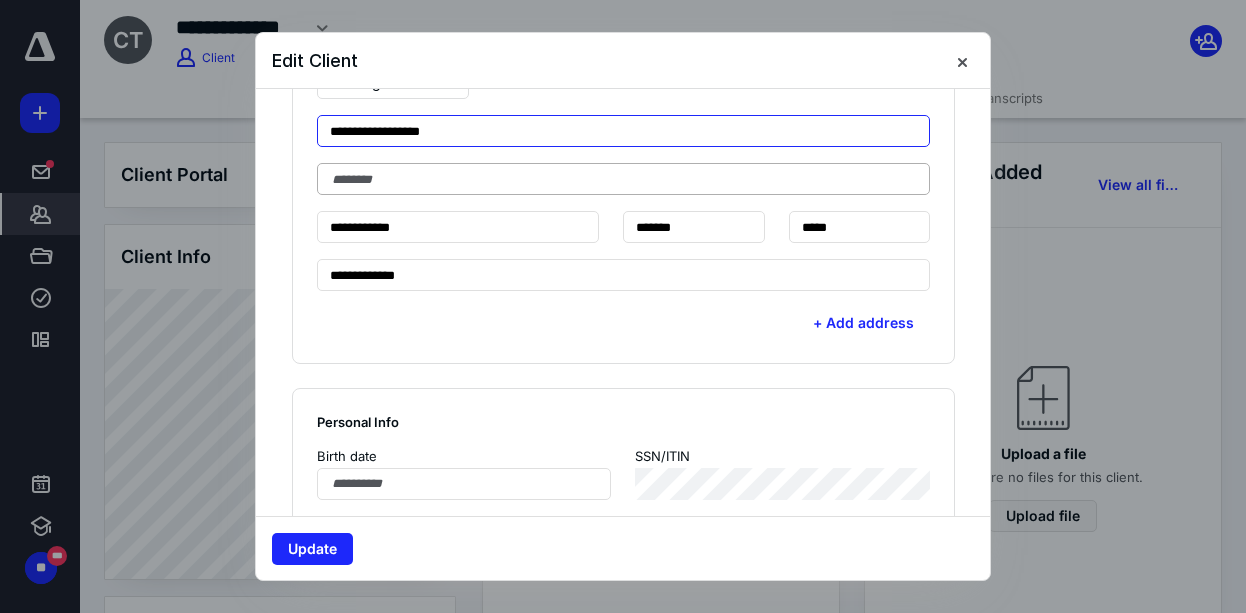 scroll, scrollTop: 768, scrollLeft: 0, axis: vertical 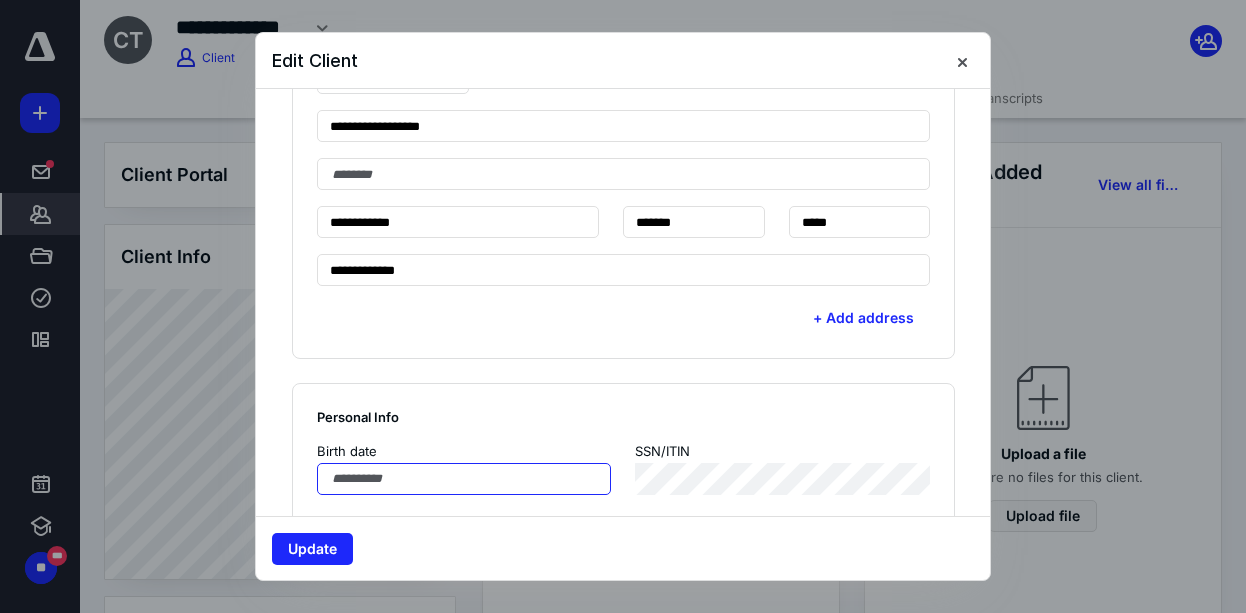 click at bounding box center [464, 479] 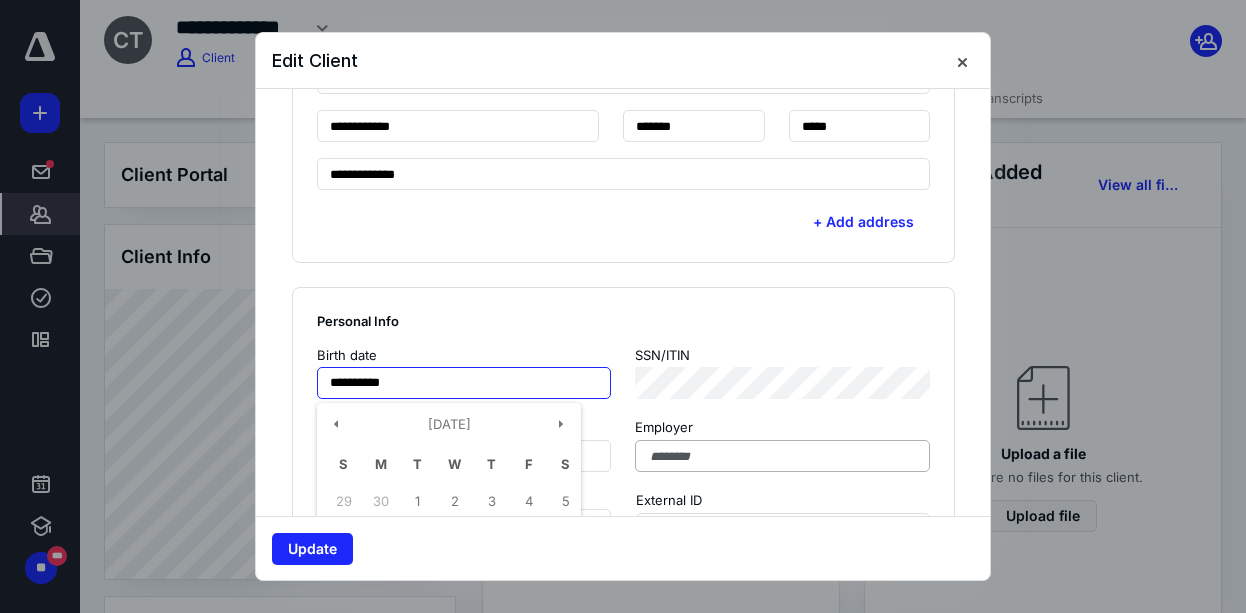 scroll, scrollTop: 959, scrollLeft: 0, axis: vertical 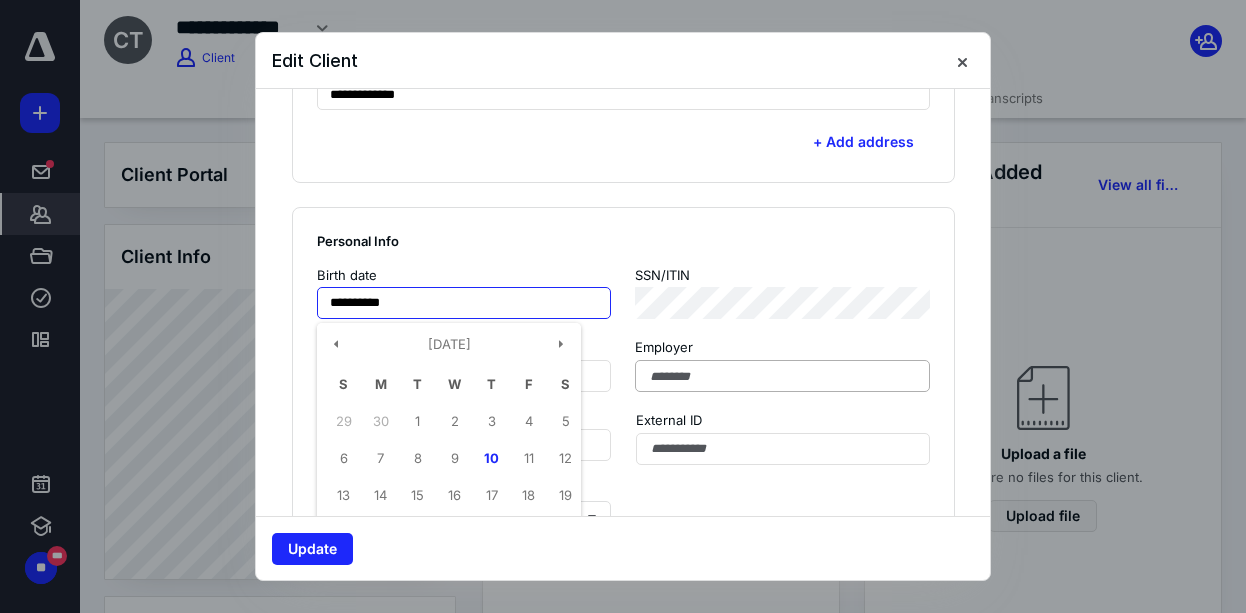 type on "**********" 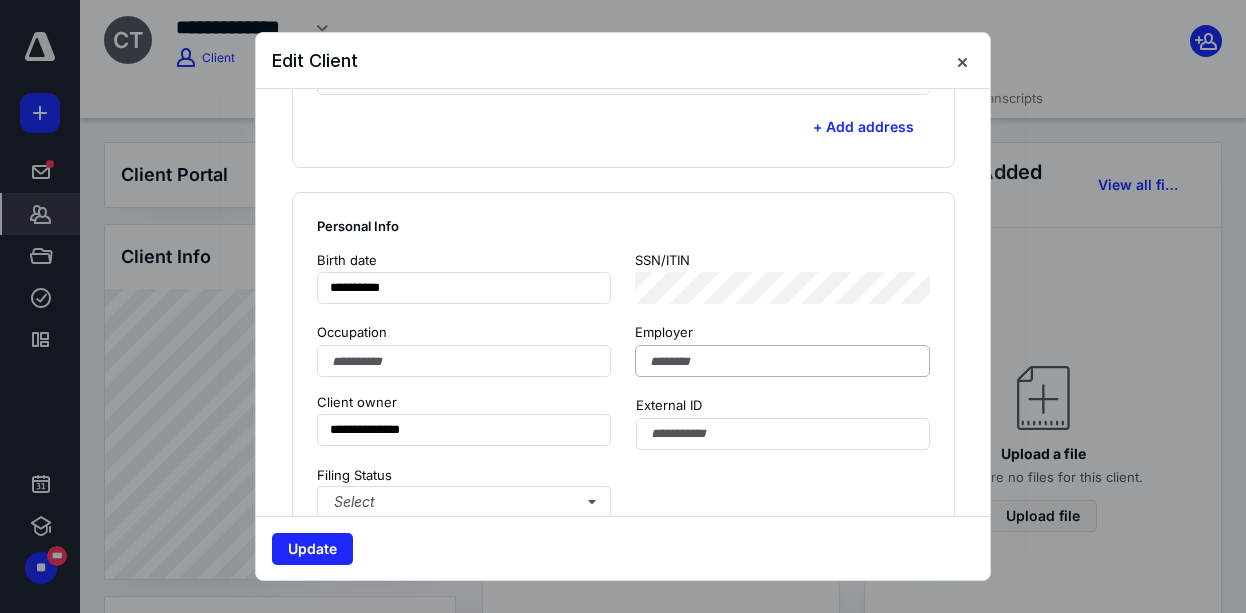 click on "**********" at bounding box center [623, 375] 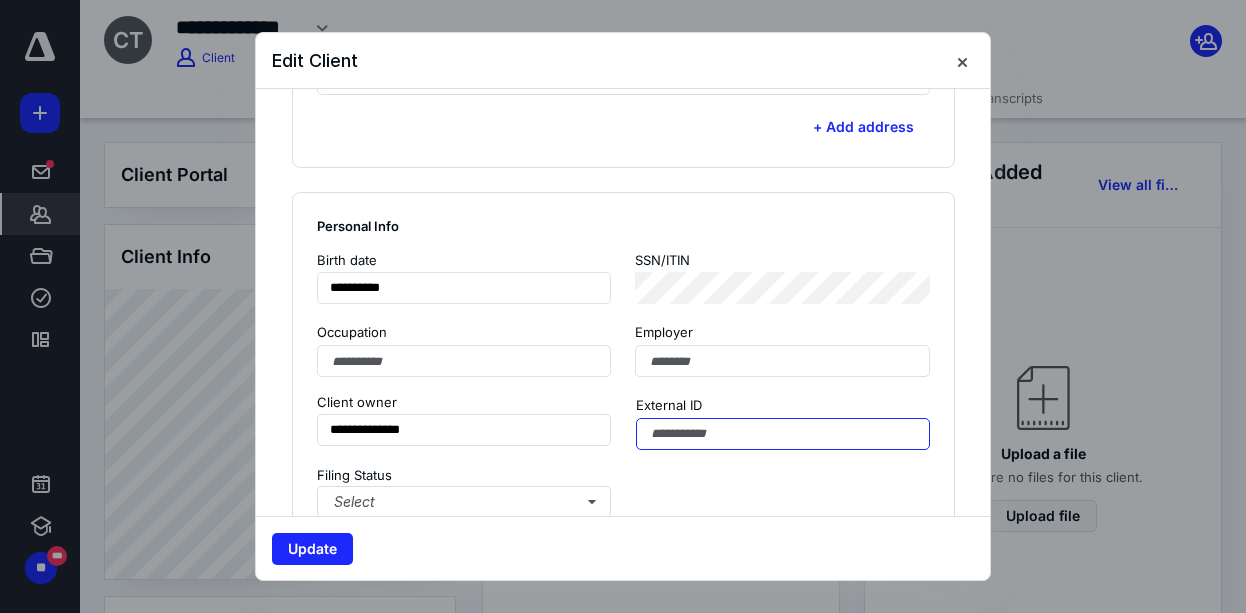 click at bounding box center (783, 434) 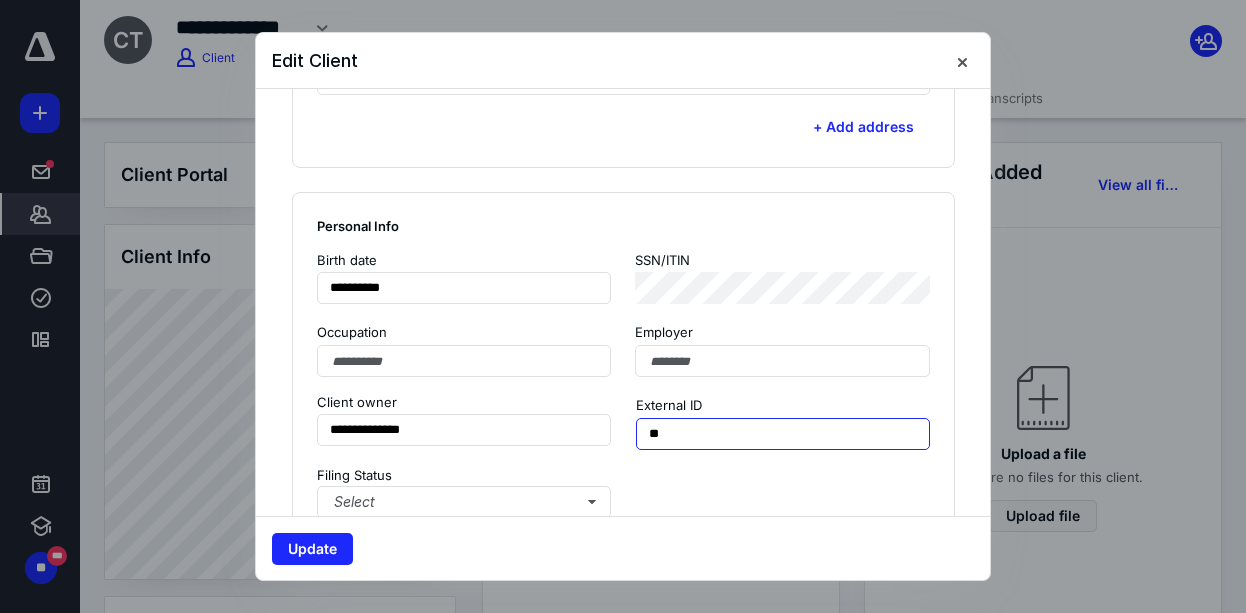 type on "*" 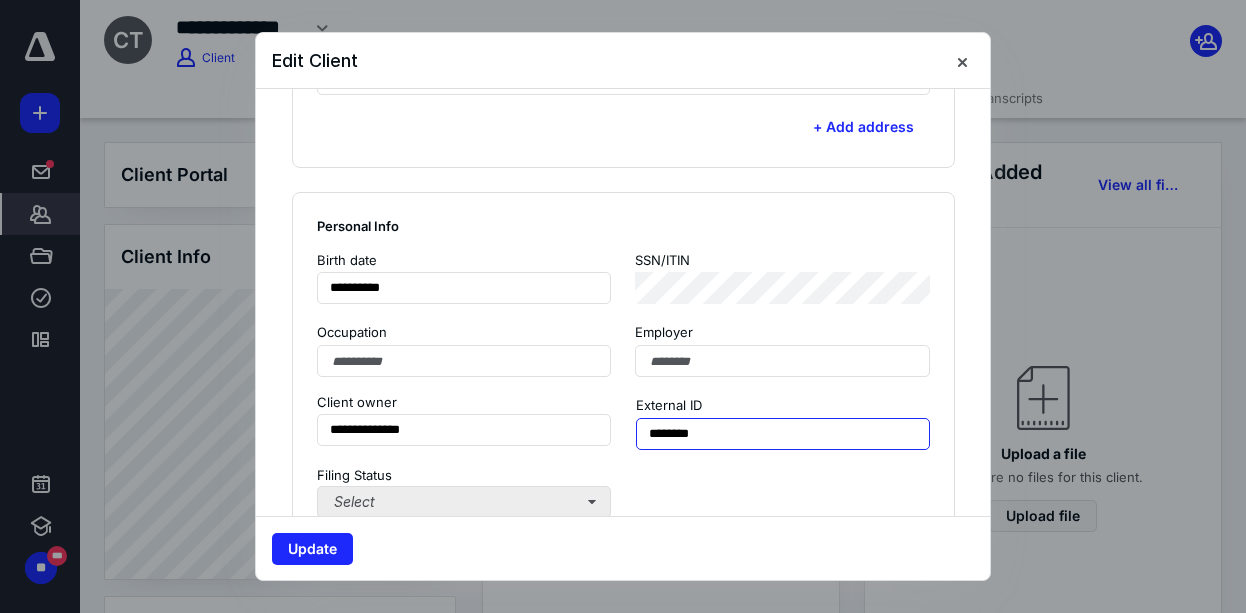type on "********" 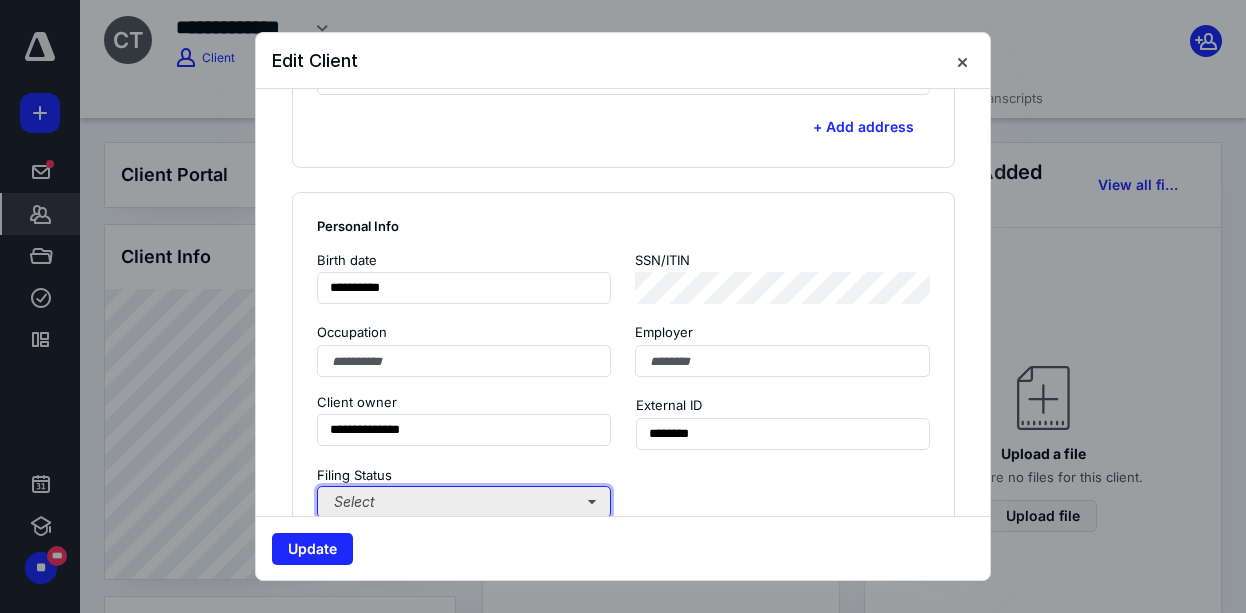 click on "Select" at bounding box center (464, 502) 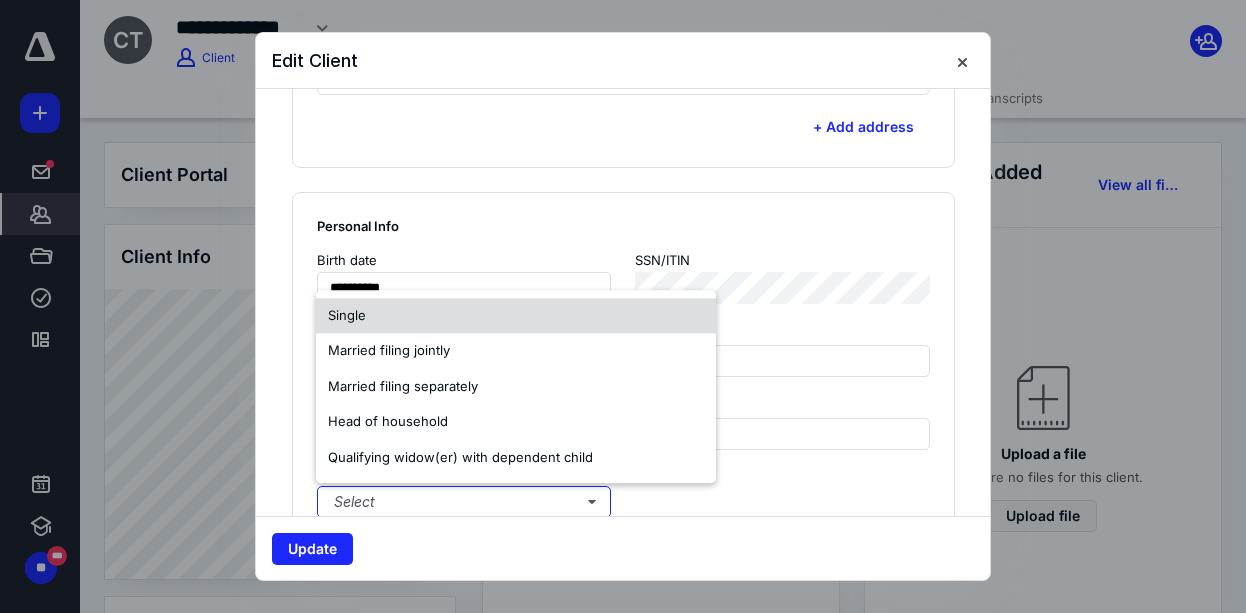 click on "Single" at bounding box center [516, 316] 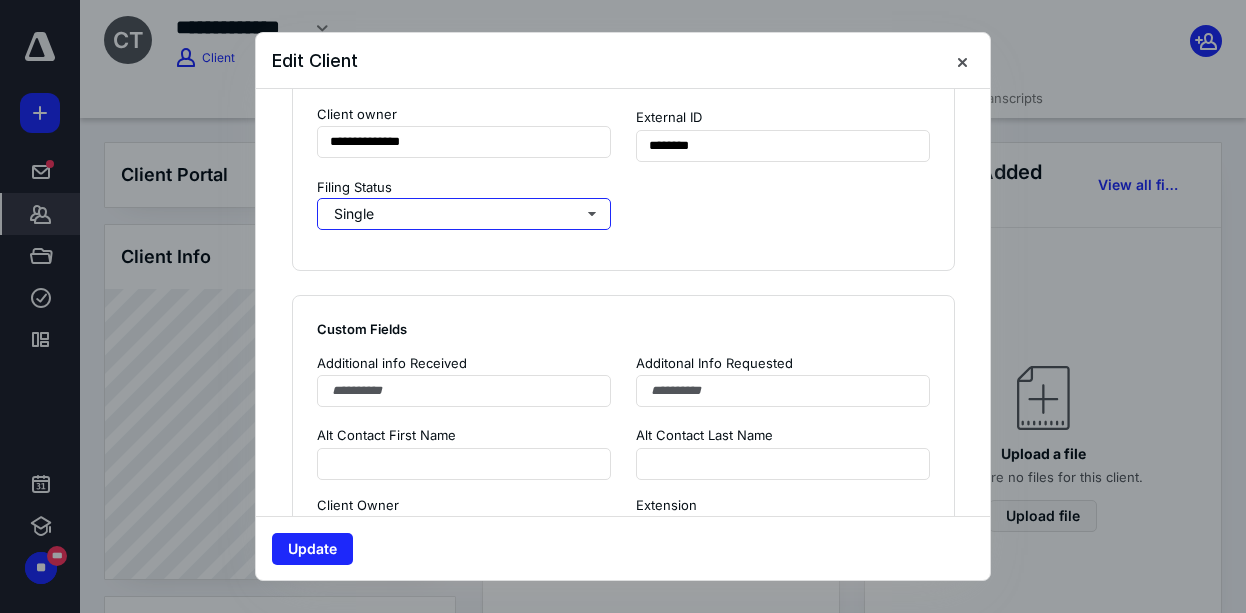 scroll, scrollTop: 1343, scrollLeft: 0, axis: vertical 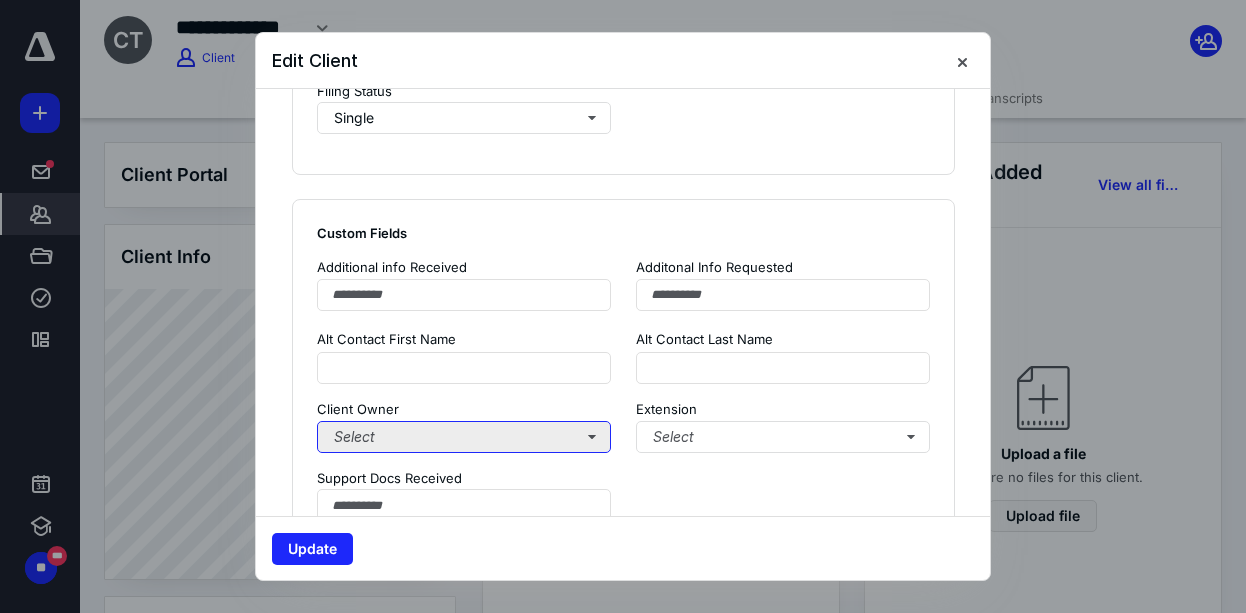 click on "Select" at bounding box center (464, 437) 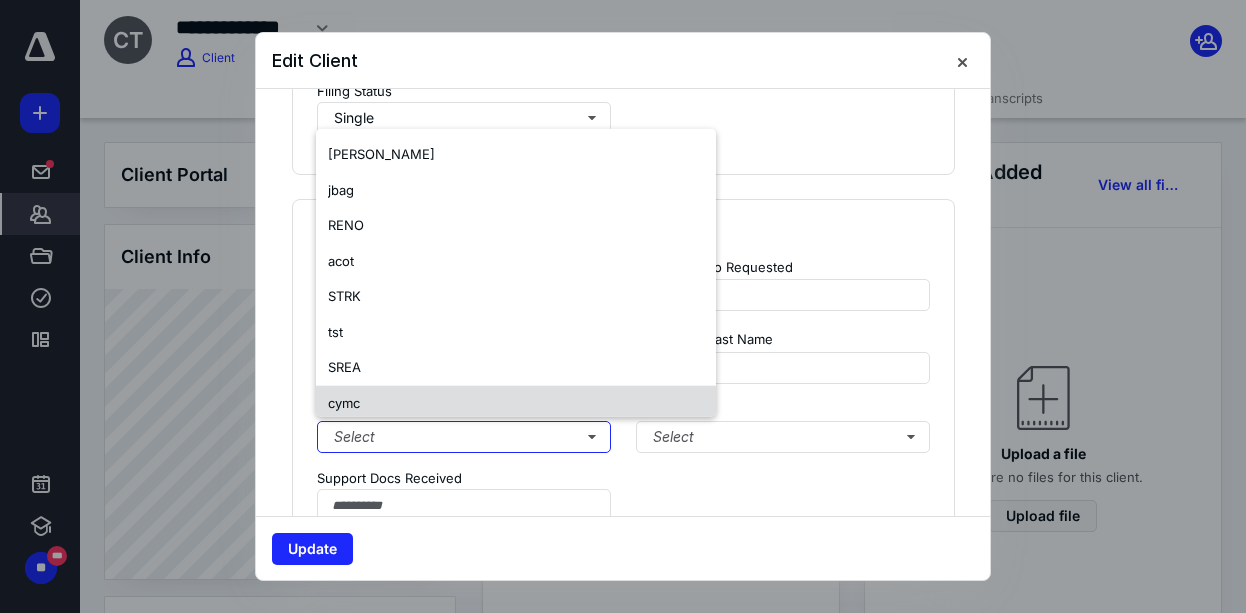 click on "cymc" at bounding box center (516, 403) 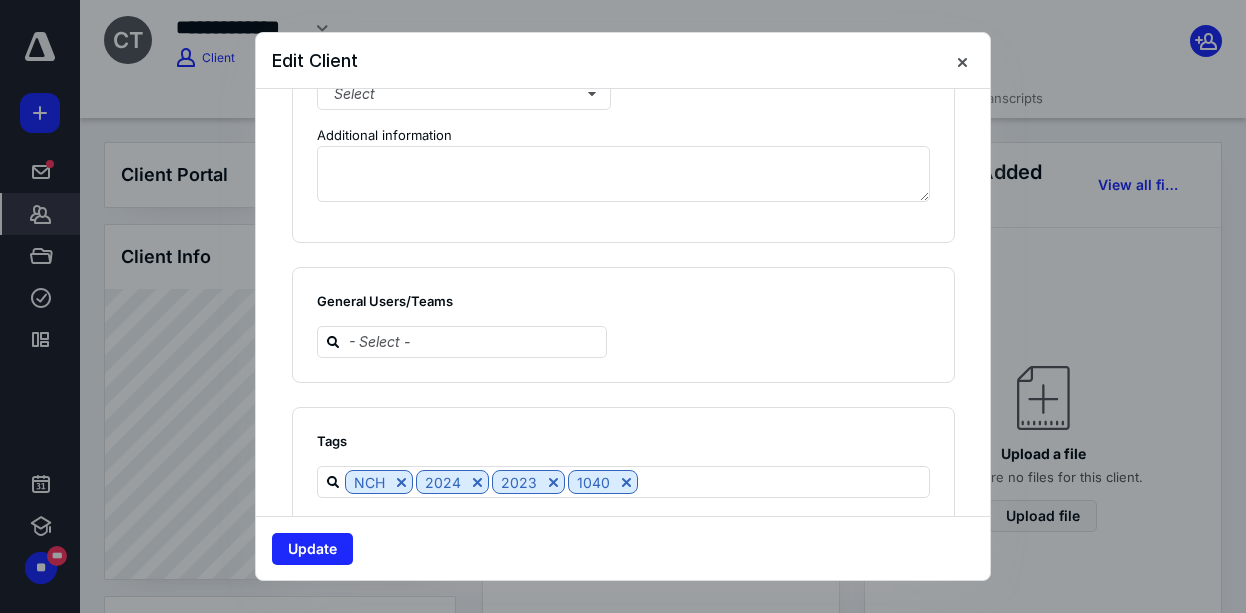 scroll, scrollTop: 1857, scrollLeft: 0, axis: vertical 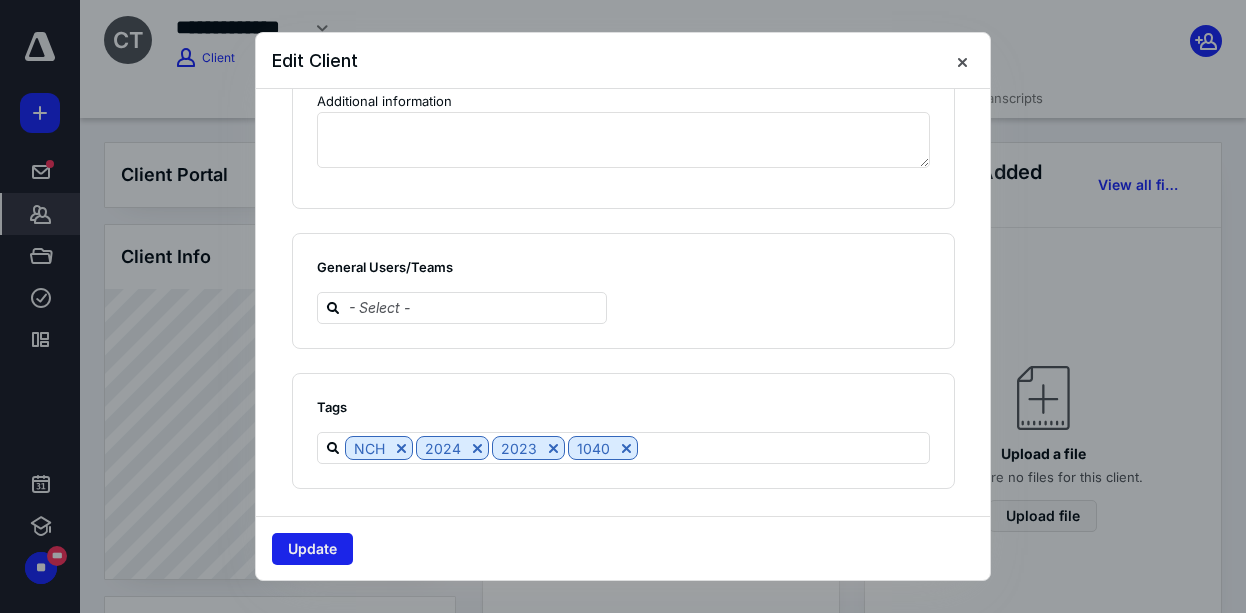 click on "Update" at bounding box center [312, 549] 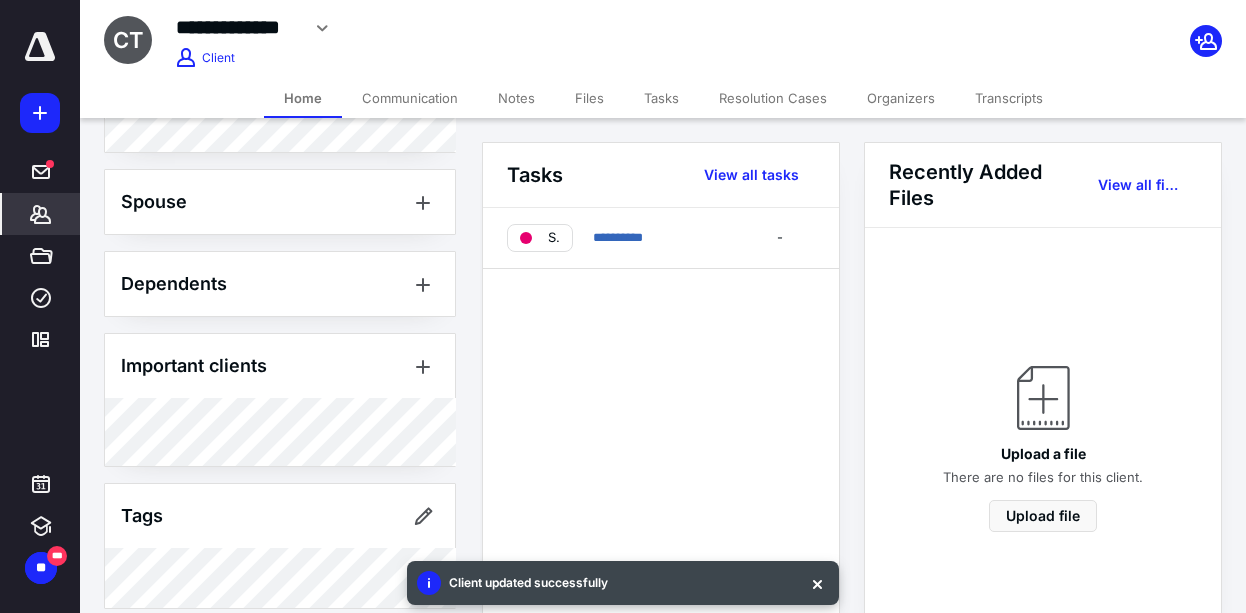 scroll, scrollTop: 1072, scrollLeft: 0, axis: vertical 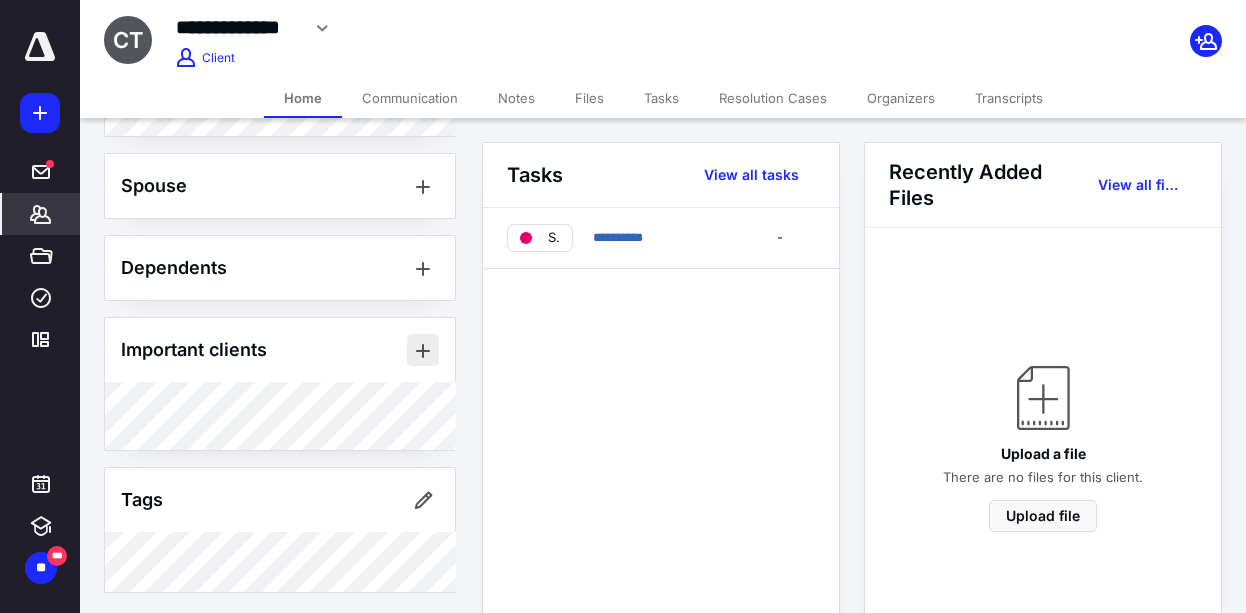 click at bounding box center [423, 350] 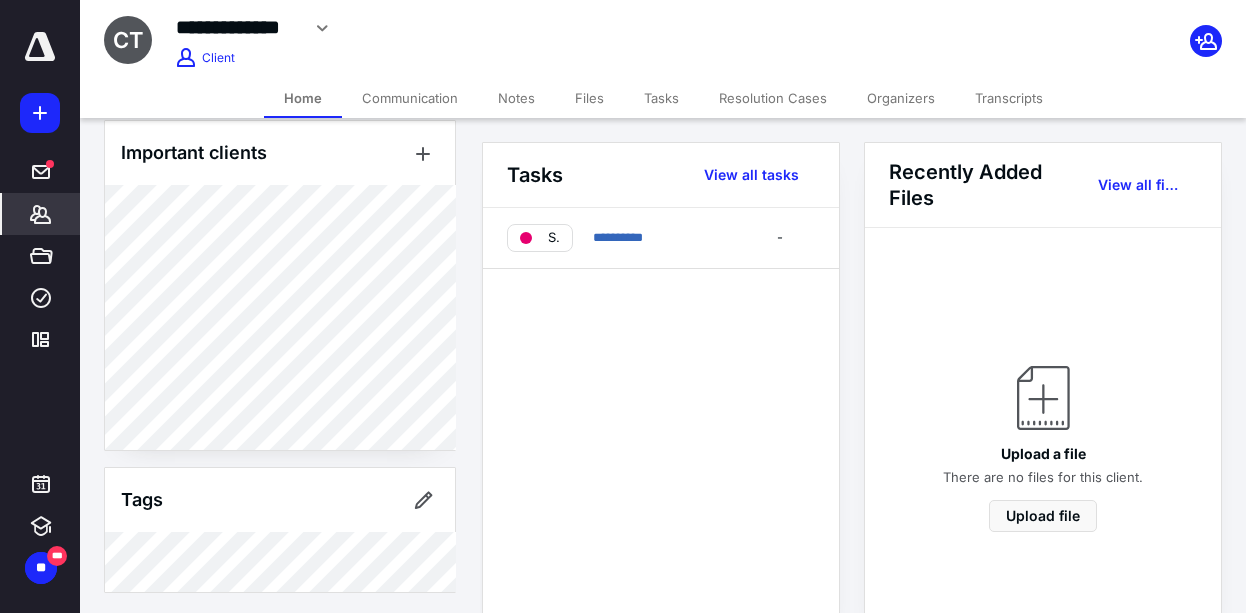 scroll, scrollTop: 1155, scrollLeft: 0, axis: vertical 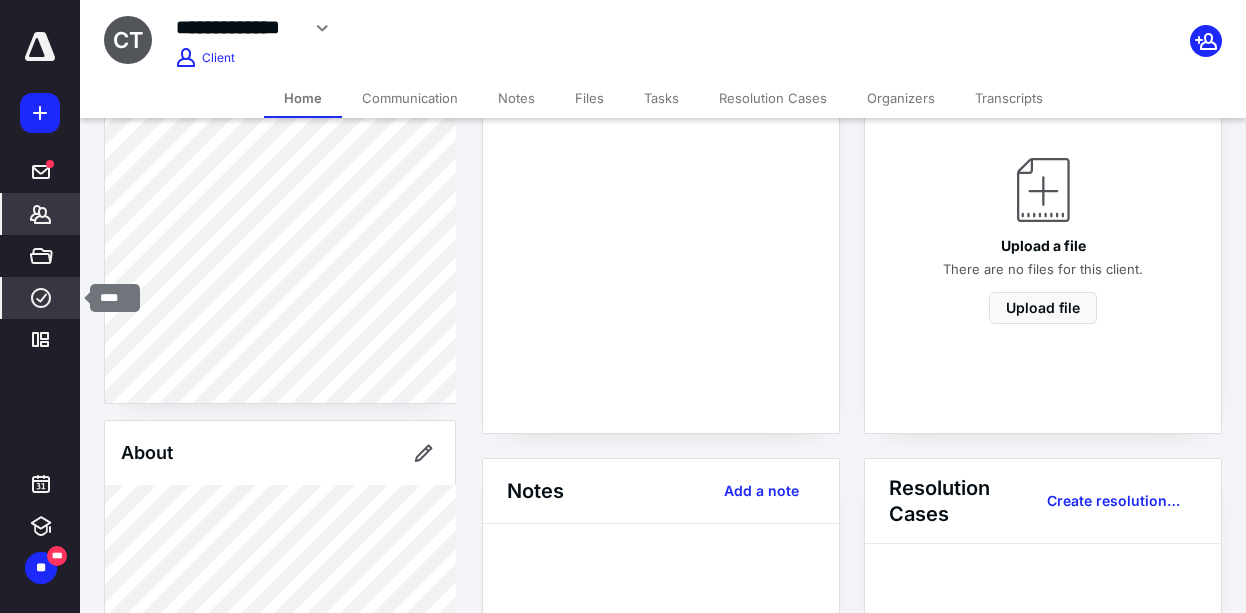 click 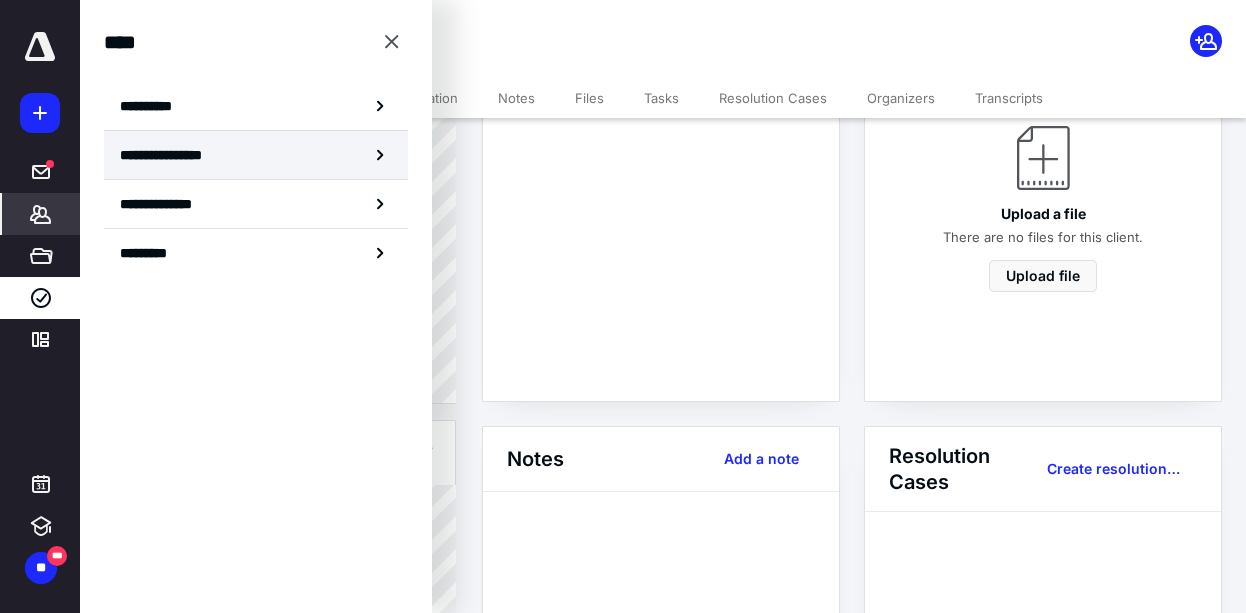 scroll, scrollTop: 208, scrollLeft: 0, axis: vertical 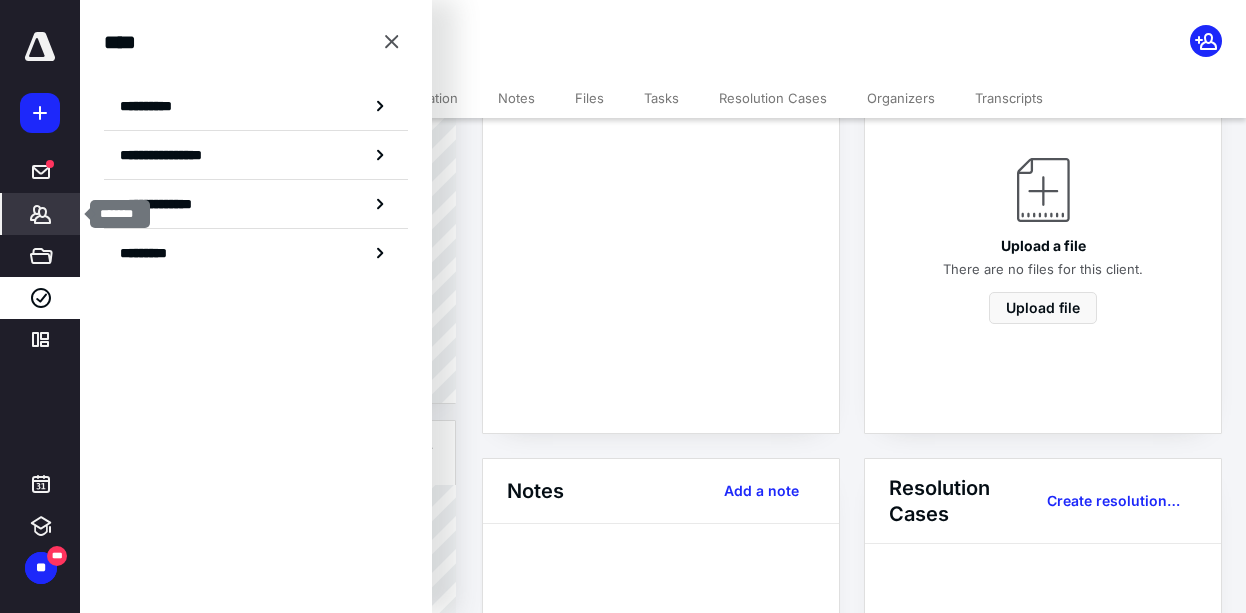click 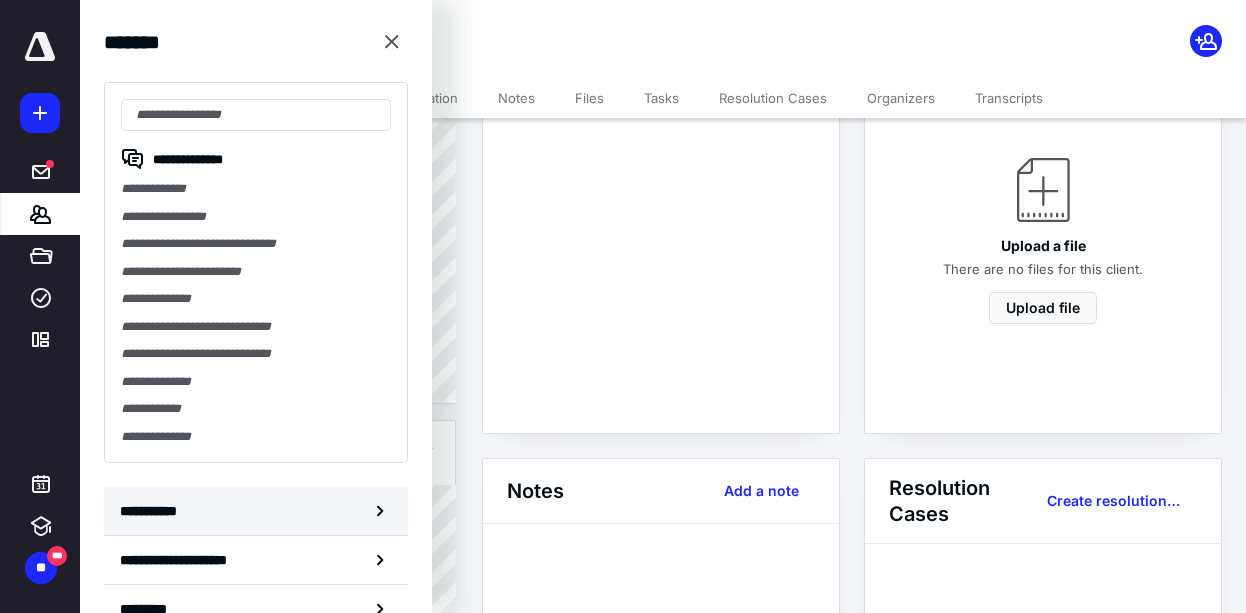 click on "**********" at bounding box center (153, 511) 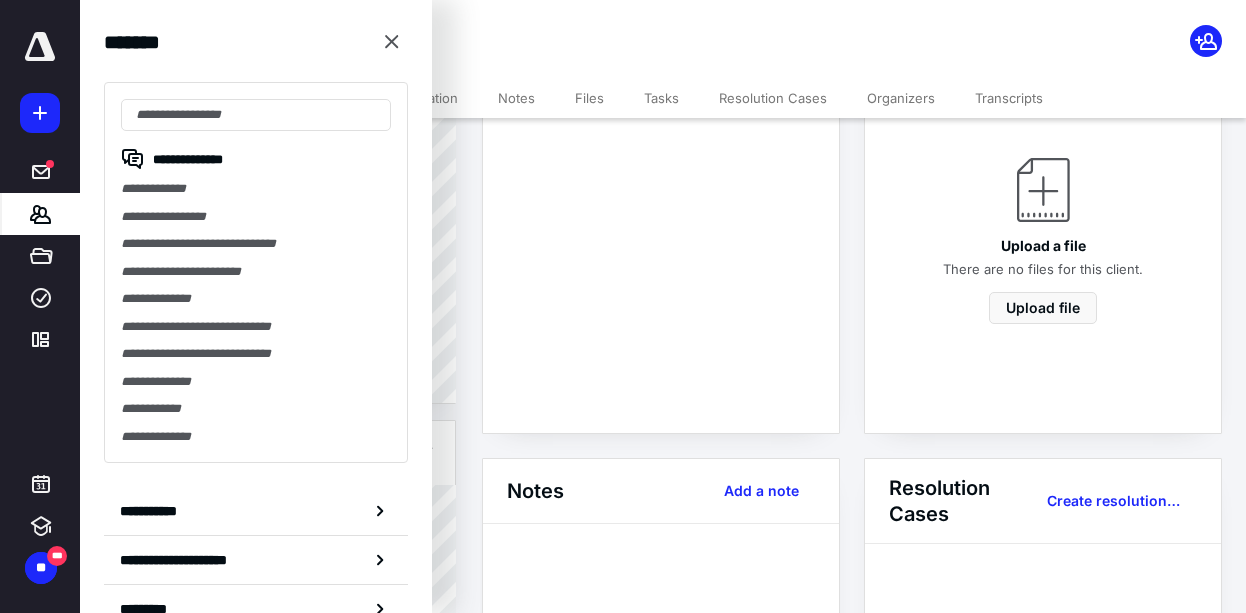scroll, scrollTop: 0, scrollLeft: 0, axis: both 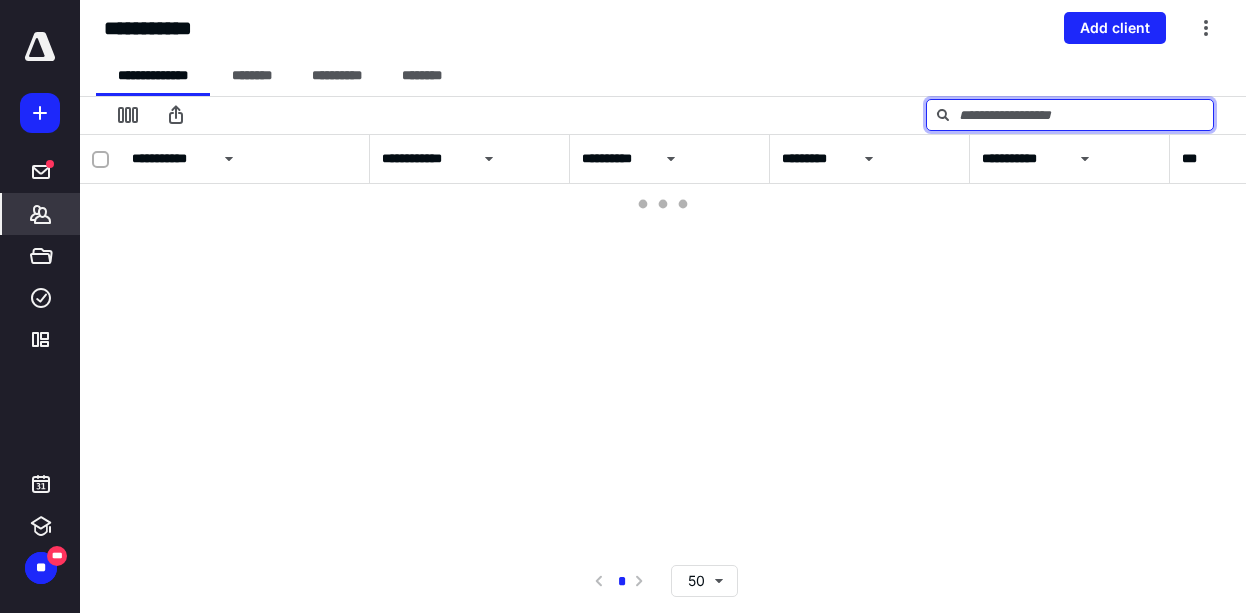 click at bounding box center (1070, 115) 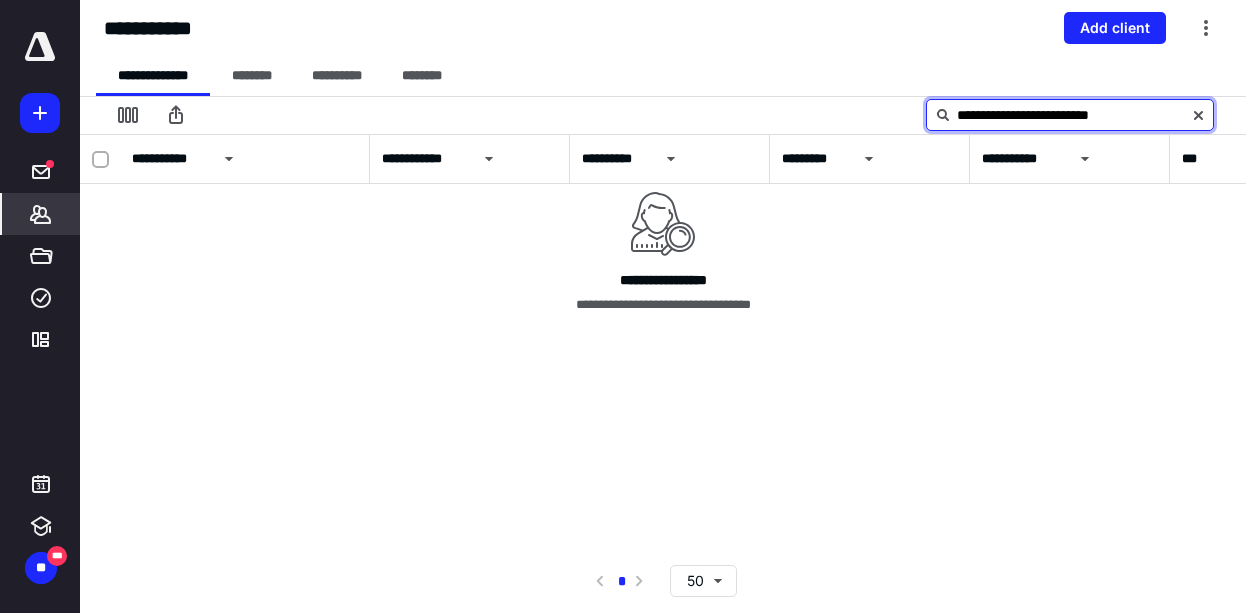 drag, startPoint x: 1065, startPoint y: 116, endPoint x: 816, endPoint y: 135, distance: 249.72385 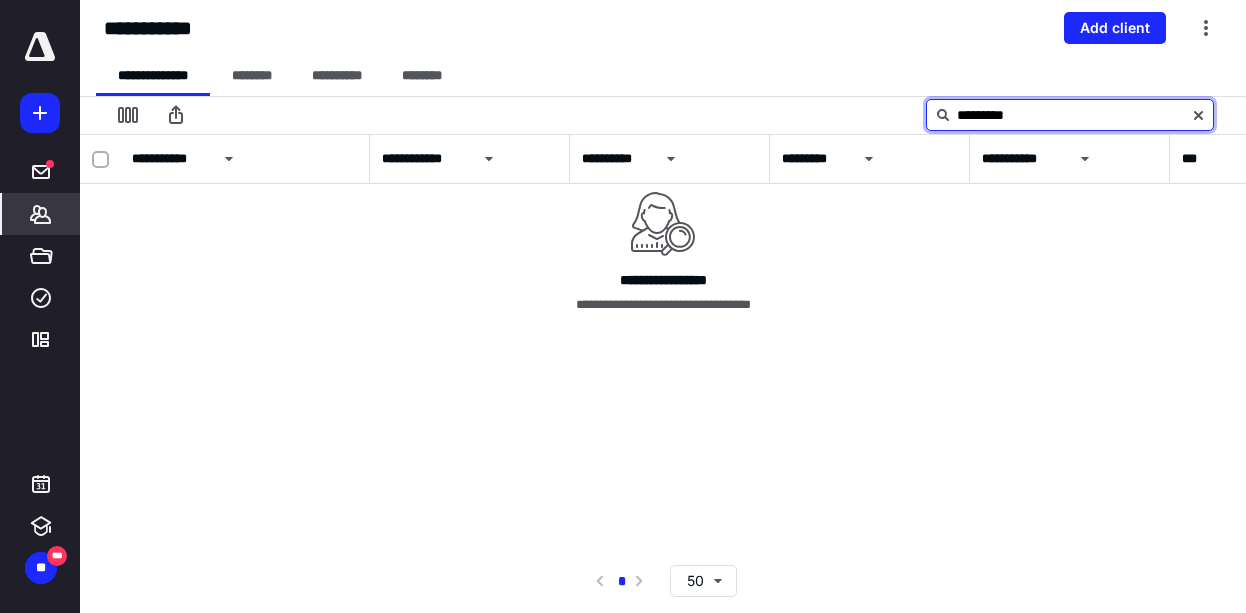 type on "********" 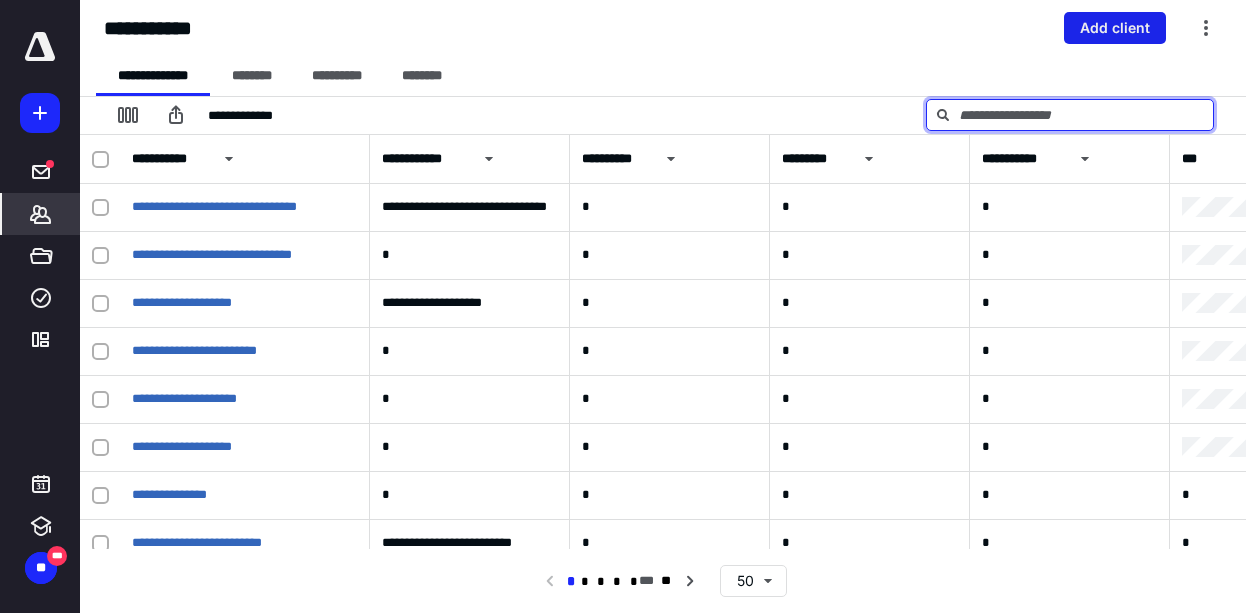 type 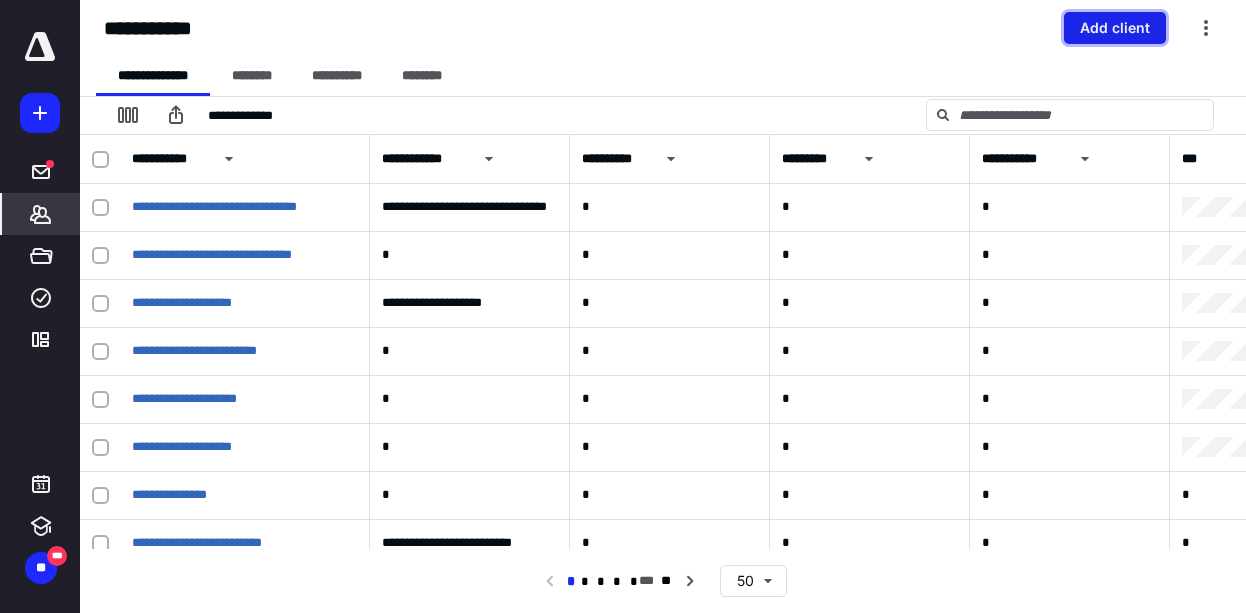 click on "Add client" at bounding box center (1115, 28) 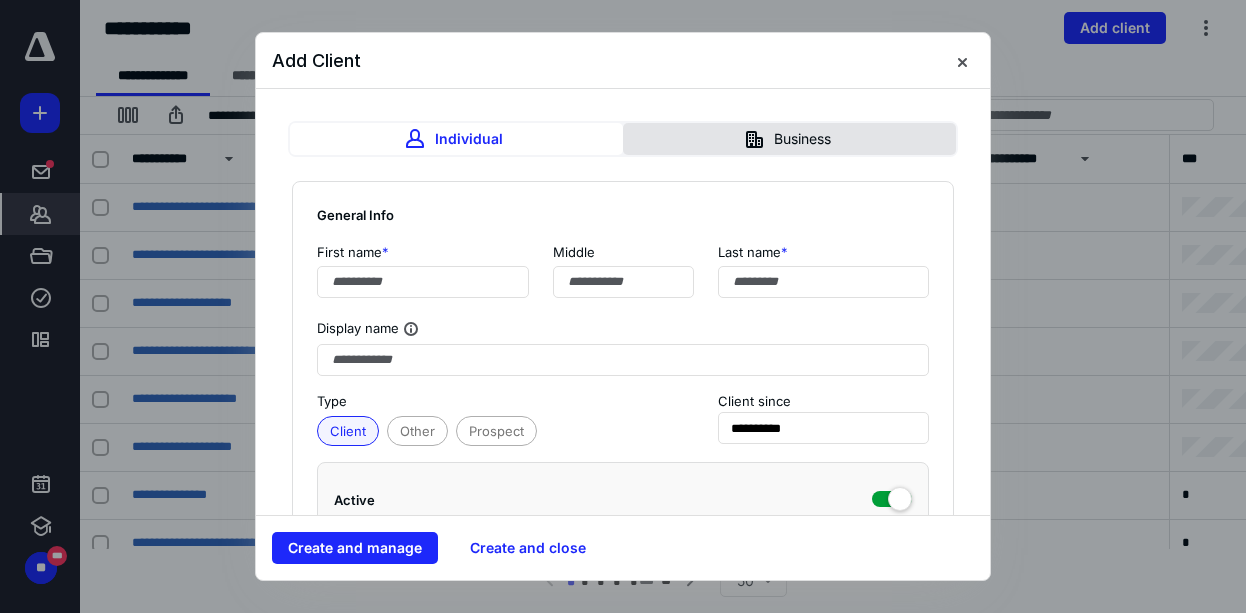 click on "Business" at bounding box center [789, 139] 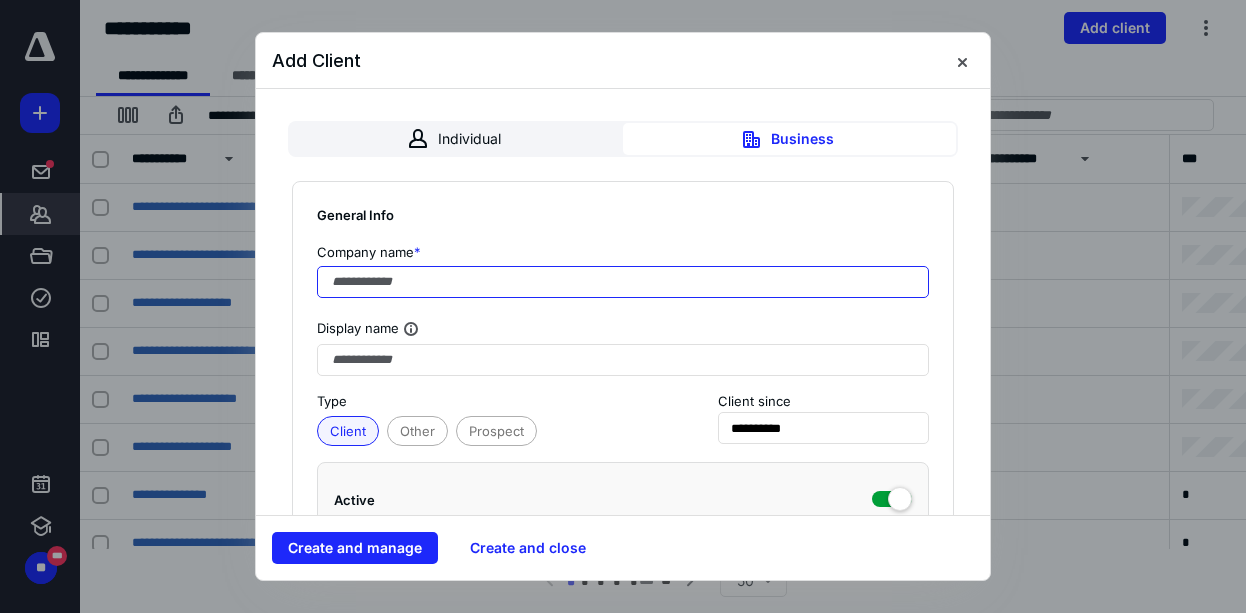 click at bounding box center (623, 282) 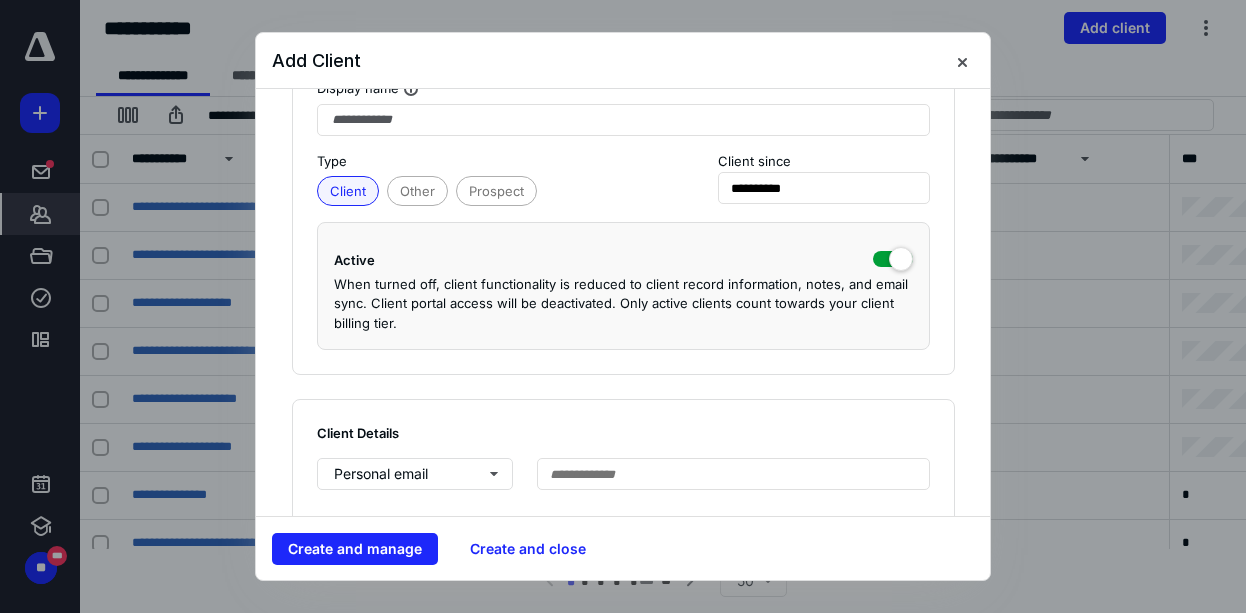 scroll, scrollTop: 288, scrollLeft: 0, axis: vertical 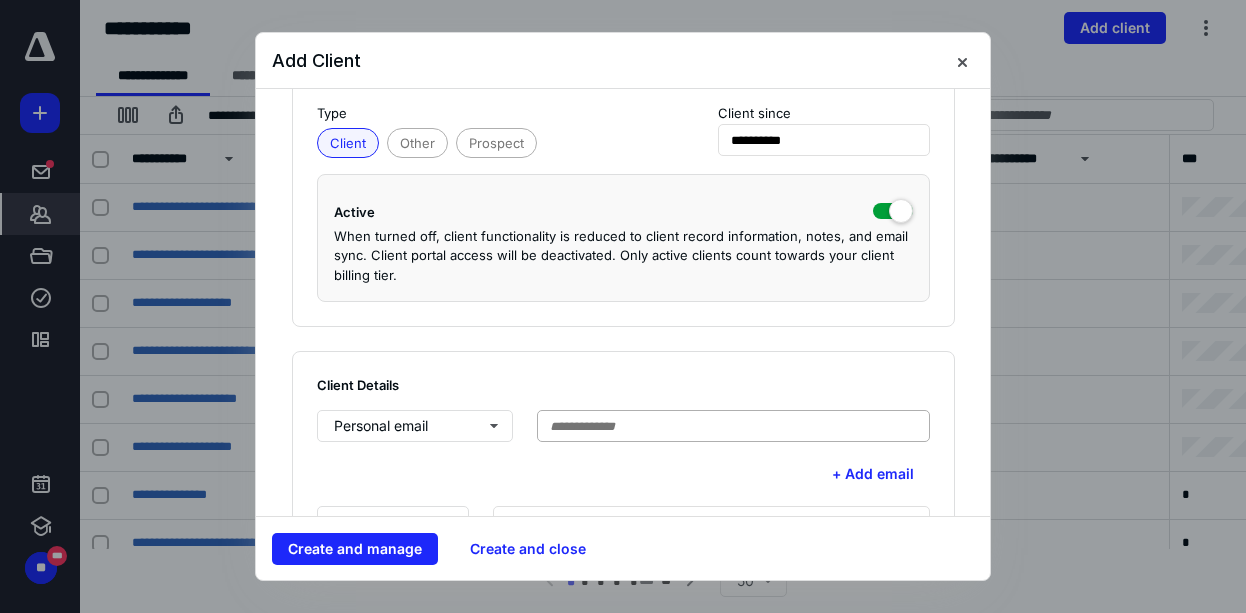type on "**********" 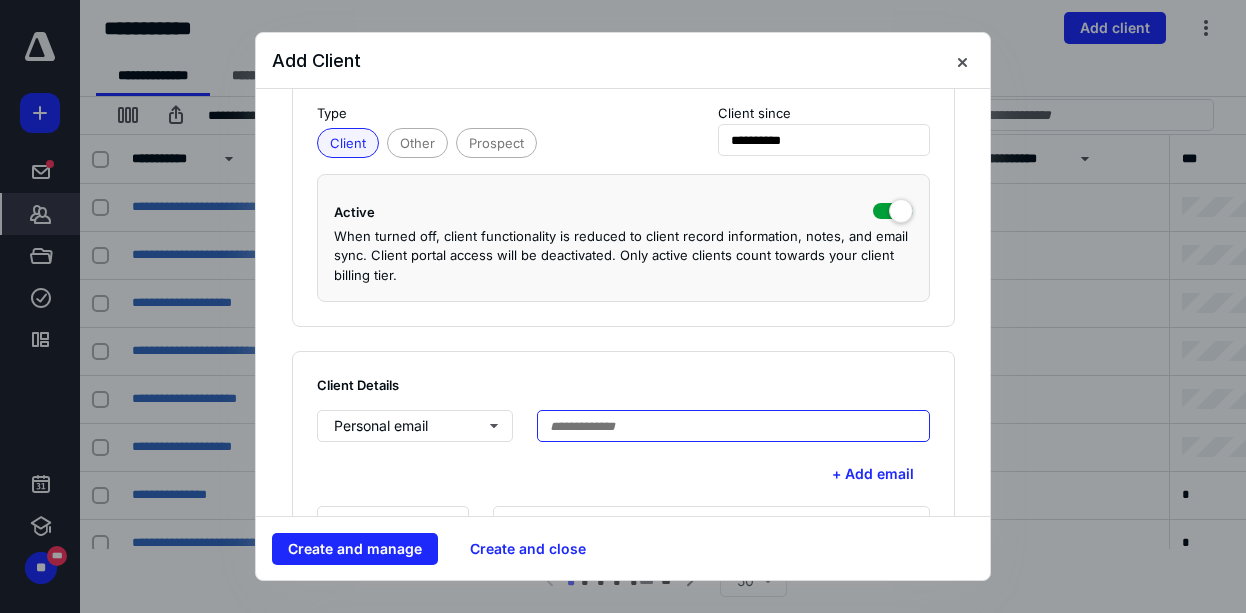 click at bounding box center [733, 426] 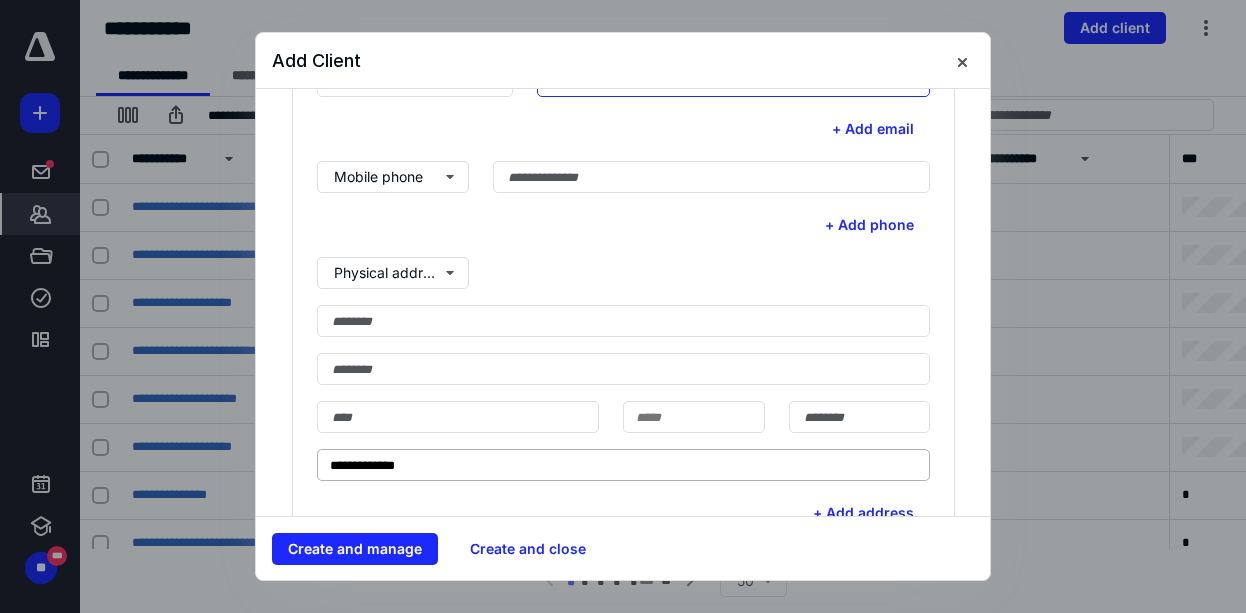 scroll, scrollTop: 672, scrollLeft: 0, axis: vertical 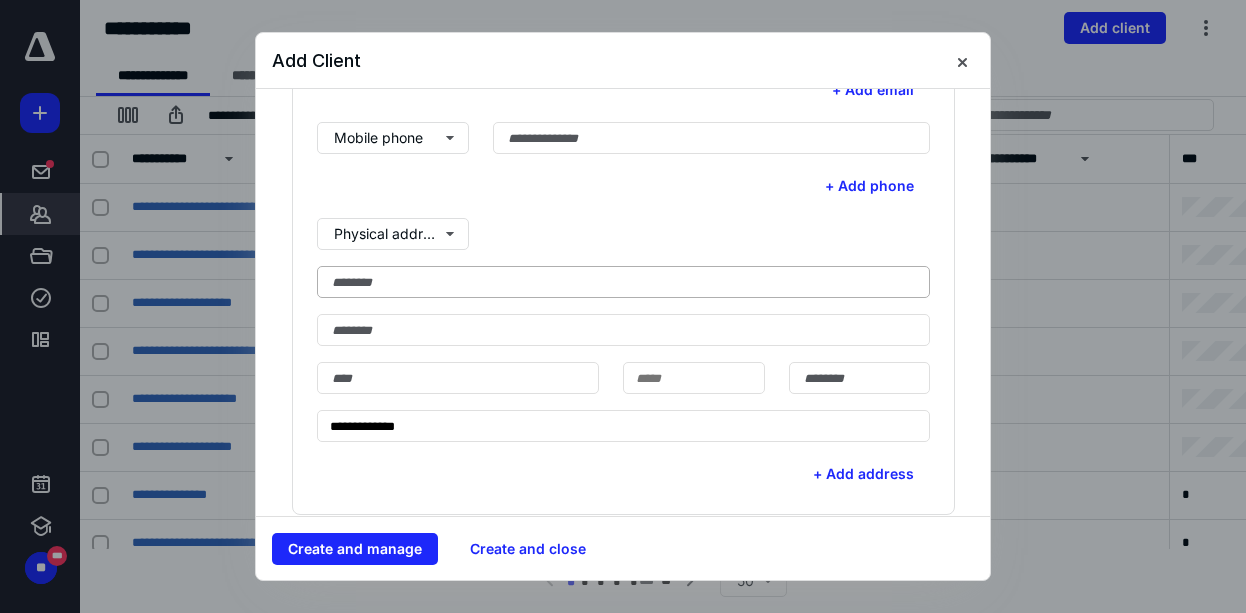 type on "**********" 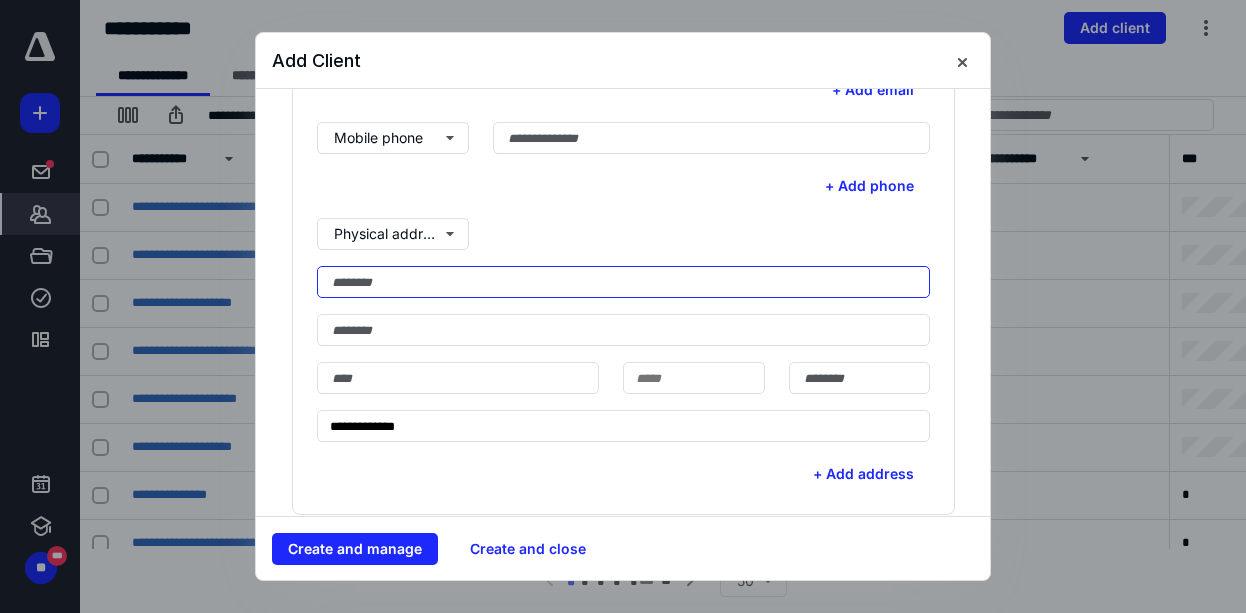 click at bounding box center (623, 282) 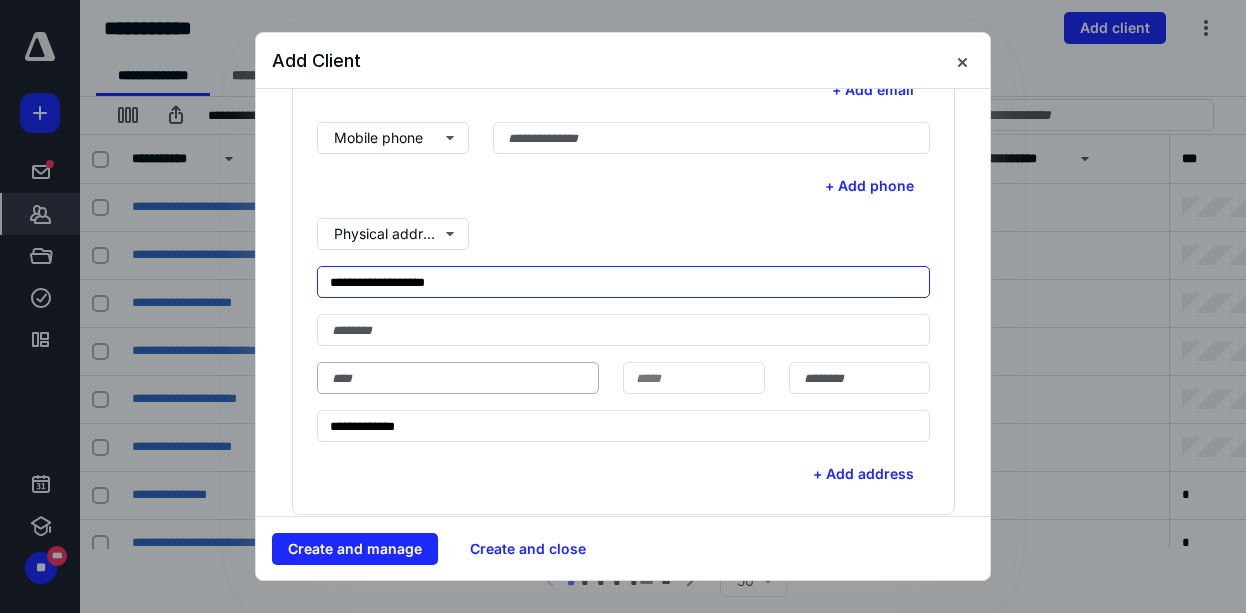 type on "**********" 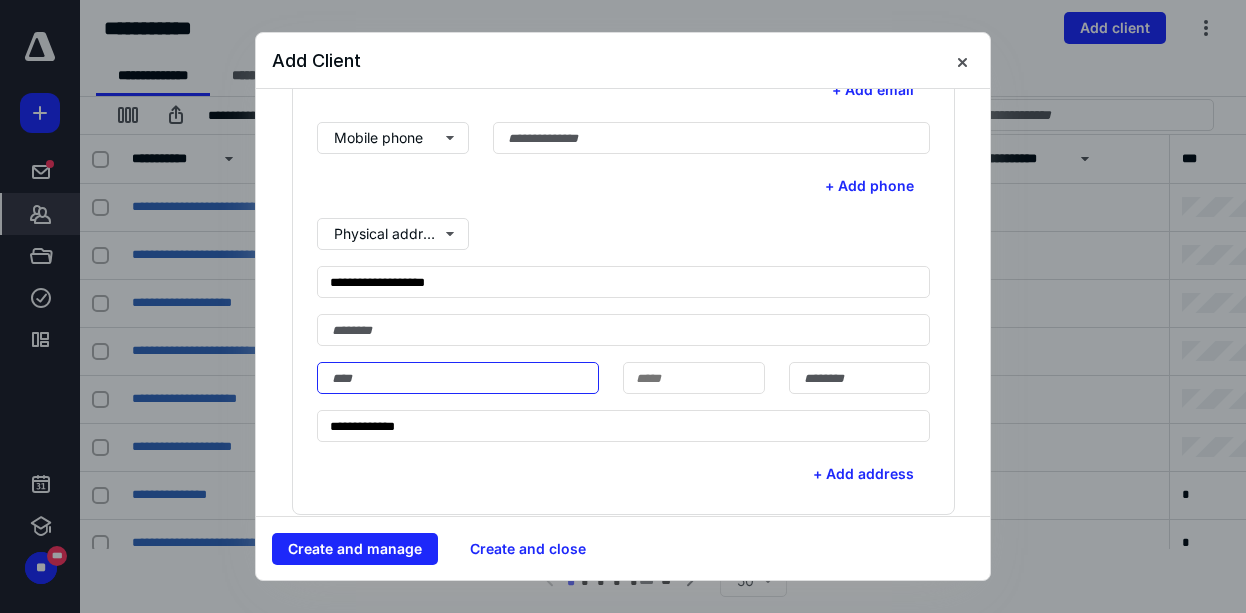 click at bounding box center [458, 378] 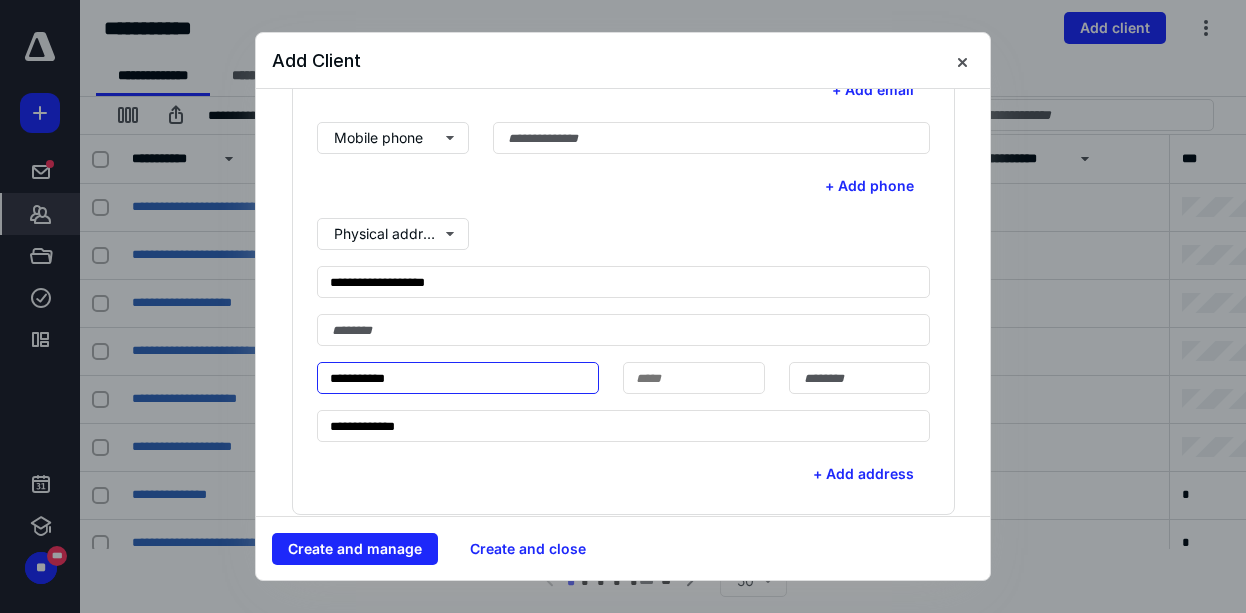 type on "**********" 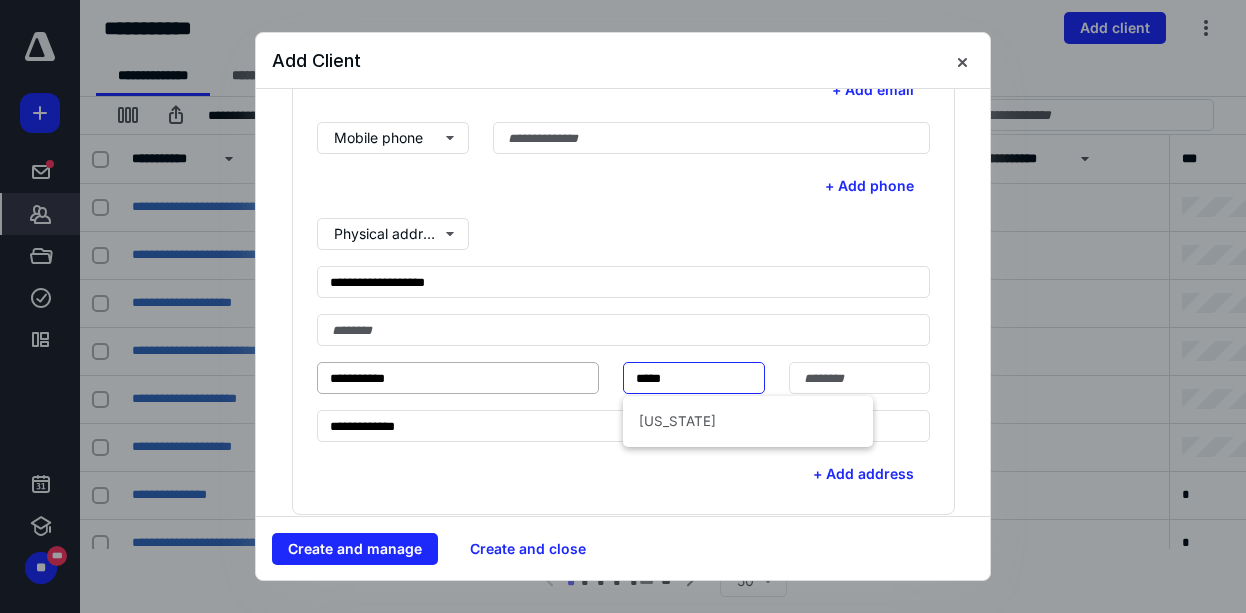 type on "*****" 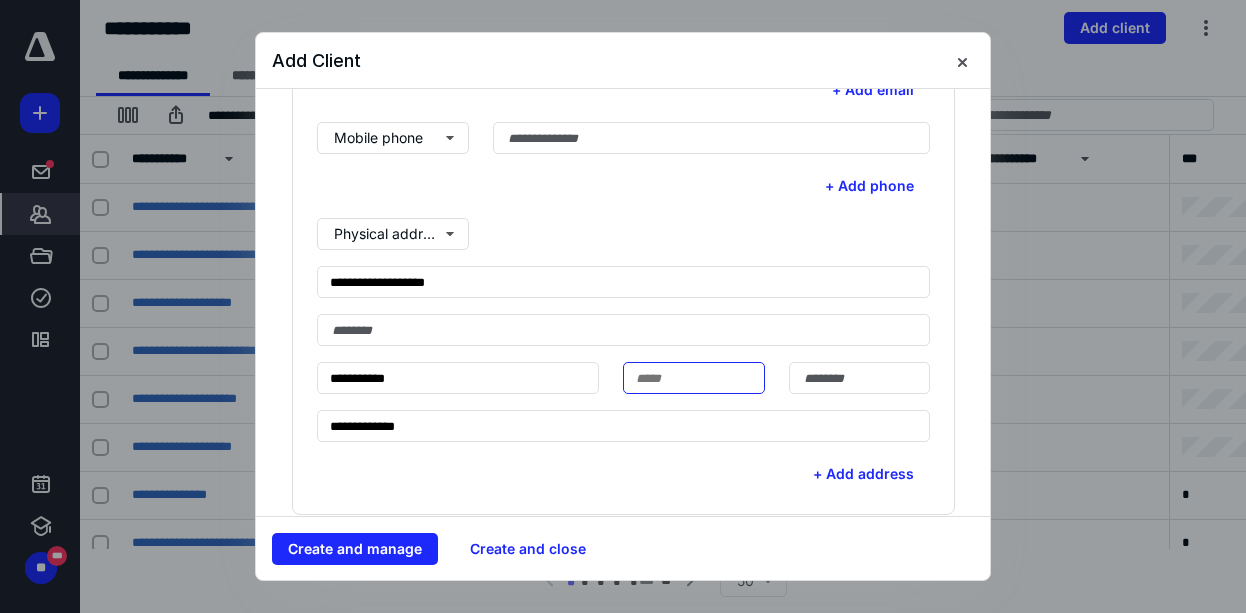 click at bounding box center [693, 378] 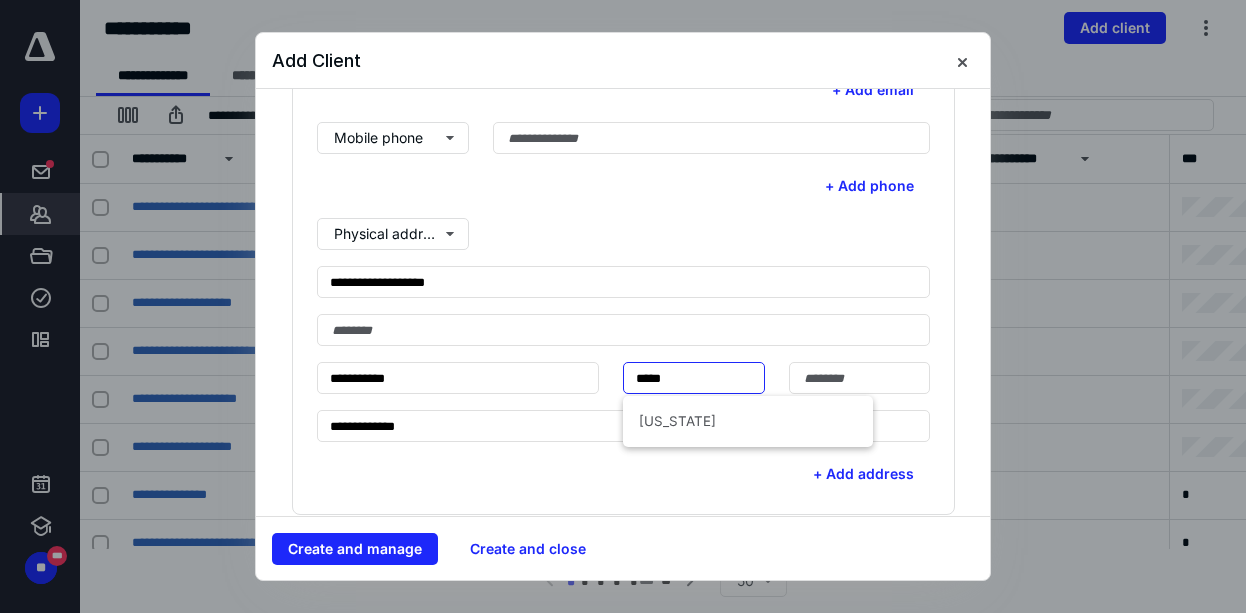 type on "*****" 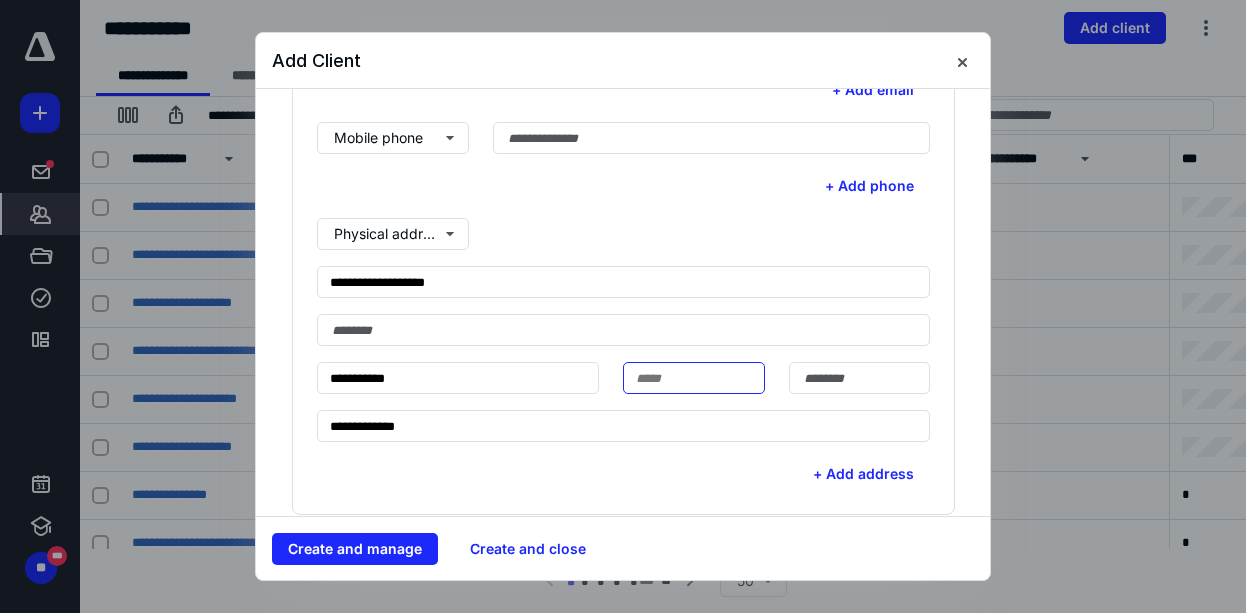 click at bounding box center (693, 378) 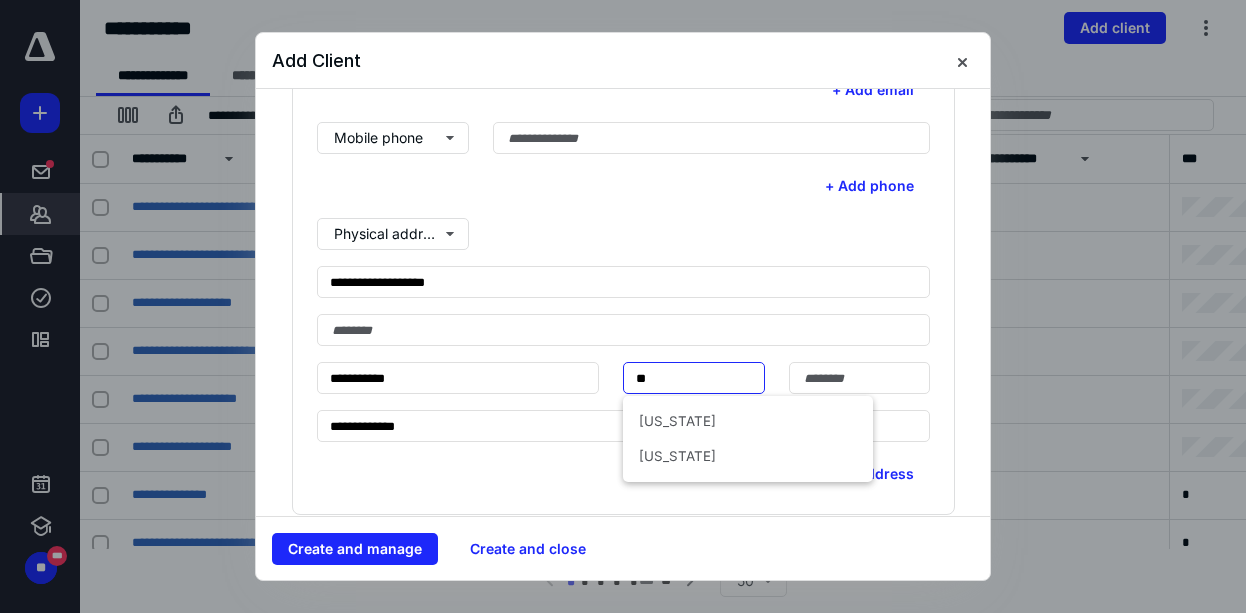 type on "**" 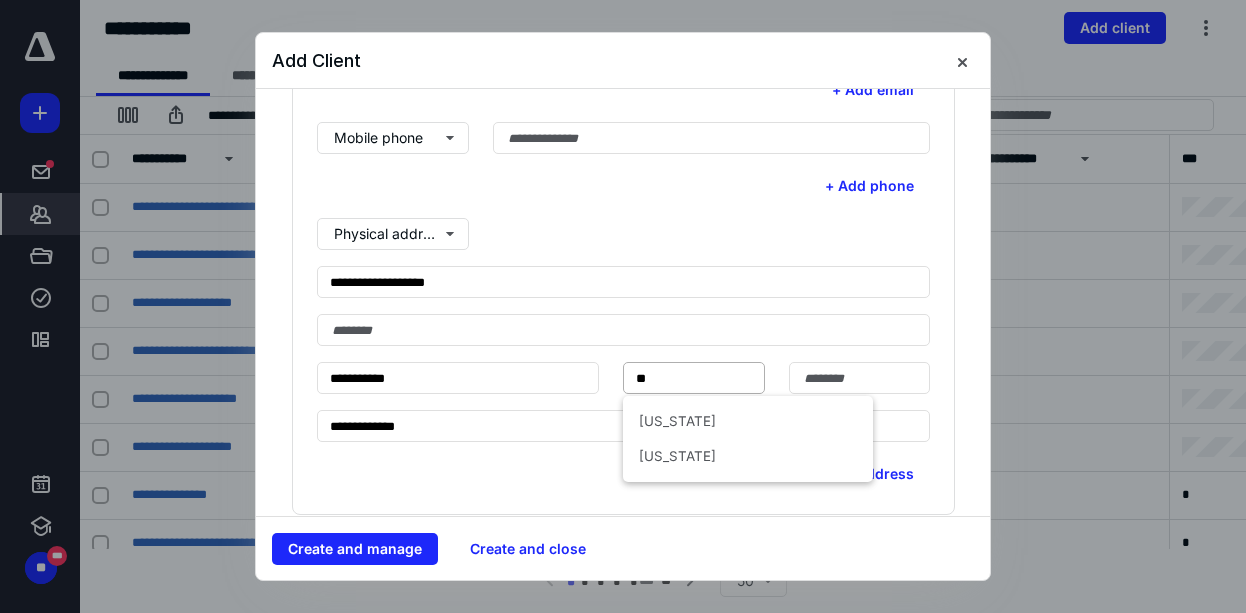 type on "**********" 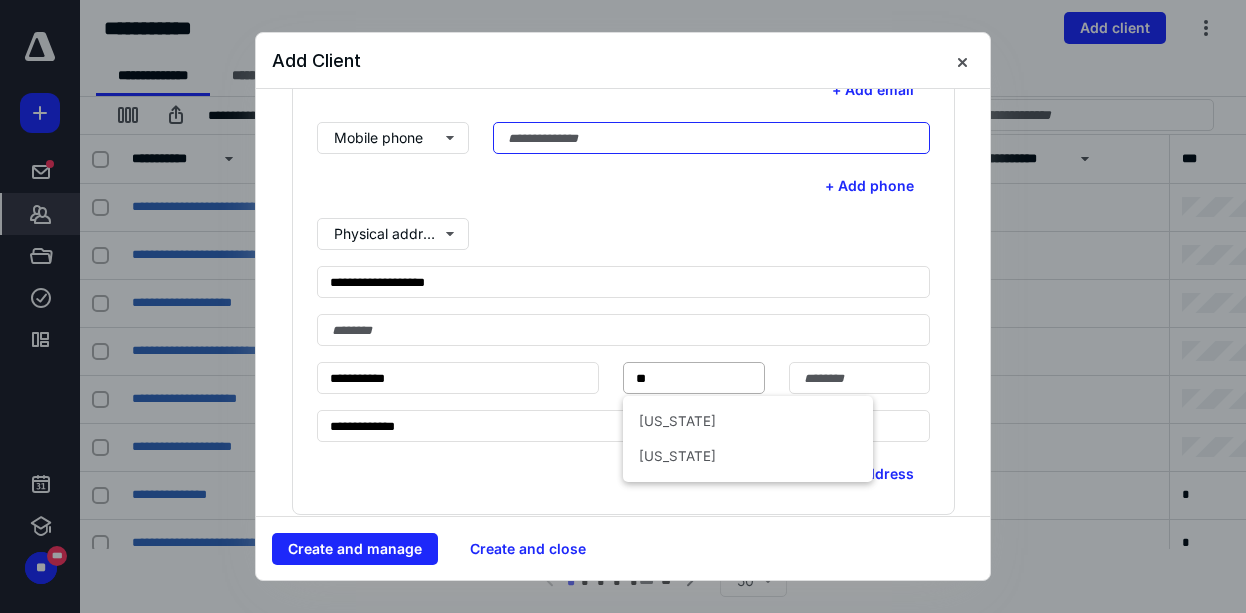 type on "**********" 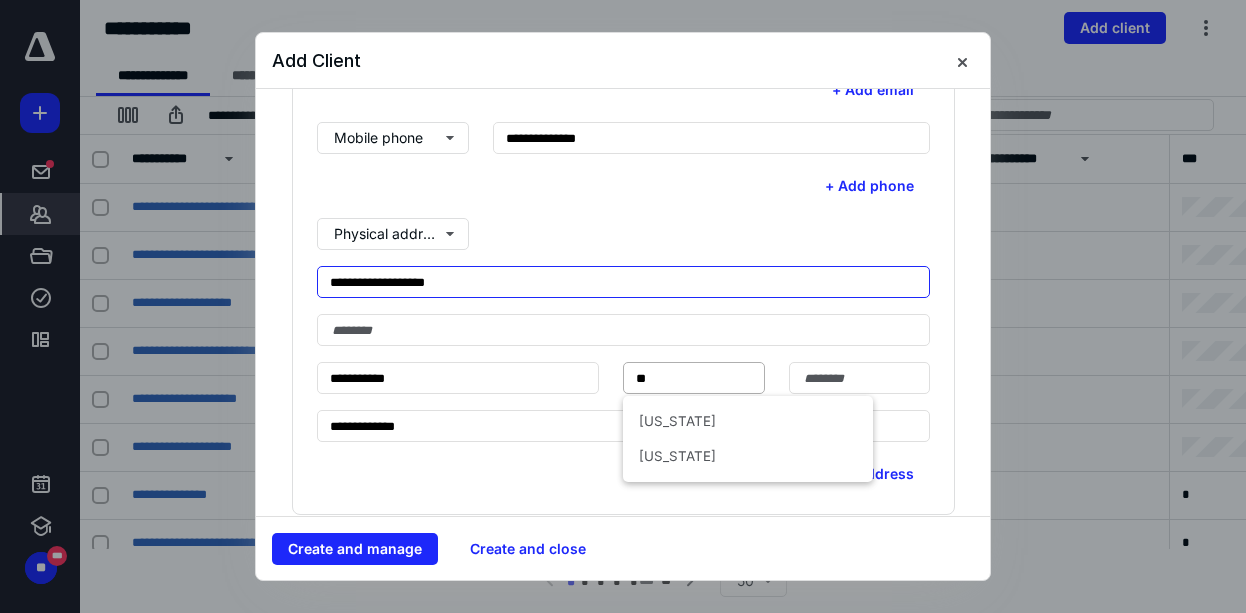 type on "**********" 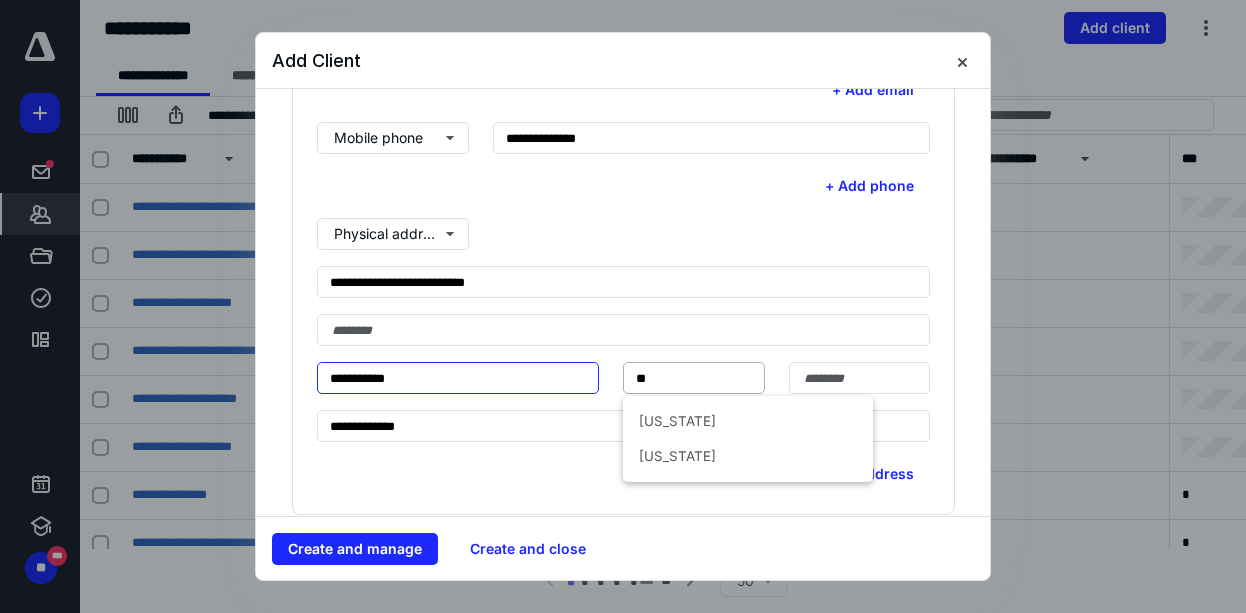 type on "**********" 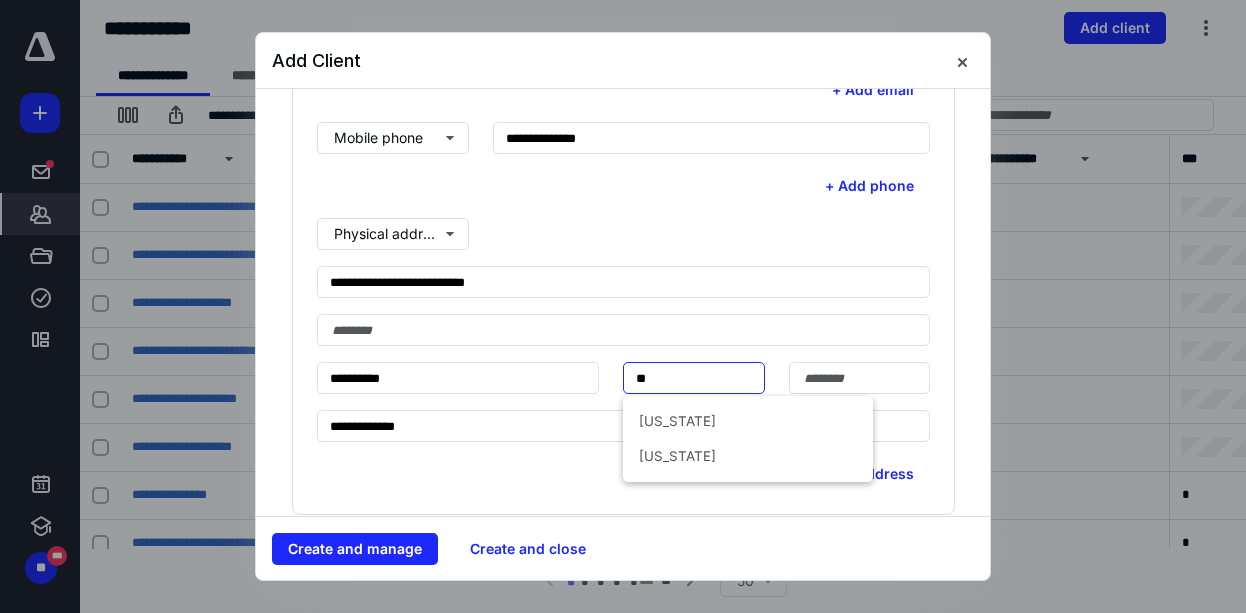 type on "*****" 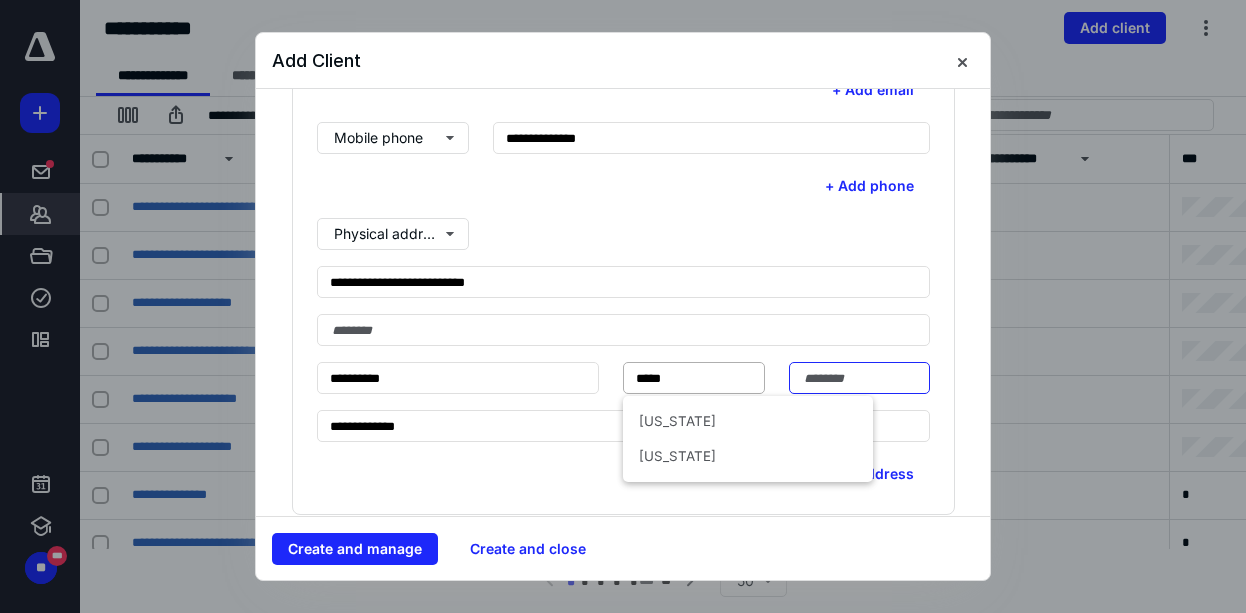 type on "*****" 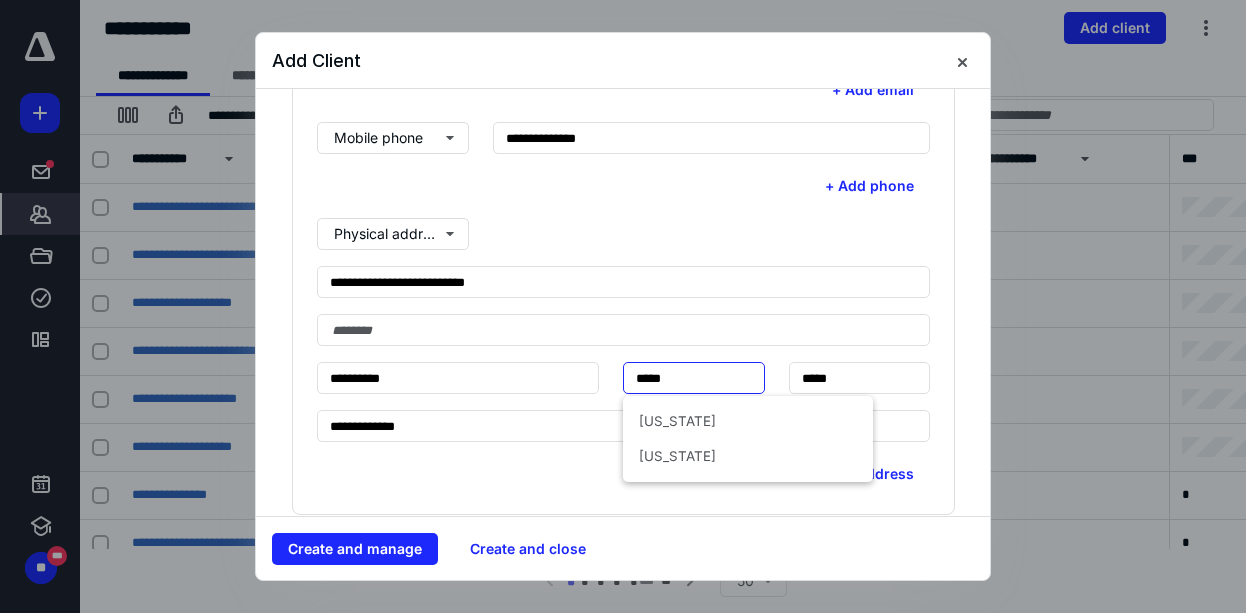 type 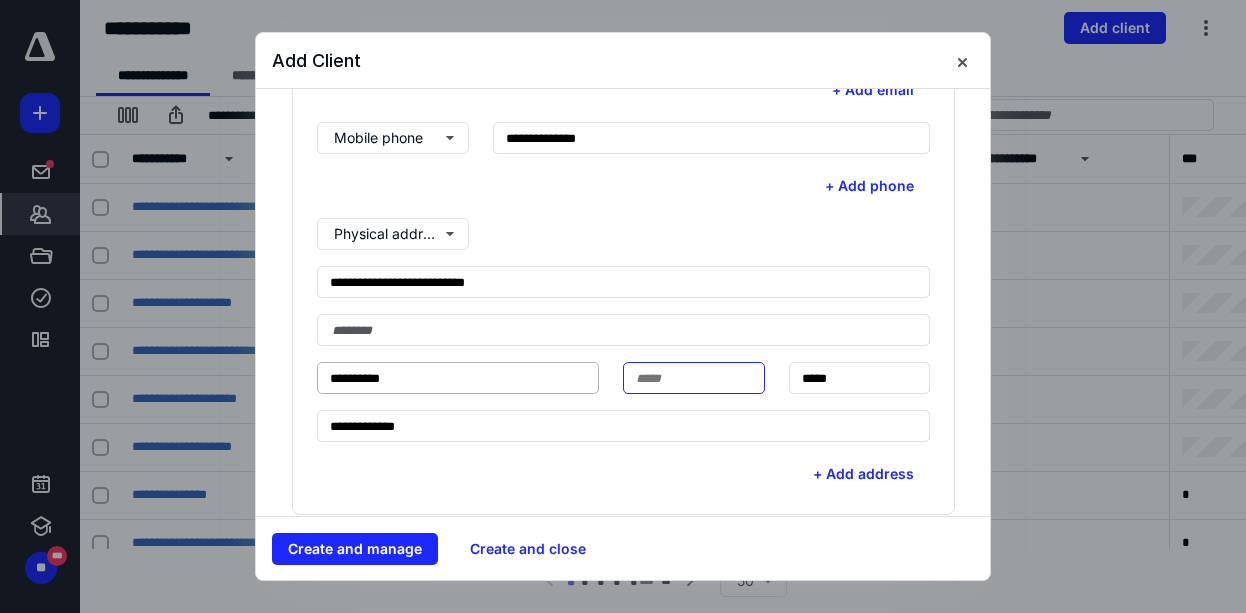 type on "**********" 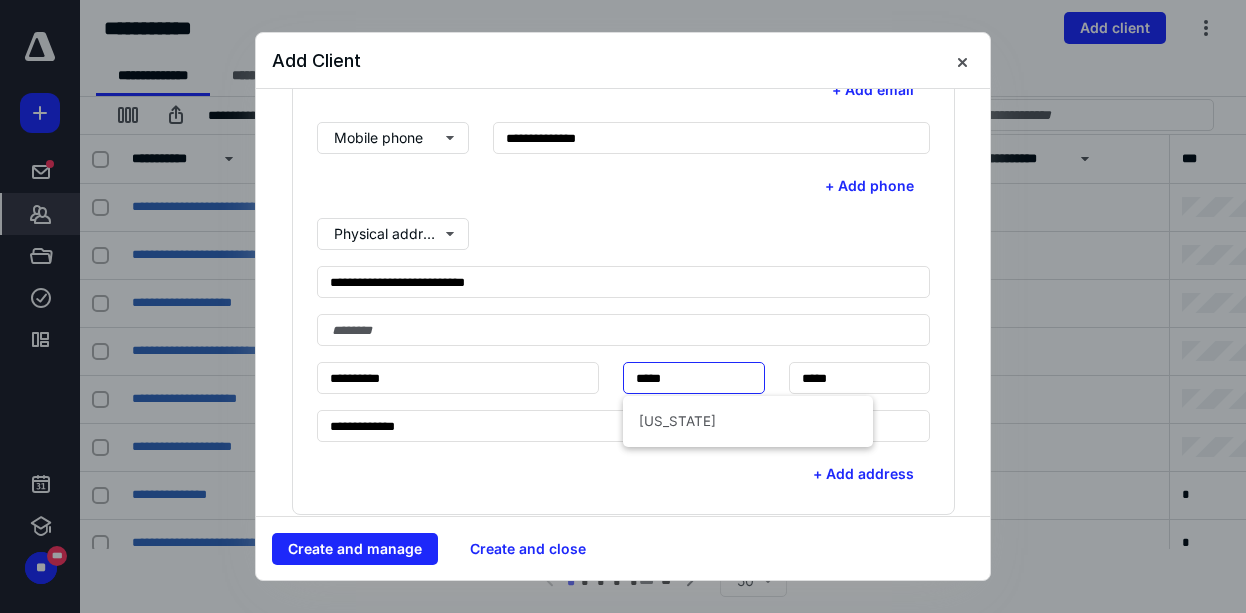 click on "*****" at bounding box center (693, 378) 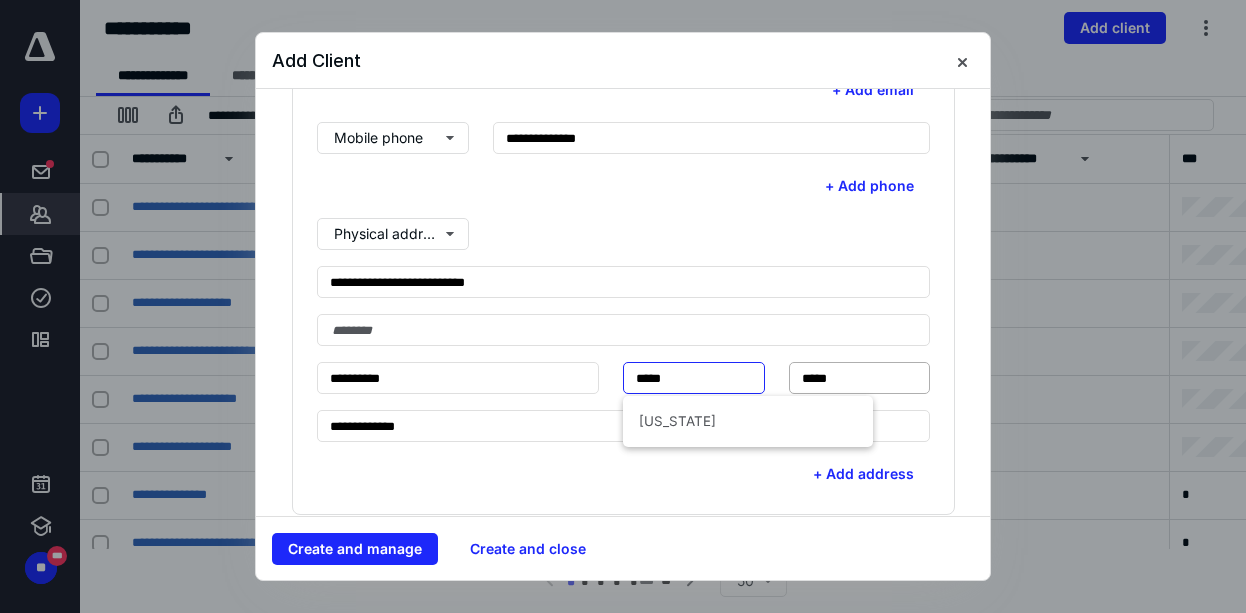 type on "*****" 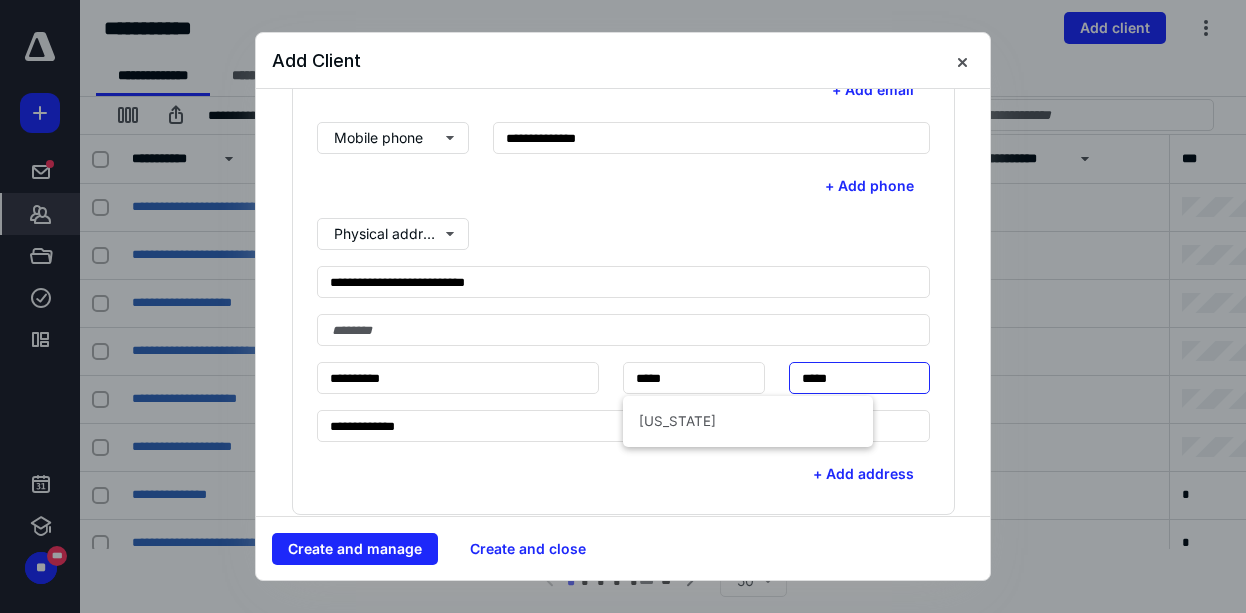 drag, startPoint x: 857, startPoint y: 375, endPoint x: 744, endPoint y: 383, distance: 113.28283 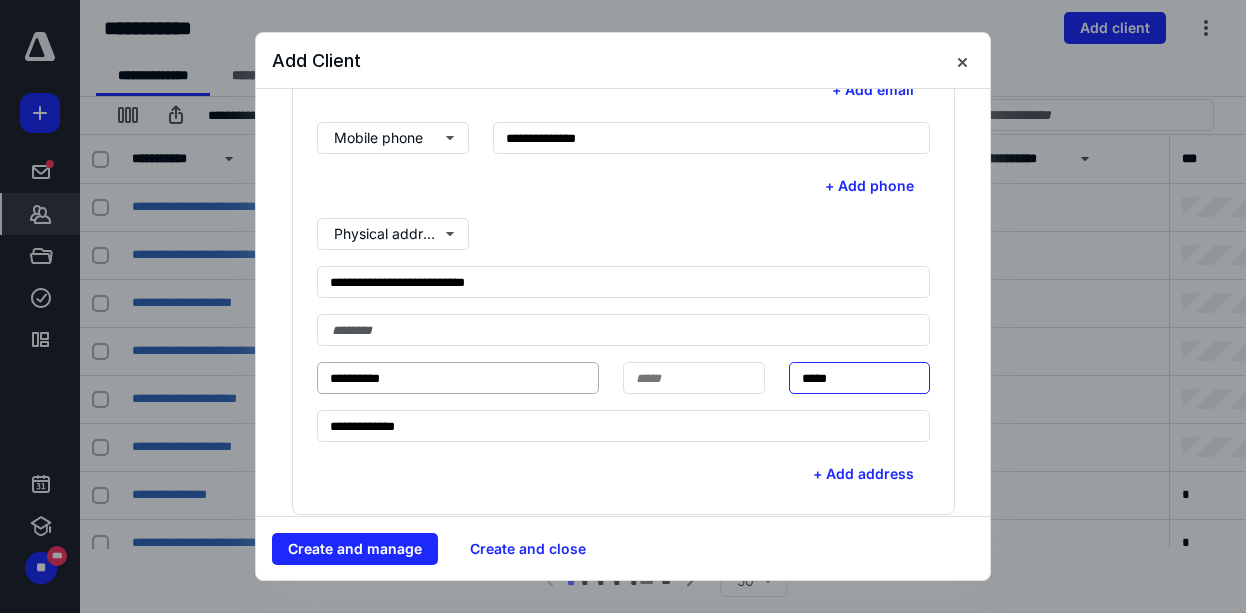 type on "*****" 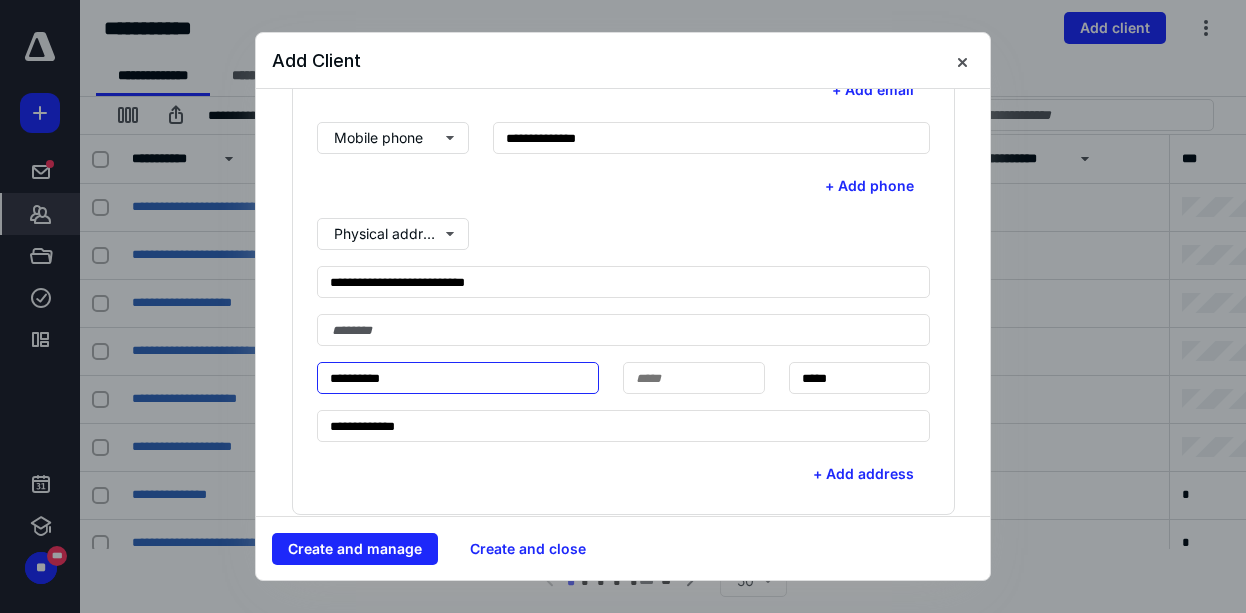 click on "**********" at bounding box center (458, 378) 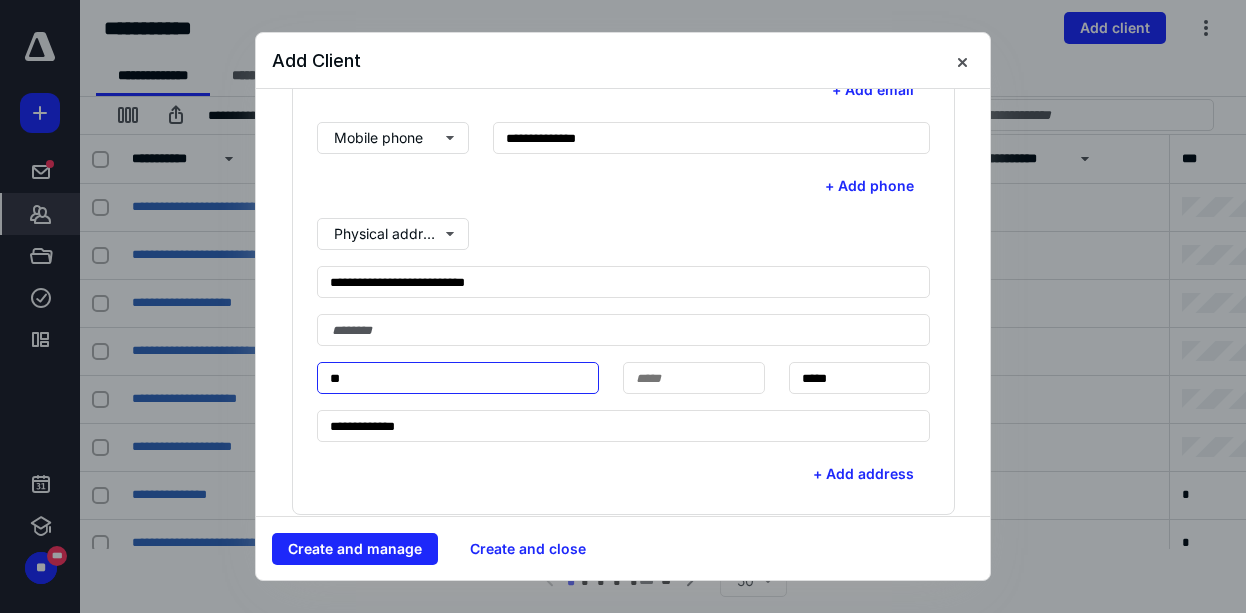 type on "*" 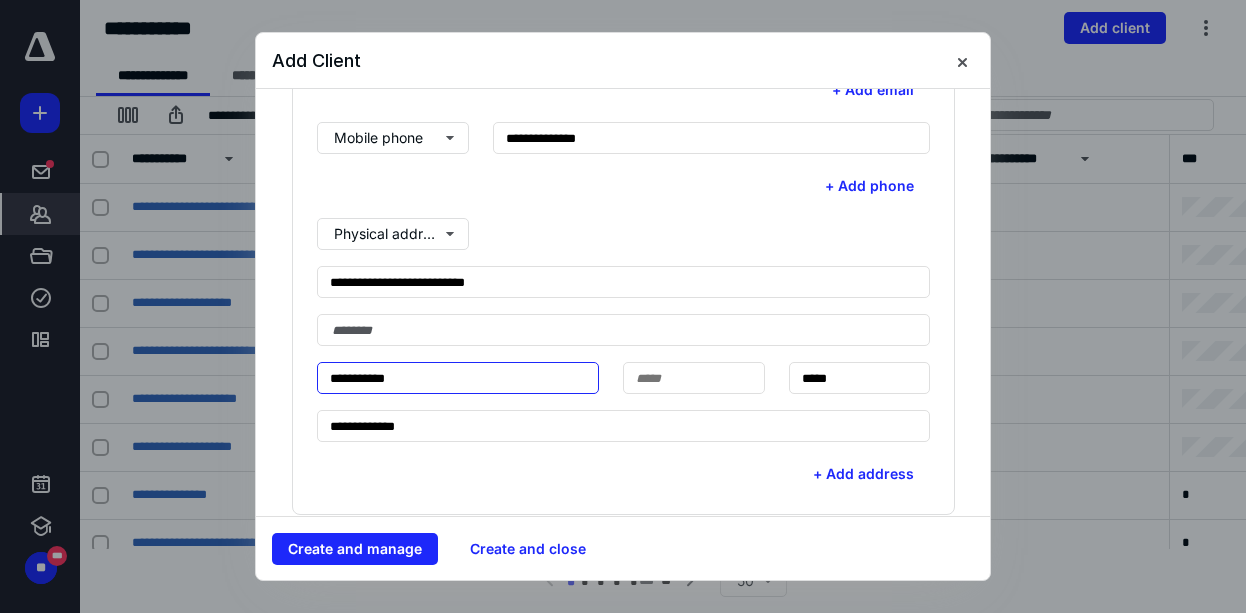 type on "**********" 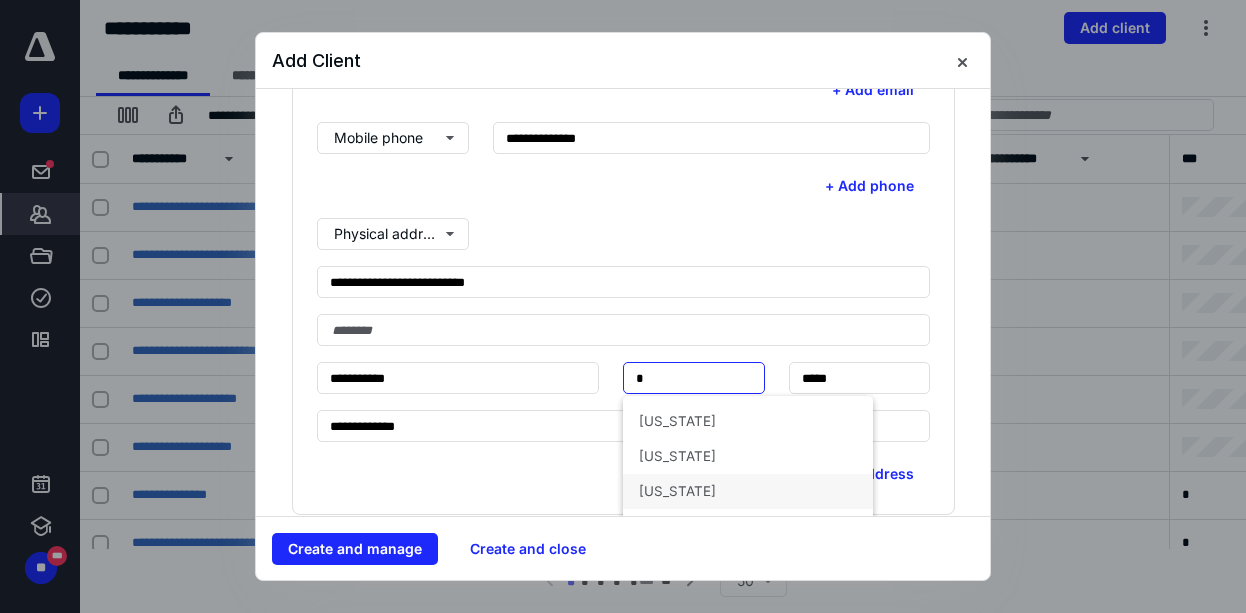 click on "[US_STATE]" at bounding box center [748, 491] 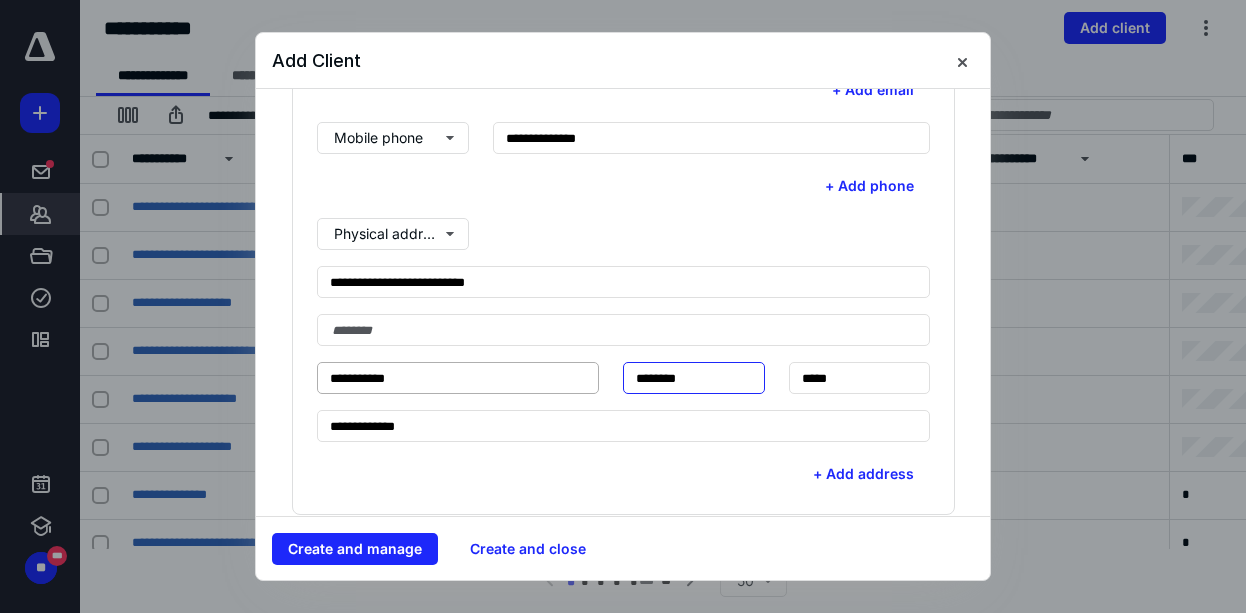 drag, startPoint x: 599, startPoint y: 376, endPoint x: 578, endPoint y: 375, distance: 21.023796 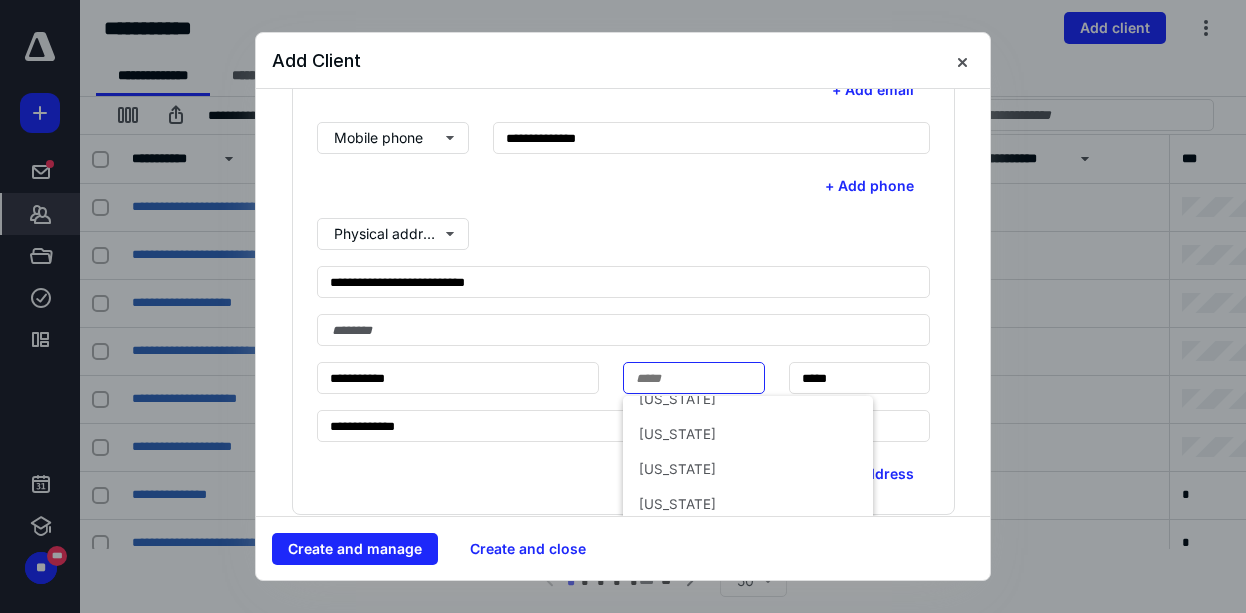 scroll, scrollTop: 1639, scrollLeft: 0, axis: vertical 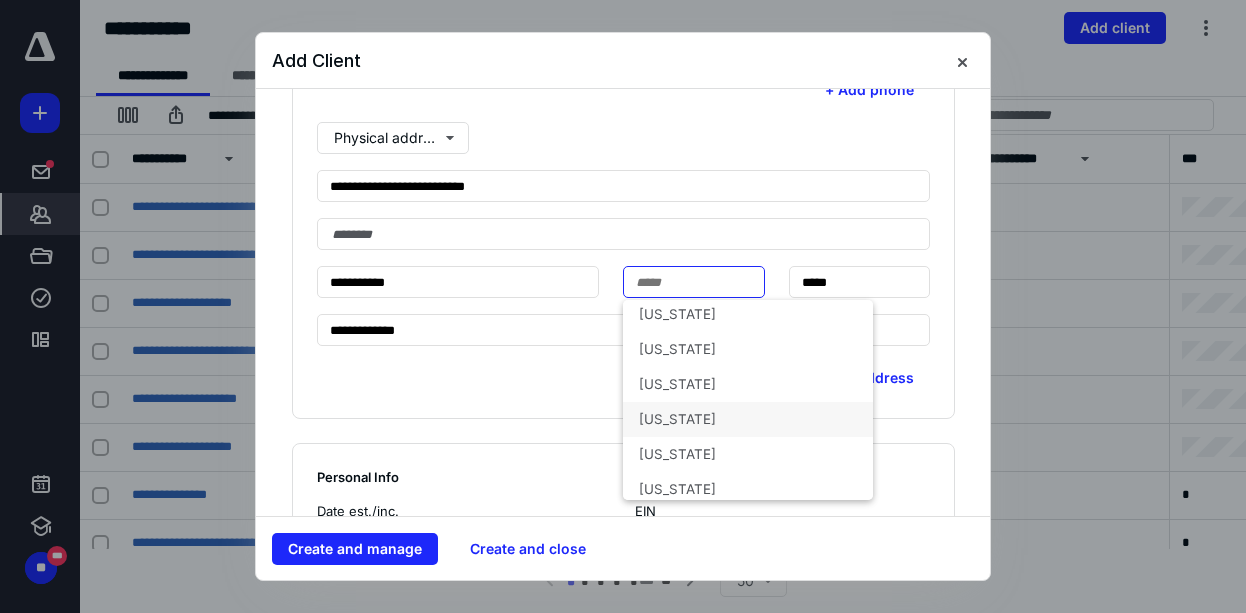 click on "[US_STATE]" at bounding box center (748, 419) 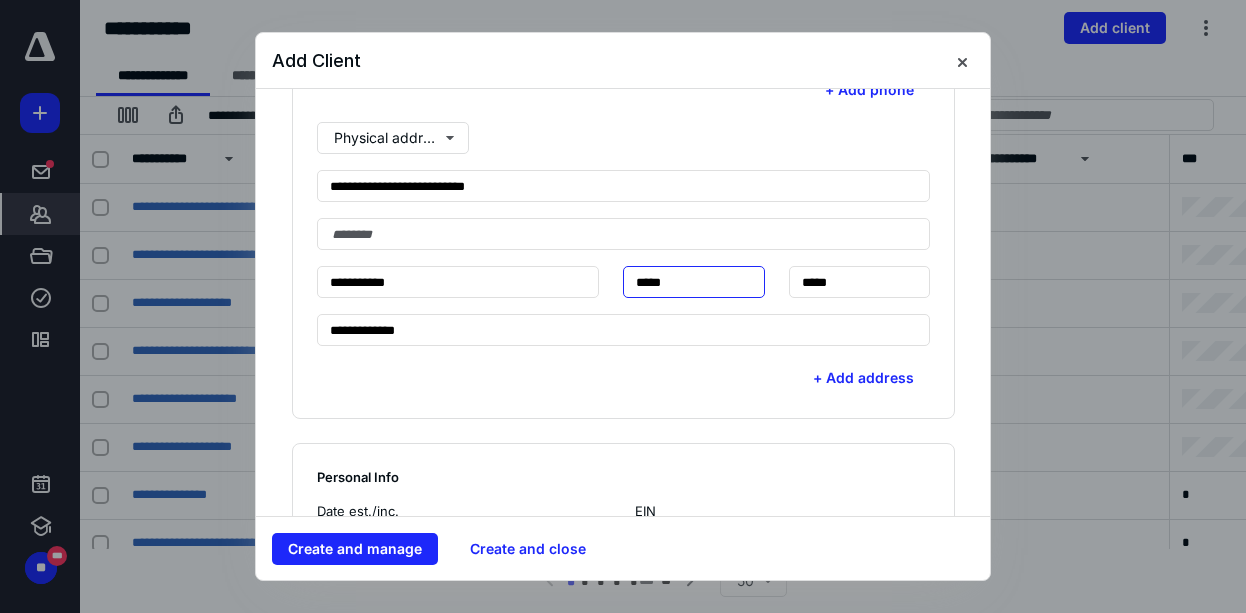 scroll, scrollTop: 672, scrollLeft: 0, axis: vertical 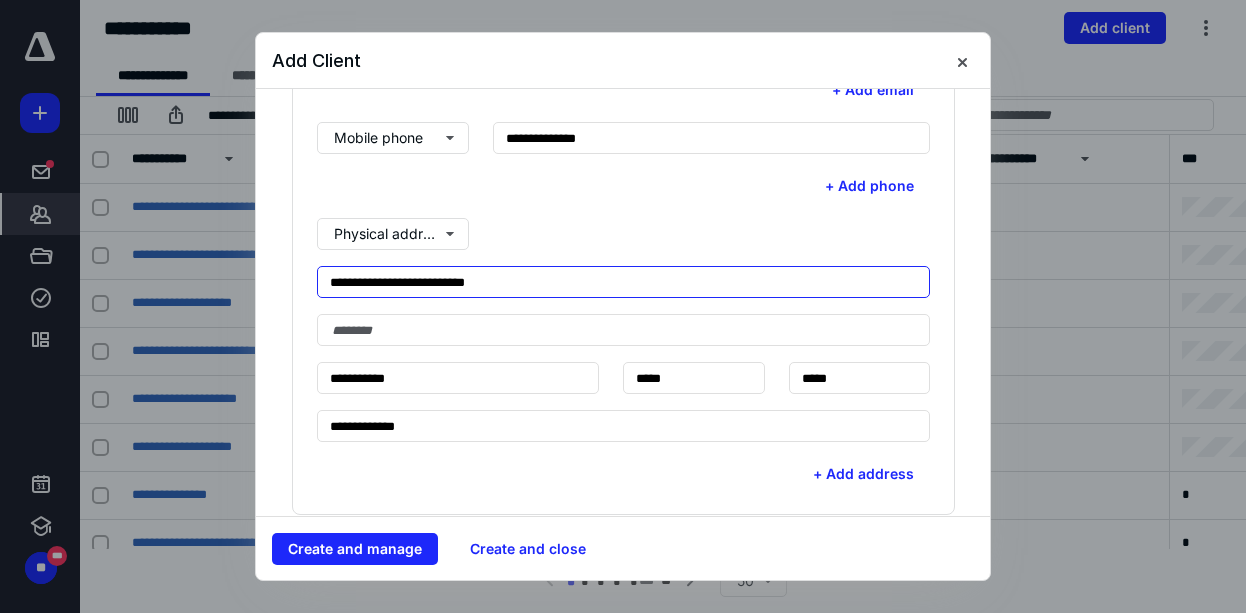 click on "**********" at bounding box center [623, 282] 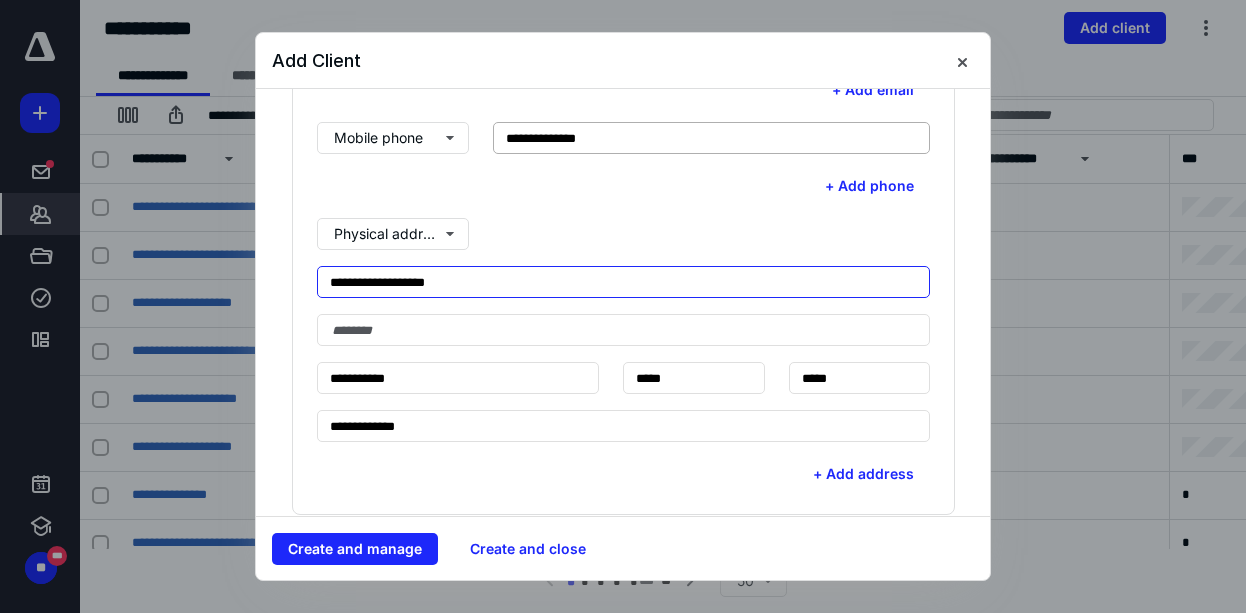 type on "**********" 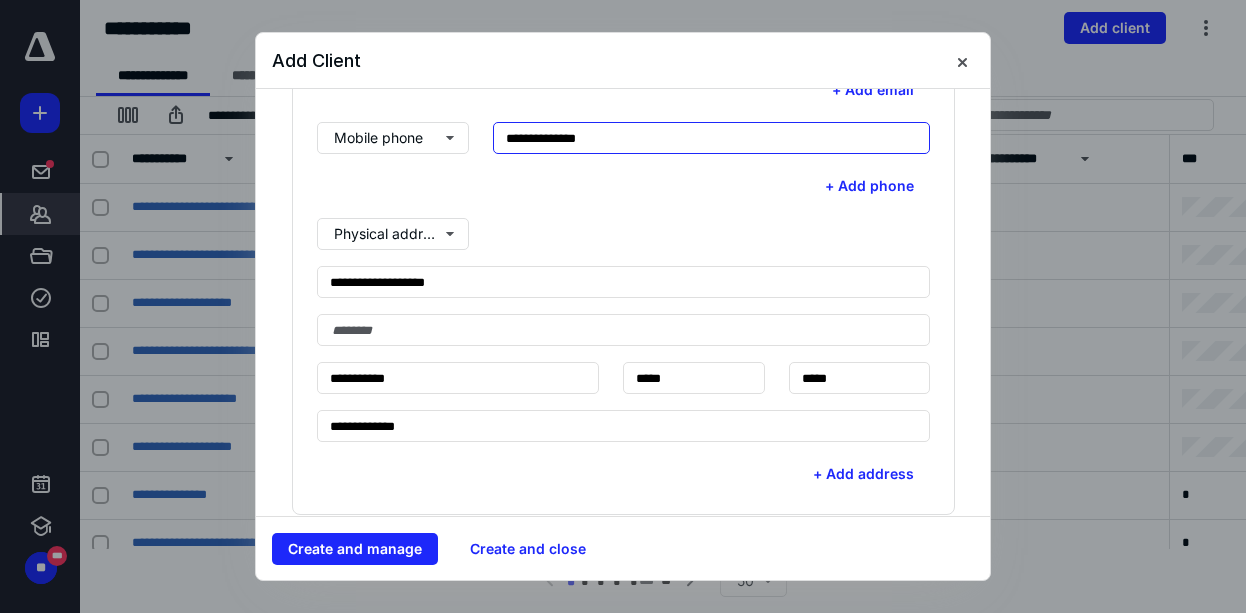 drag, startPoint x: 606, startPoint y: 133, endPoint x: 477, endPoint y: 133, distance: 129 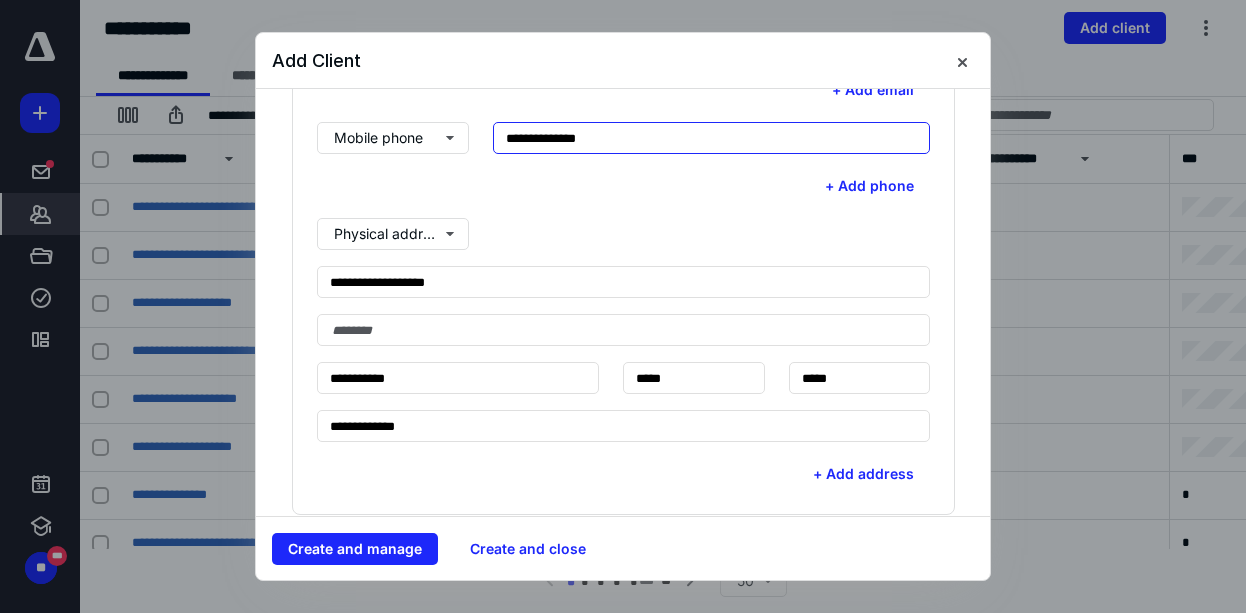 scroll, scrollTop: 384, scrollLeft: 0, axis: vertical 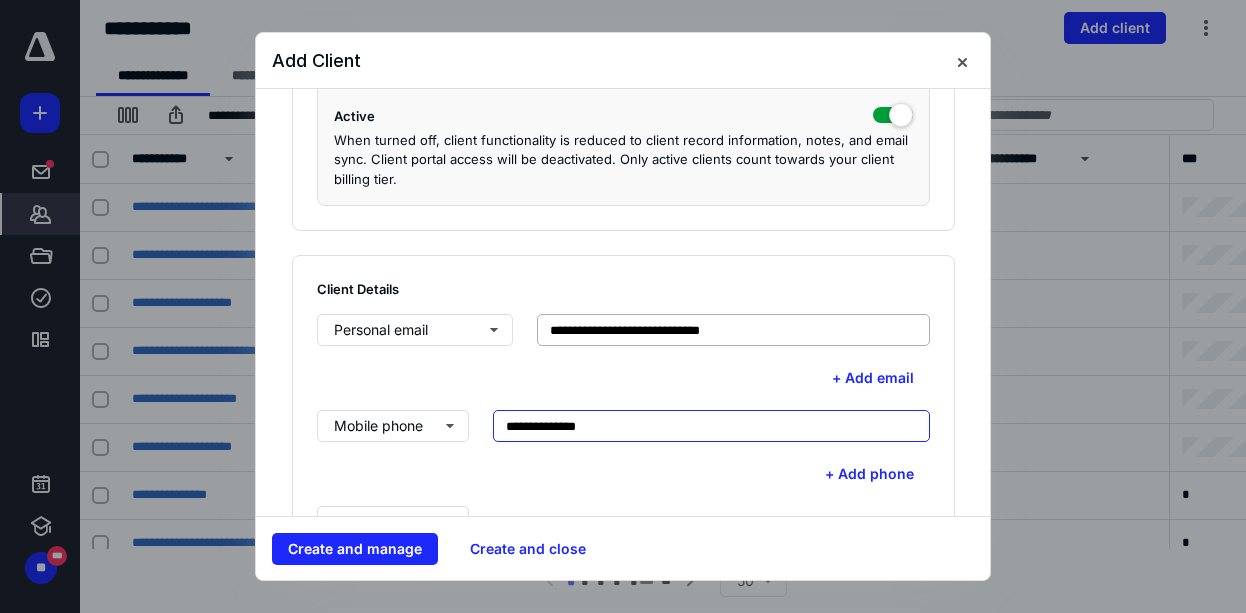type on "**********" 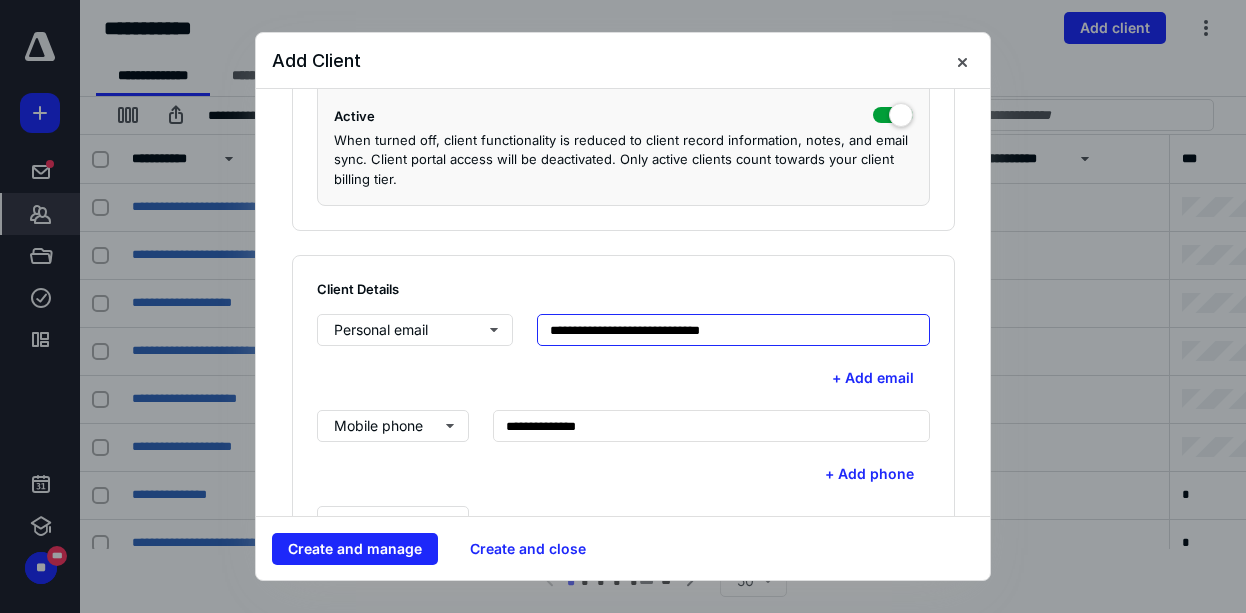 drag, startPoint x: 727, startPoint y: 329, endPoint x: 496, endPoint y: 327, distance: 231.00865 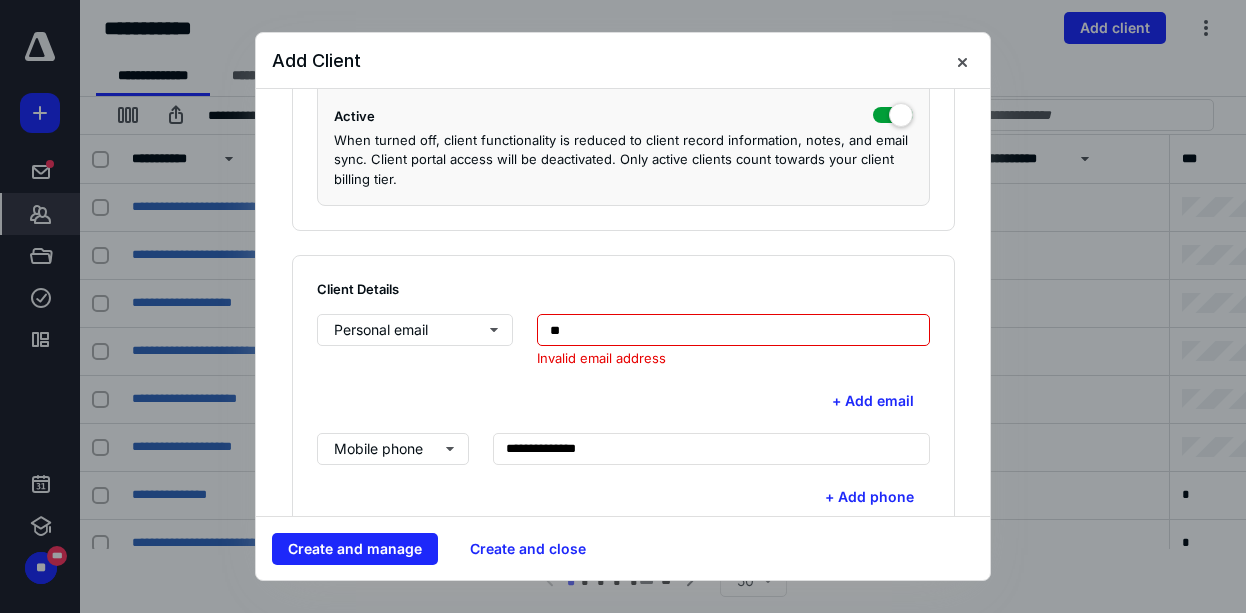 type on "*" 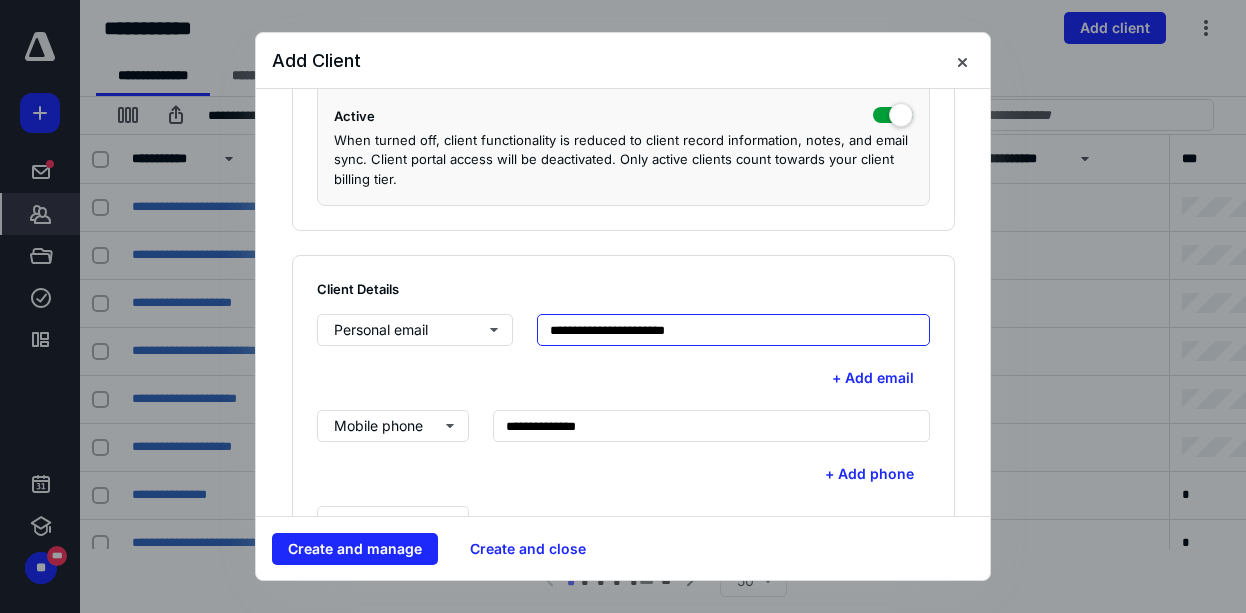 type on "**********" 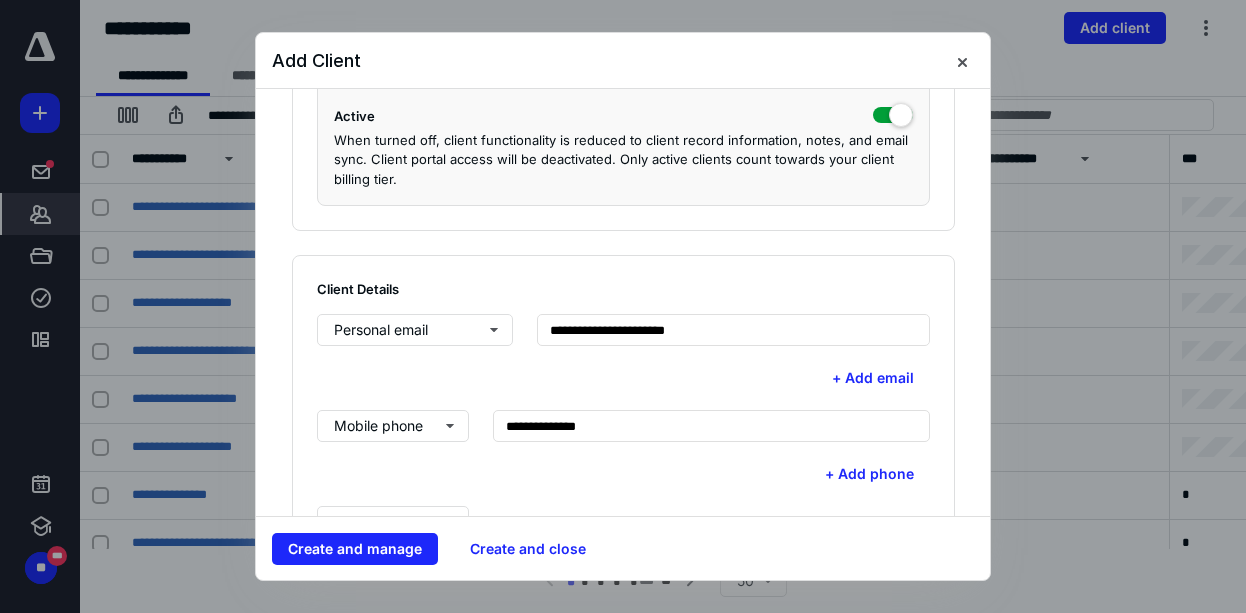click on "**********" at bounding box center (623, 844) 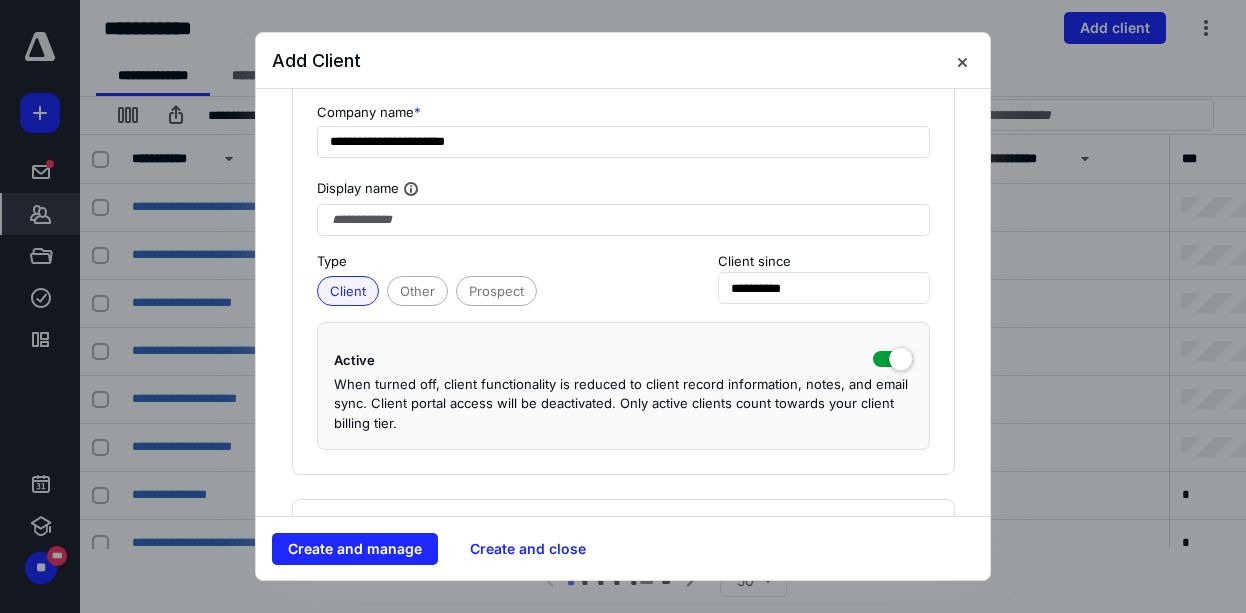 scroll, scrollTop: 96, scrollLeft: 0, axis: vertical 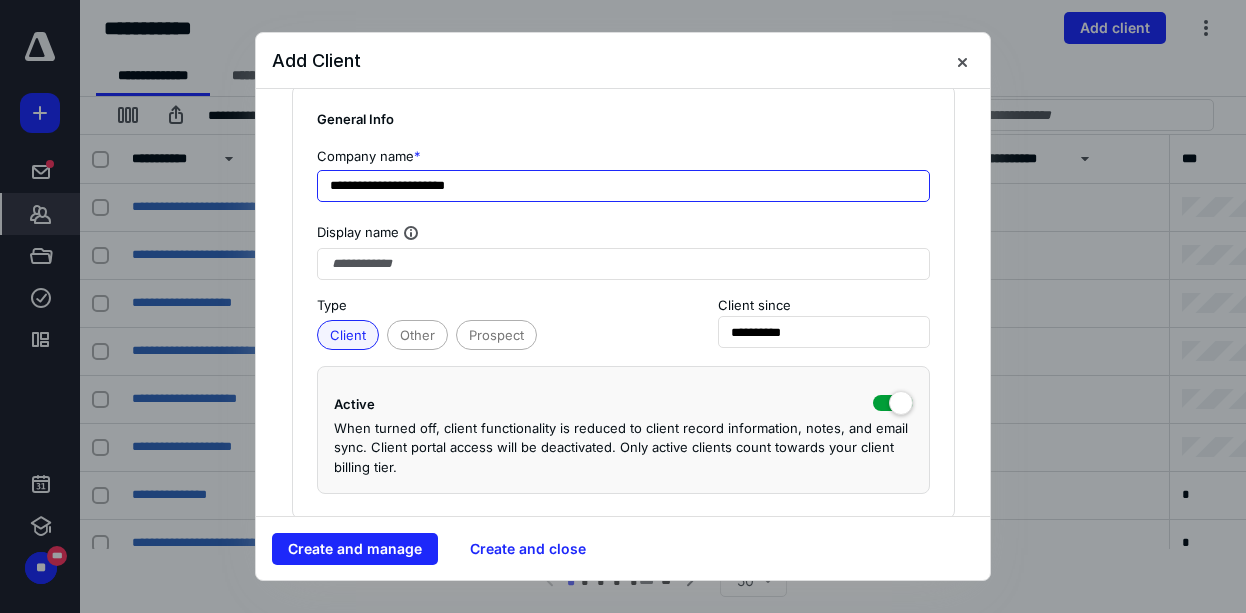 drag, startPoint x: 517, startPoint y: 189, endPoint x: 303, endPoint y: 172, distance: 214.67418 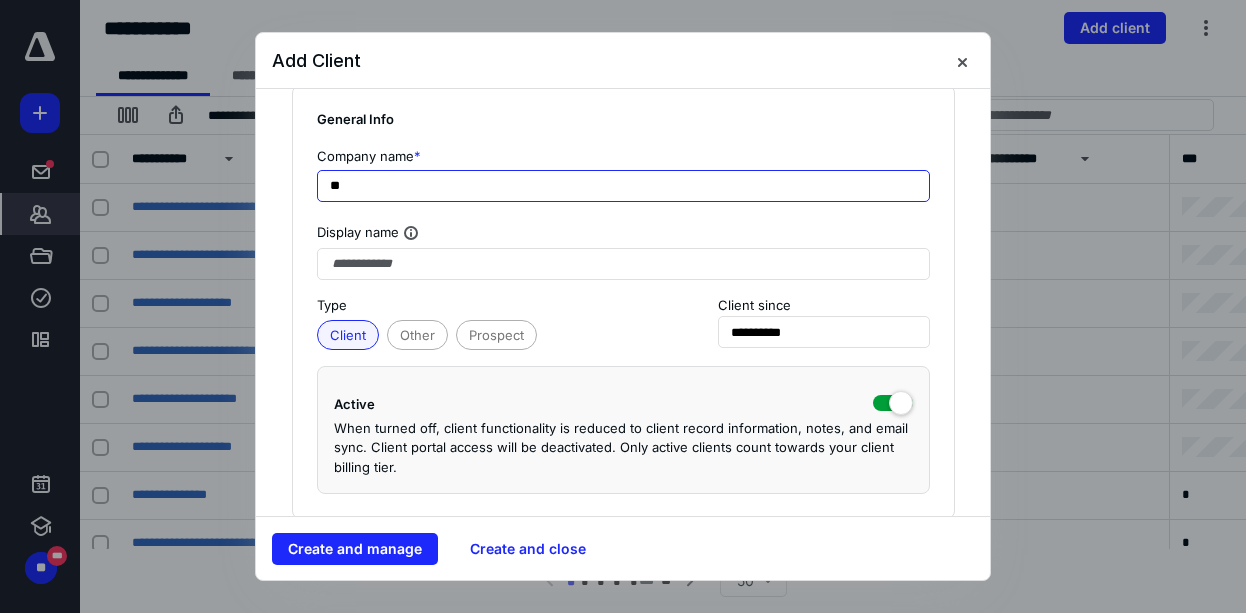 type on "*" 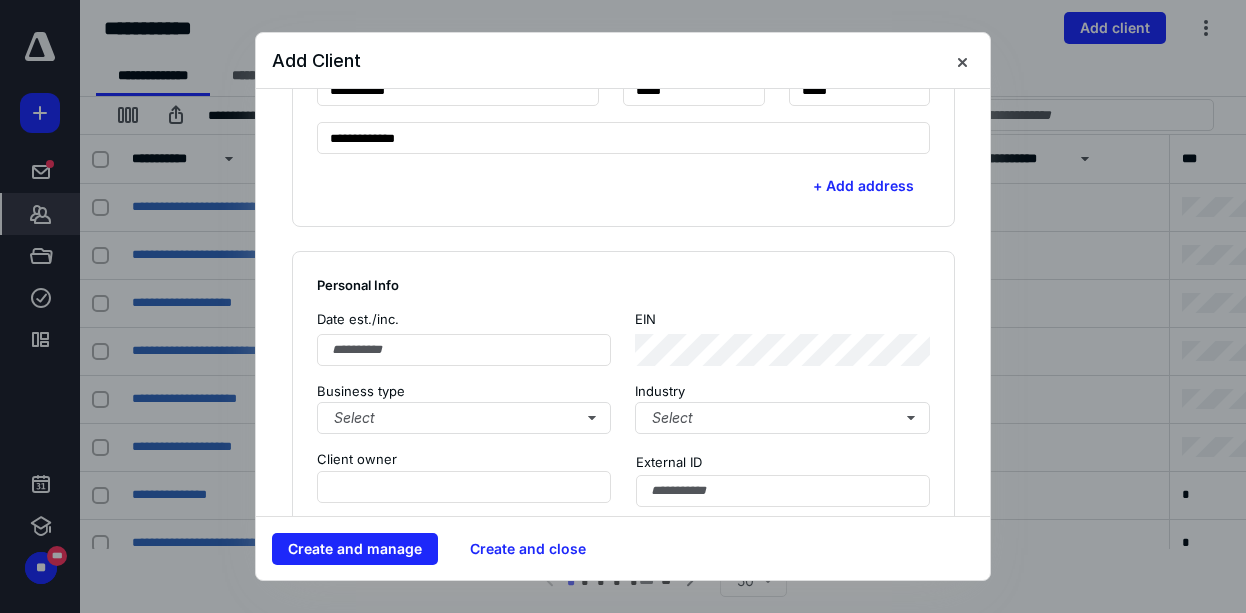 scroll, scrollTop: 1056, scrollLeft: 0, axis: vertical 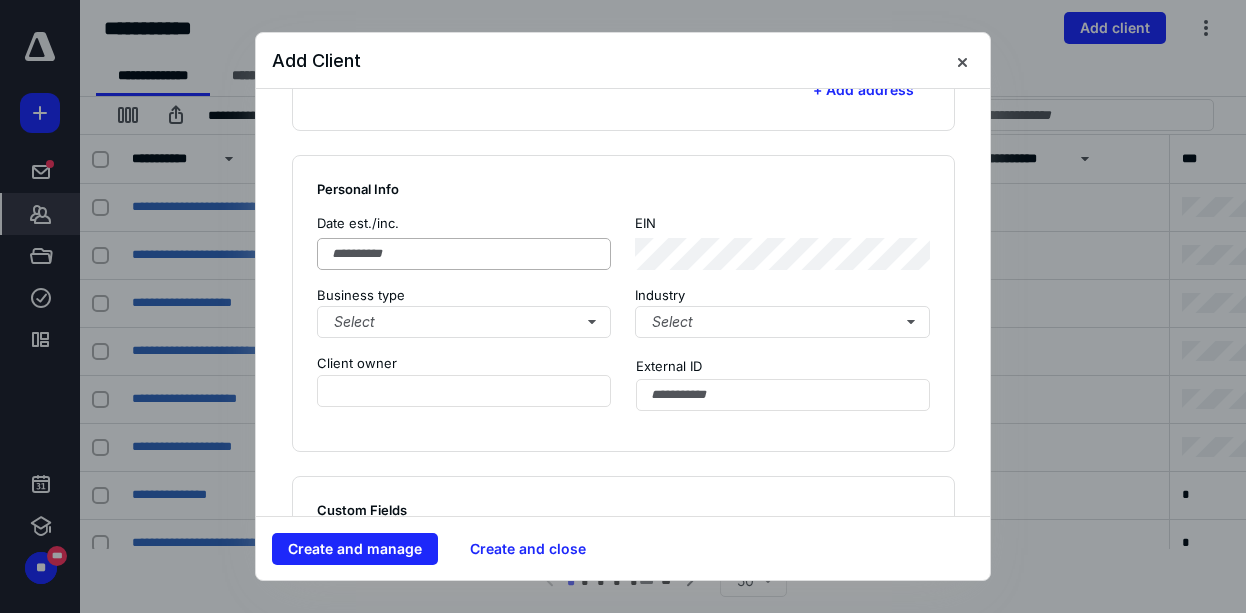 type on "**********" 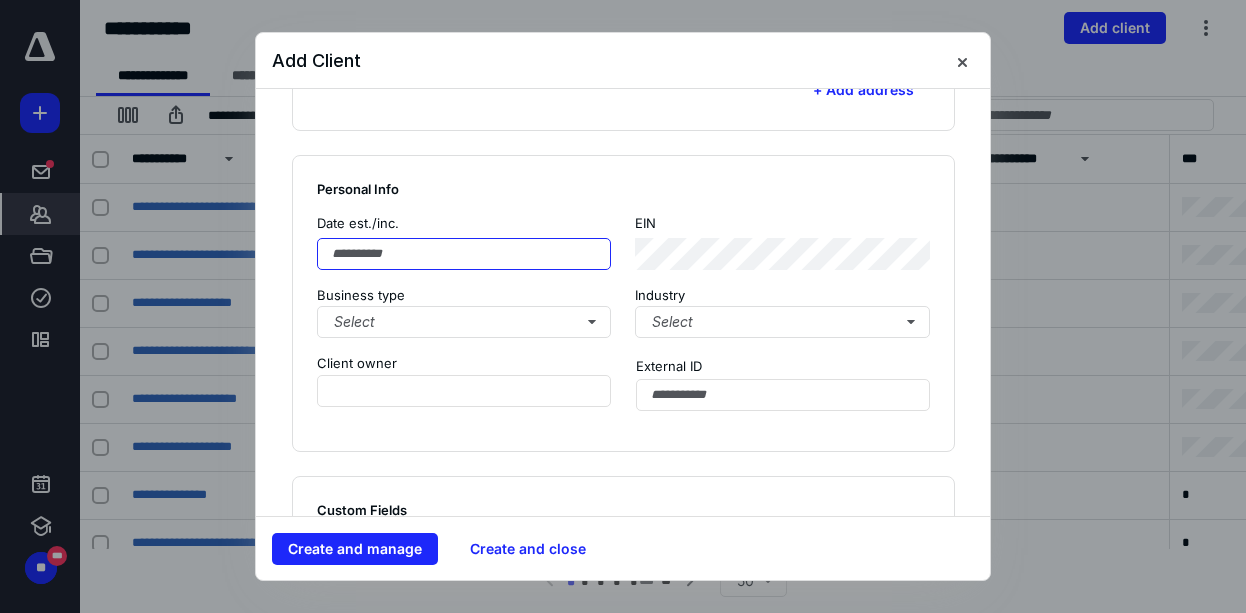 click at bounding box center (464, 254) 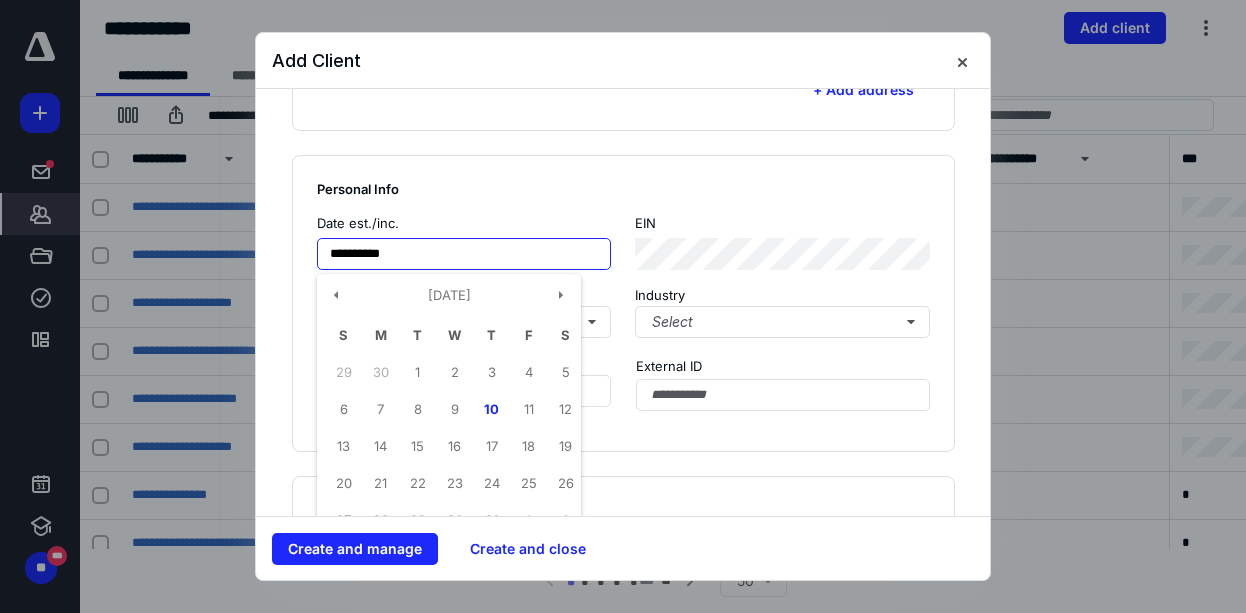 type on "**********" 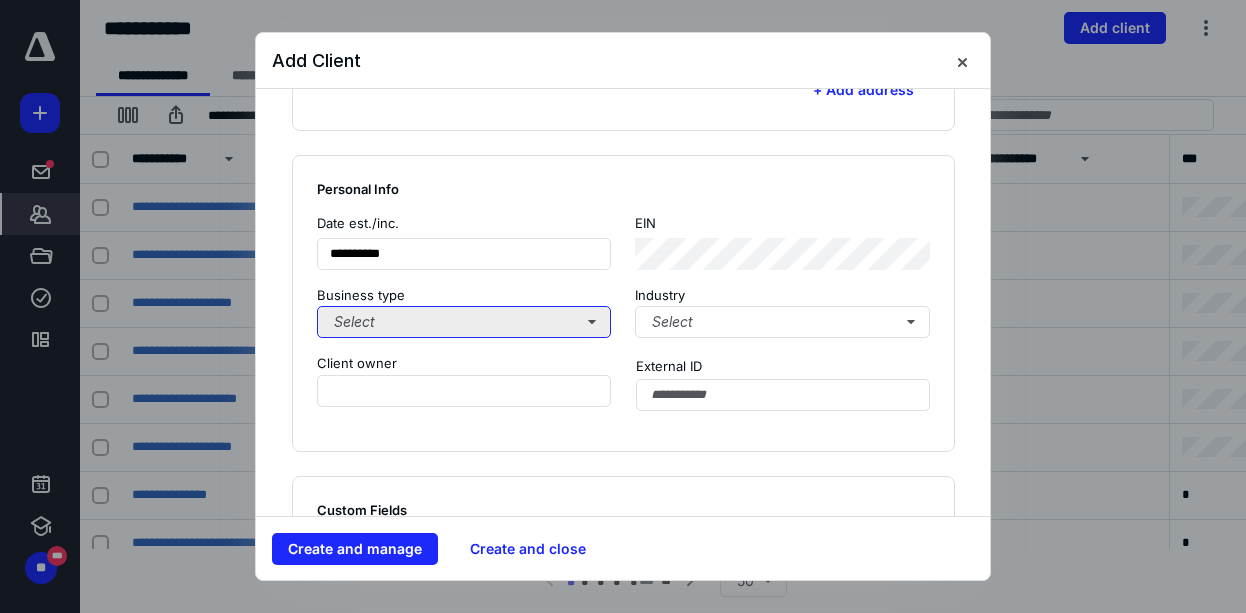 click on "Select" at bounding box center (464, 322) 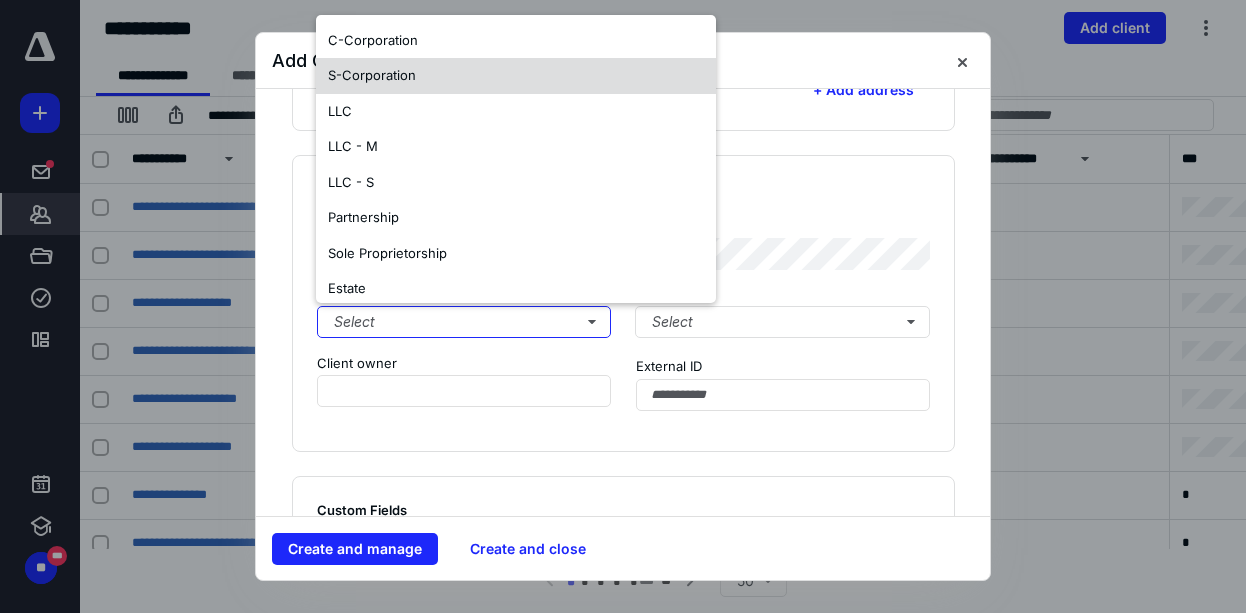 click on "S-Corporation" at bounding box center (372, 75) 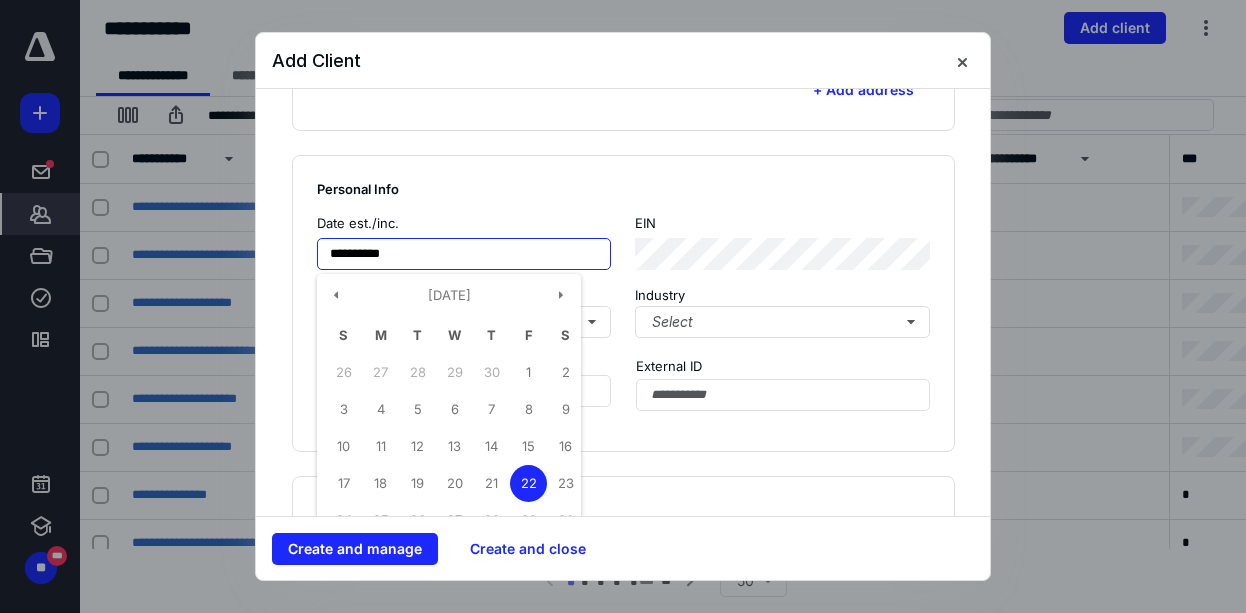 click on "**********" at bounding box center (464, 254) 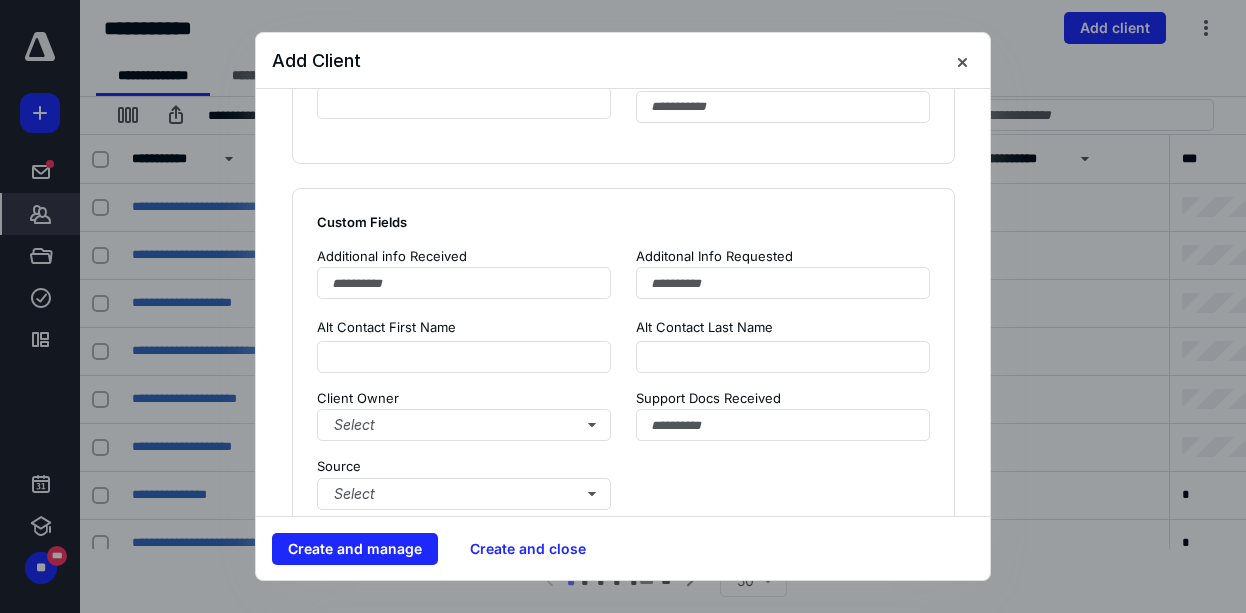 scroll, scrollTop: 1440, scrollLeft: 0, axis: vertical 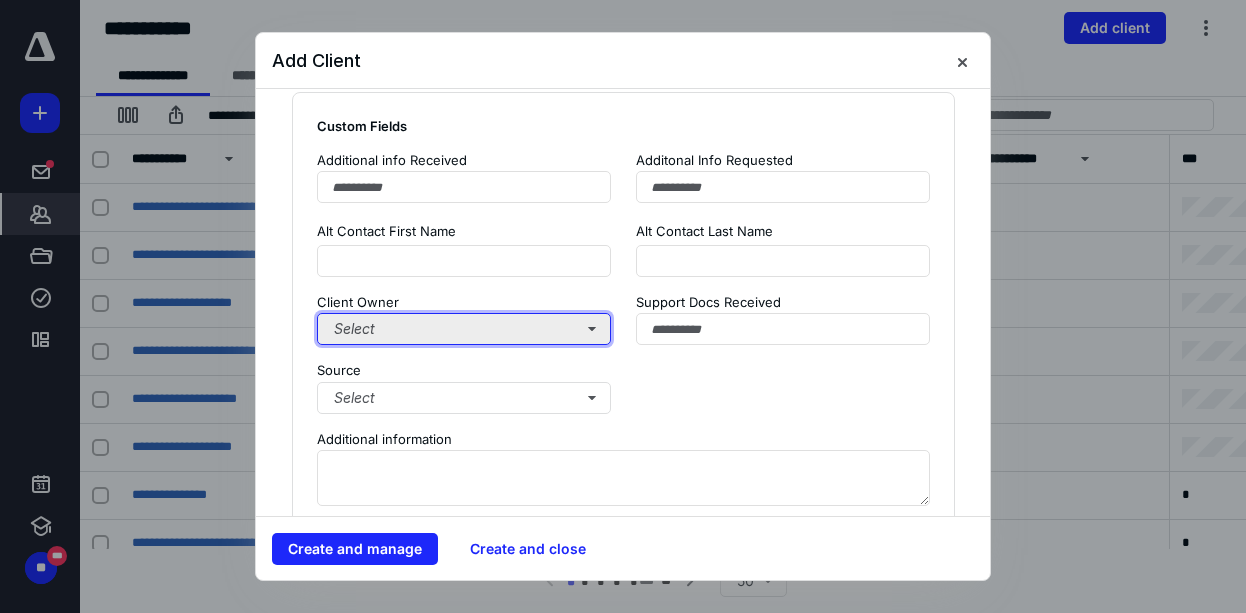 click on "Select" at bounding box center [464, 329] 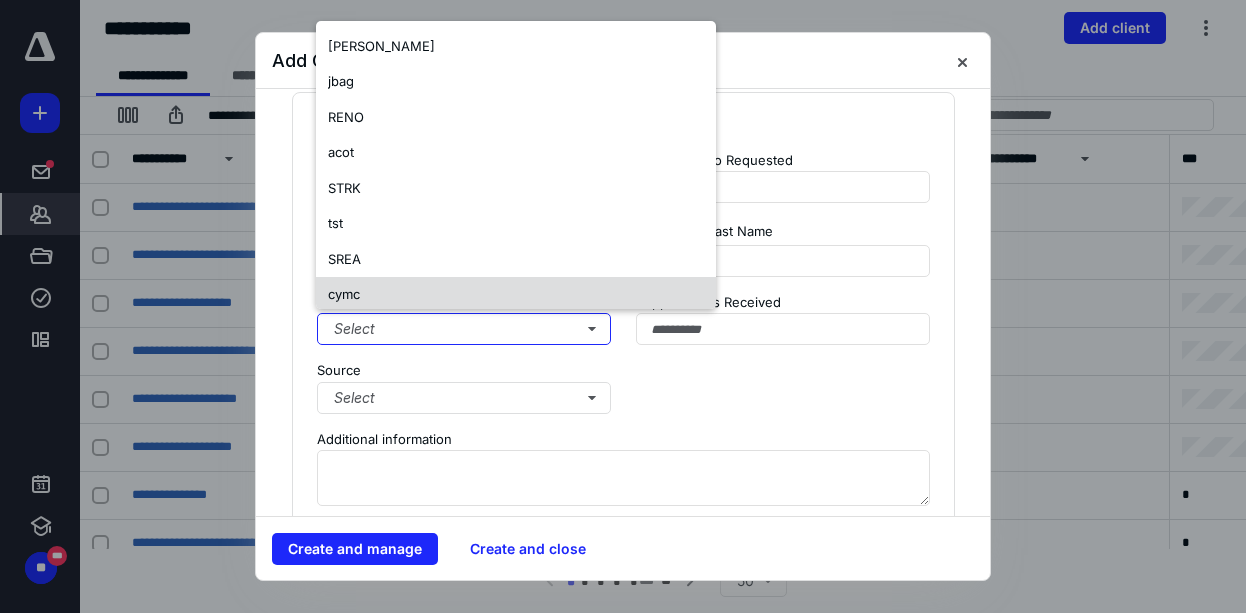 click on "cymc" at bounding box center [516, 295] 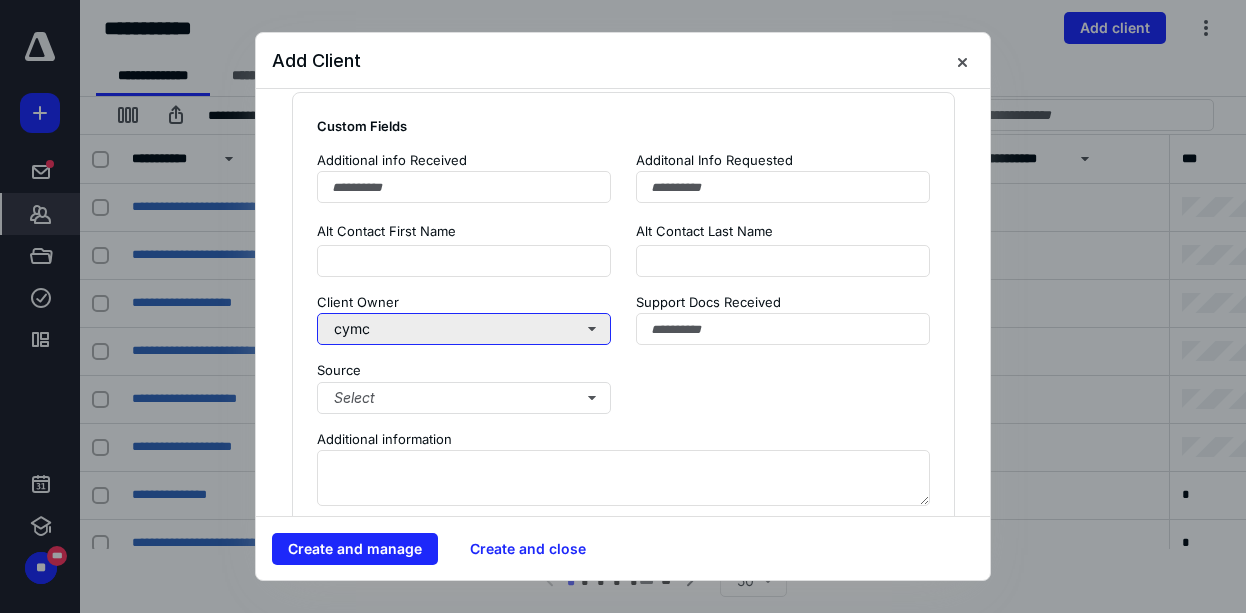 scroll, scrollTop: 1536, scrollLeft: 0, axis: vertical 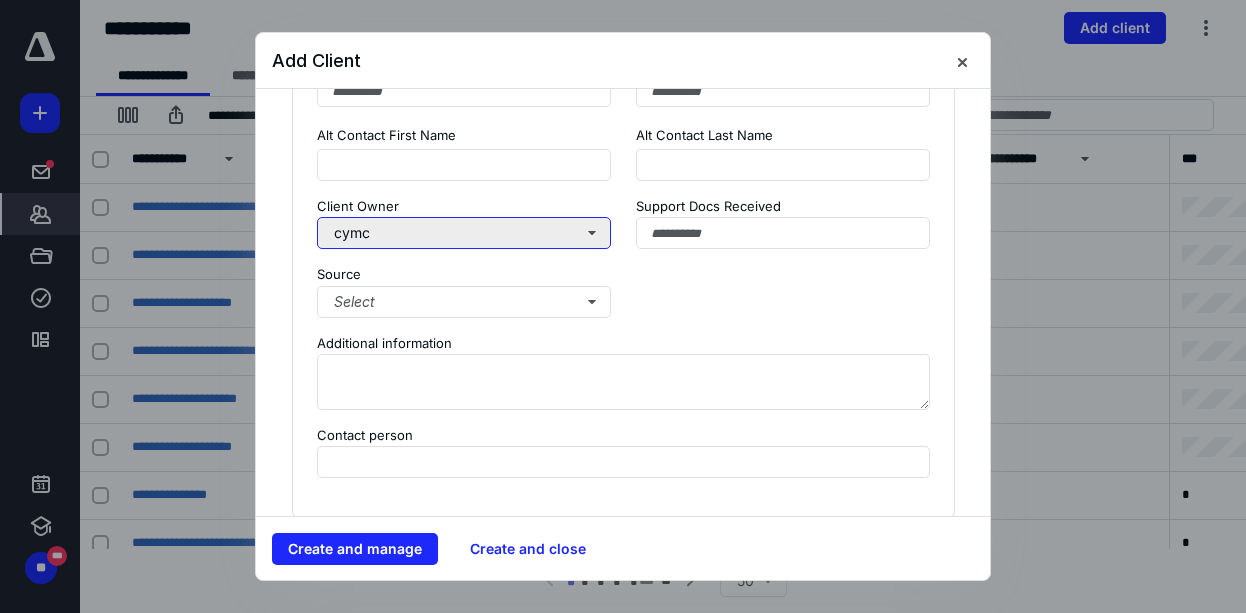click on "cymc" at bounding box center [464, 233] 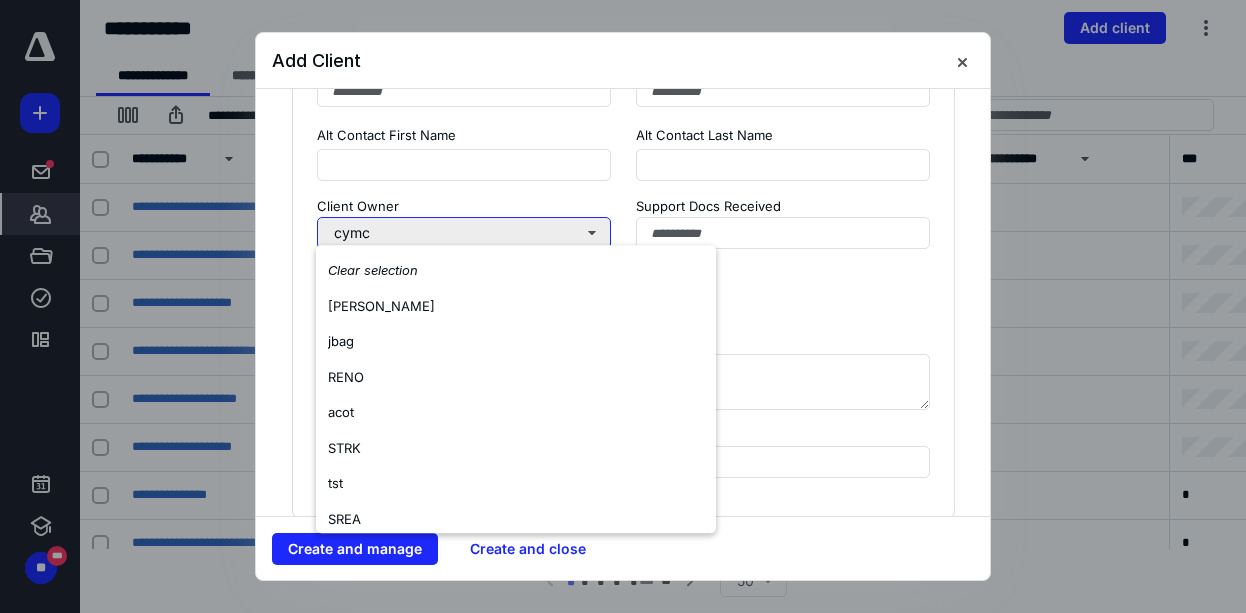 type 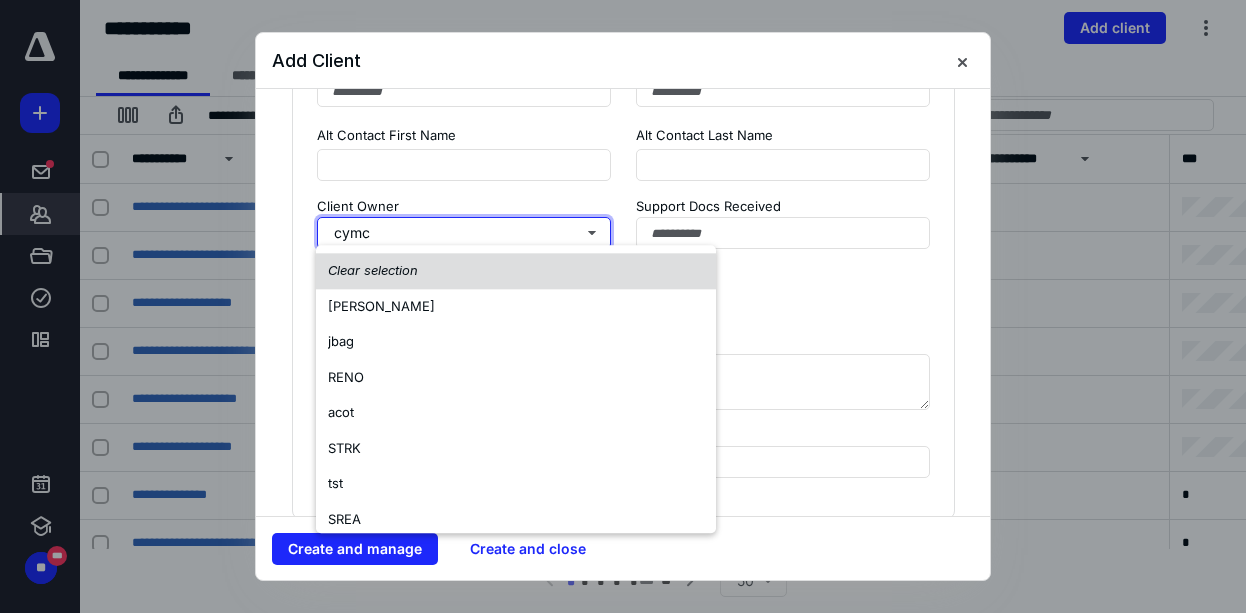 click on "Clear selection" at bounding box center (516, 271) 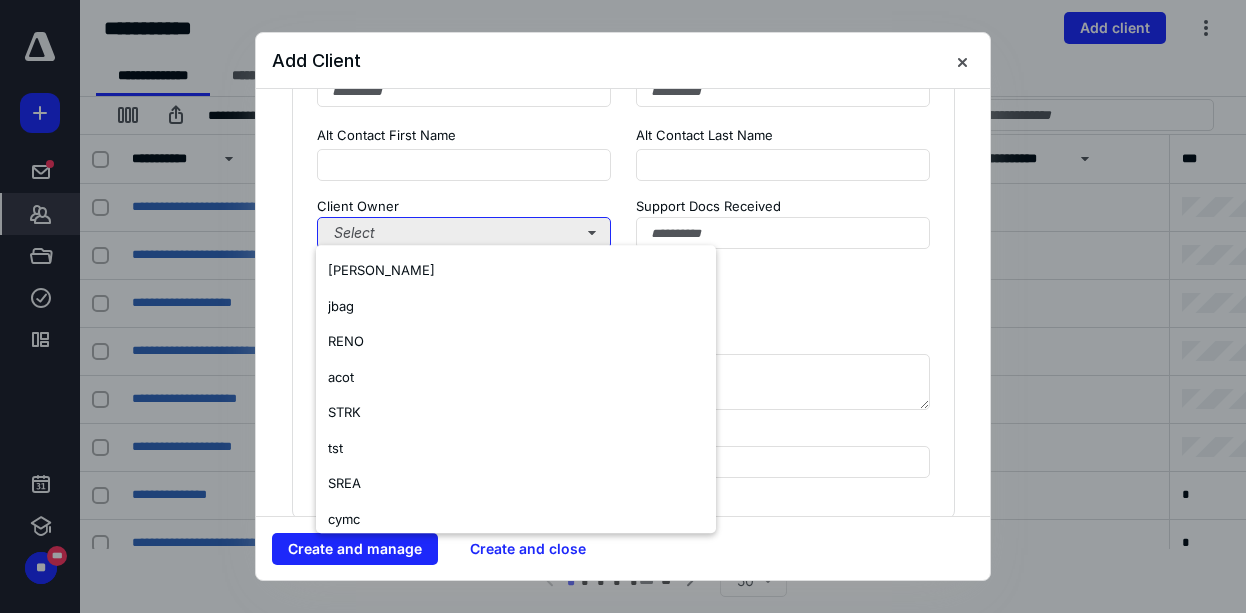 click on "Select" at bounding box center (464, 233) 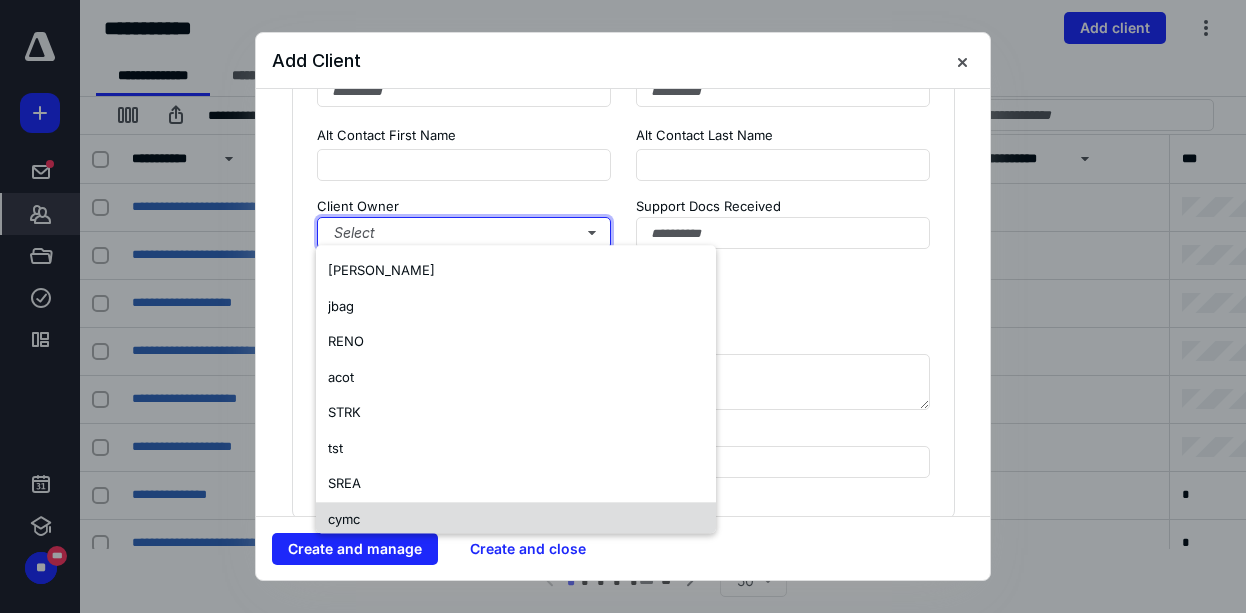 click on "cymc" at bounding box center (344, 519) 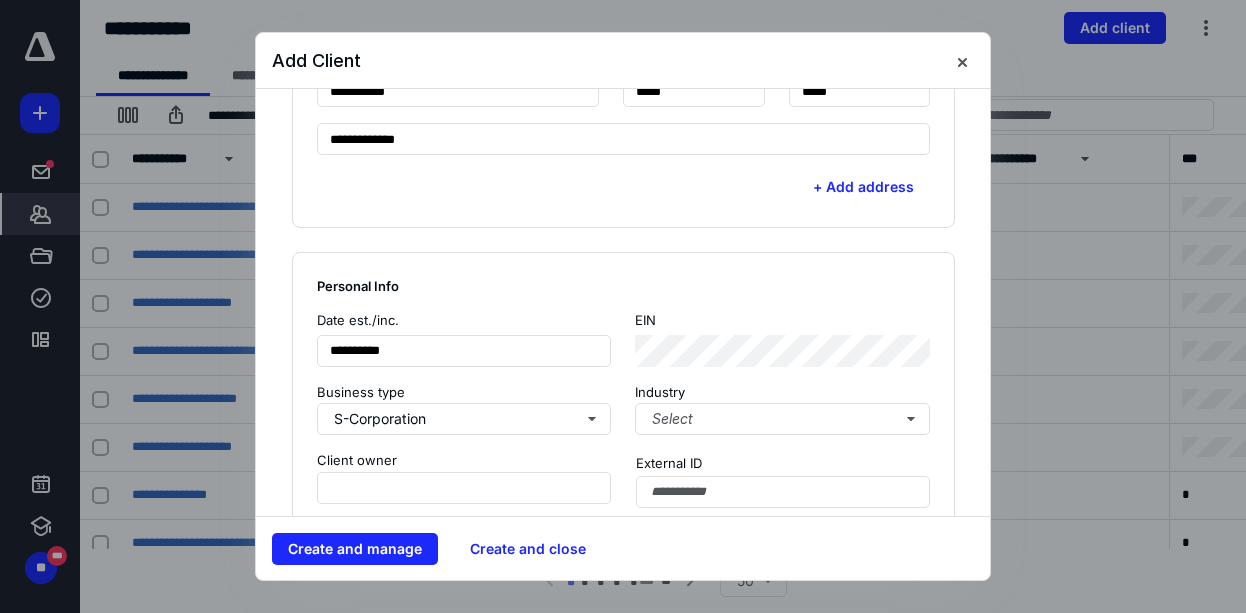 scroll, scrollTop: 960, scrollLeft: 0, axis: vertical 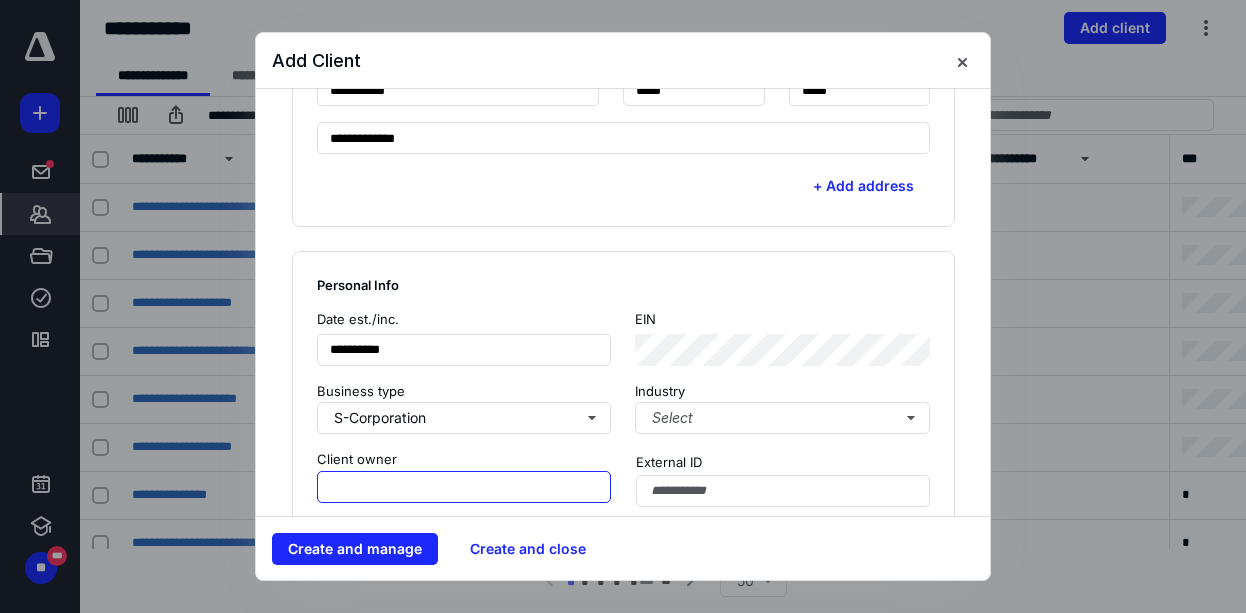 click at bounding box center [464, 487] 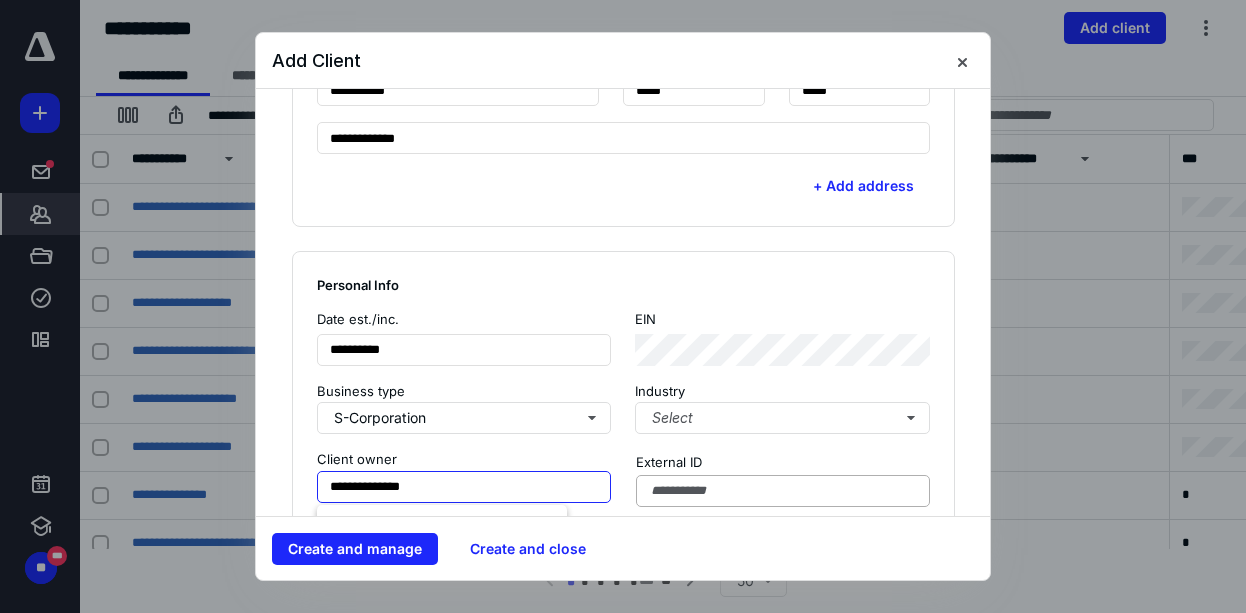 type on "**********" 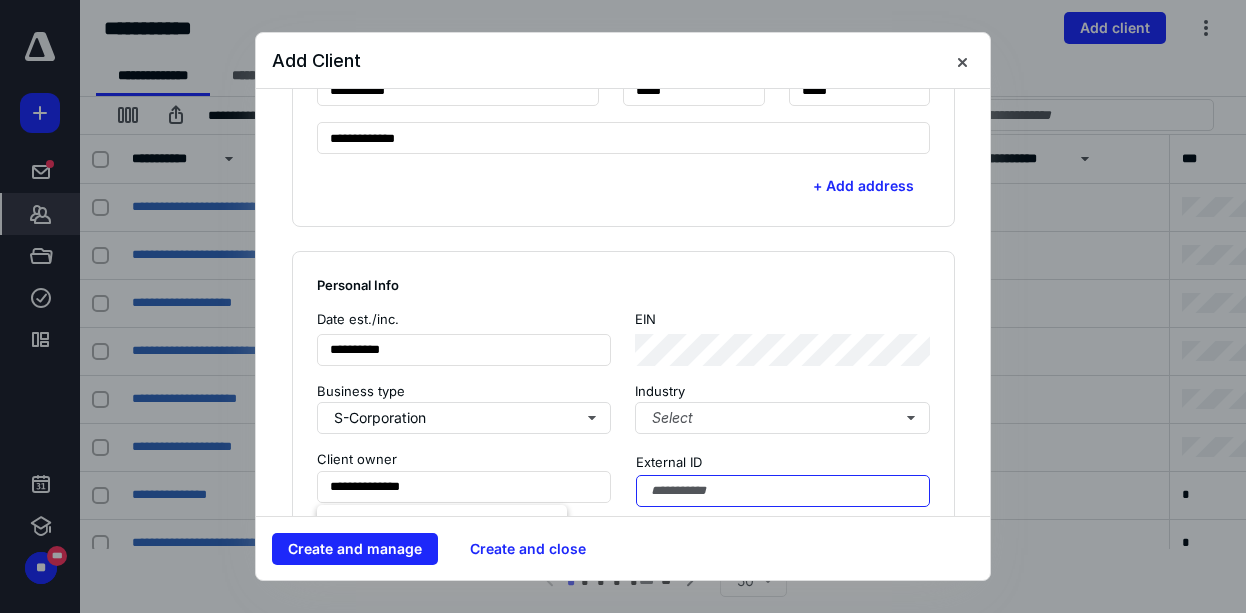 click at bounding box center (783, 491) 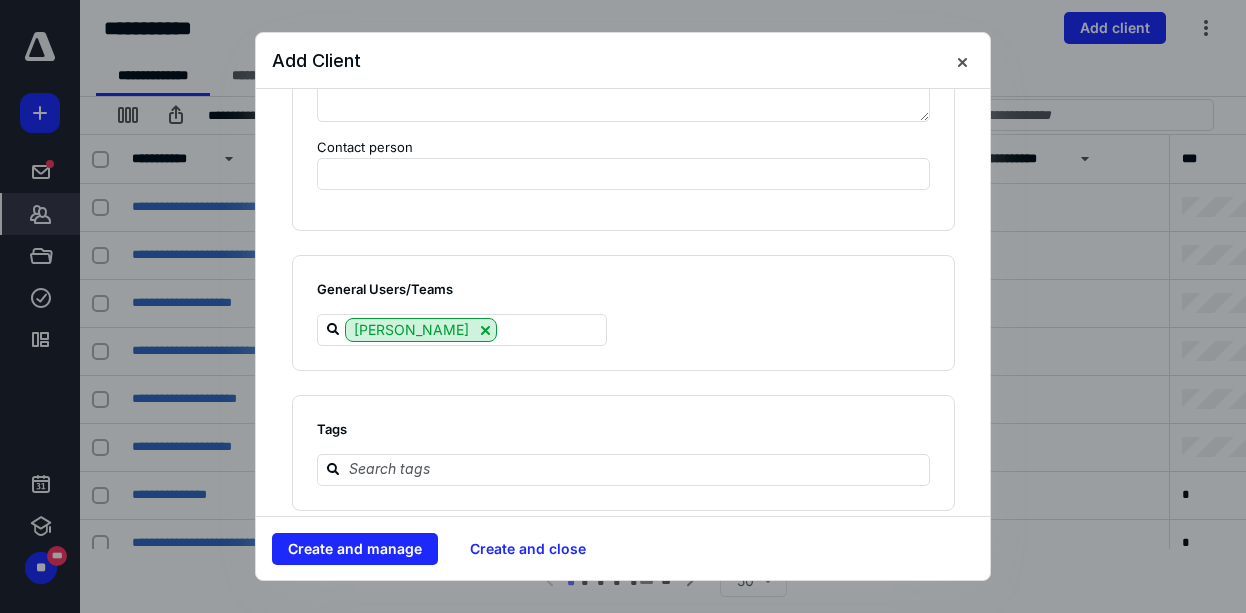 scroll, scrollTop: 1845, scrollLeft: 0, axis: vertical 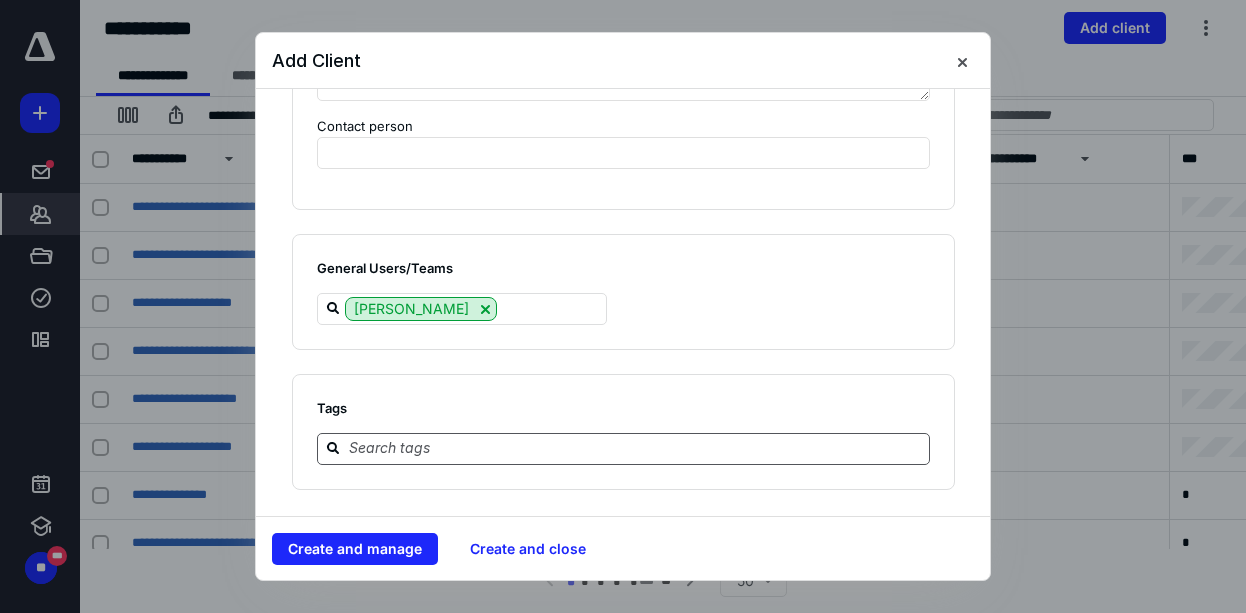 type on "********" 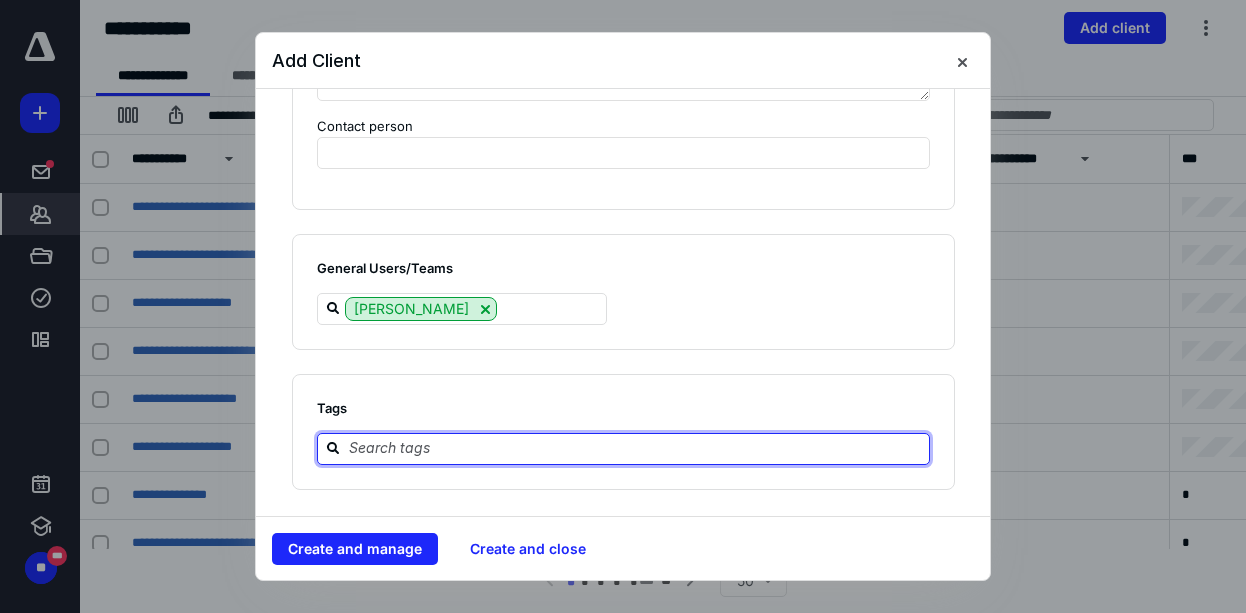 click at bounding box center [635, 448] 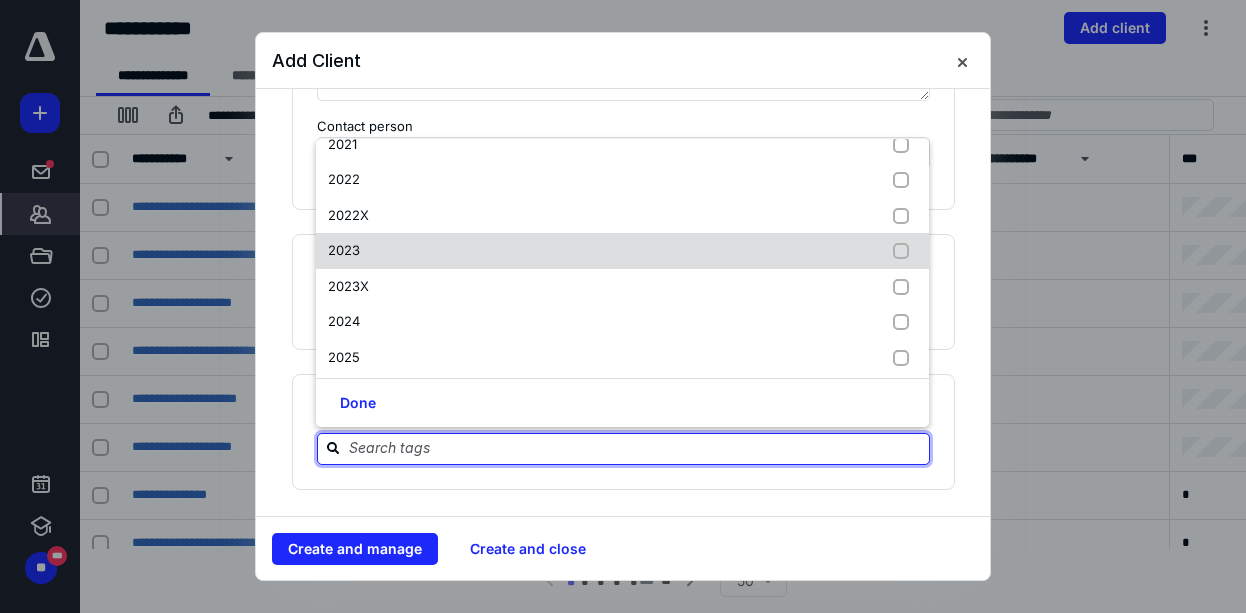 scroll, scrollTop: 480, scrollLeft: 0, axis: vertical 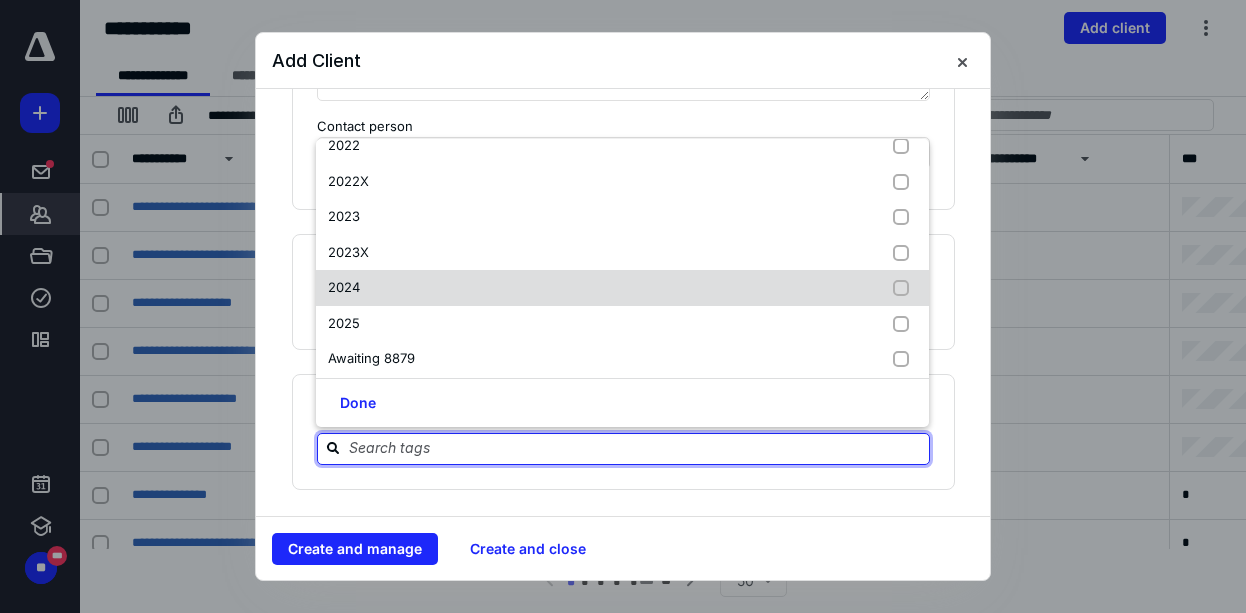 click on "2024" at bounding box center [622, 288] 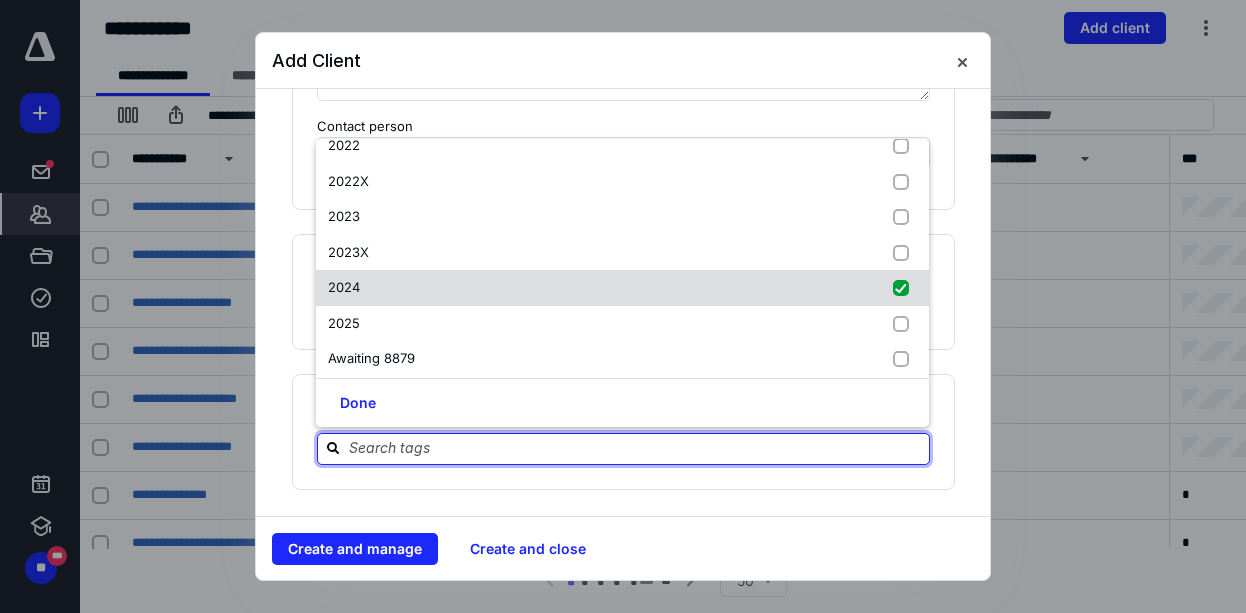 checkbox on "true" 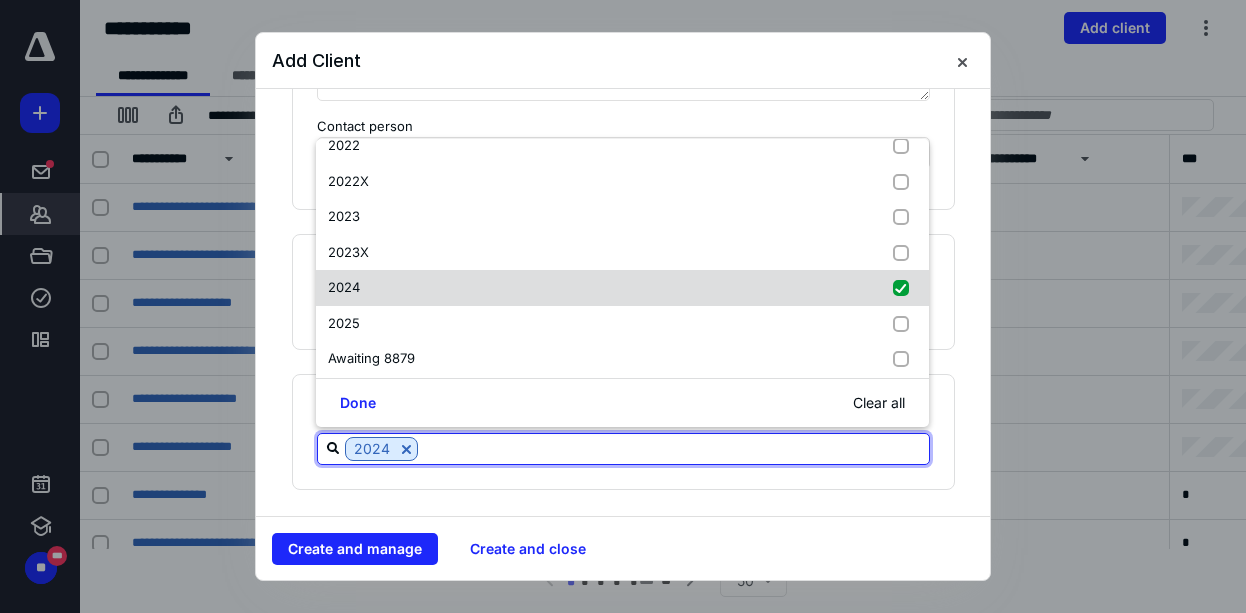 scroll, scrollTop: 480, scrollLeft: 0, axis: vertical 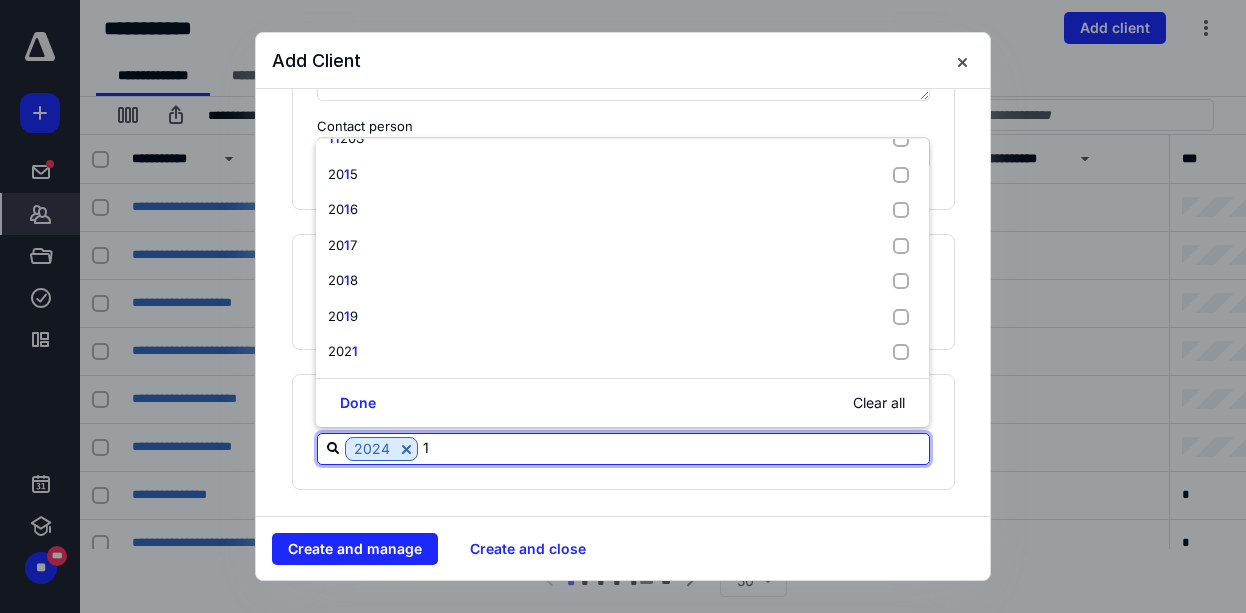 type on "11" 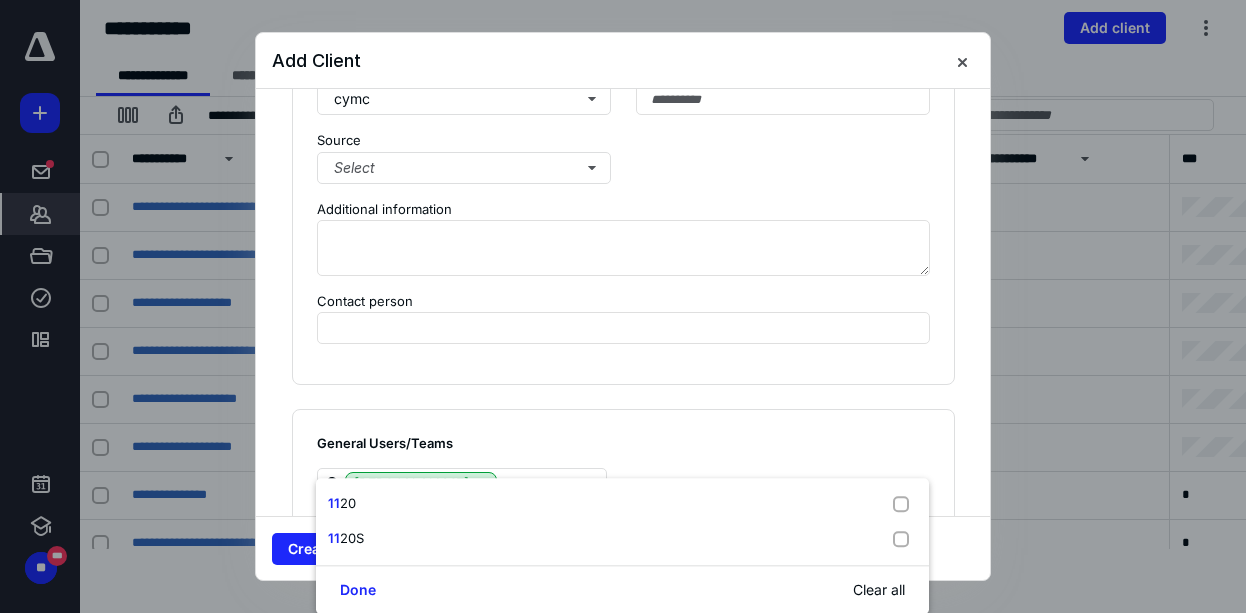 scroll, scrollTop: 1653, scrollLeft: 0, axis: vertical 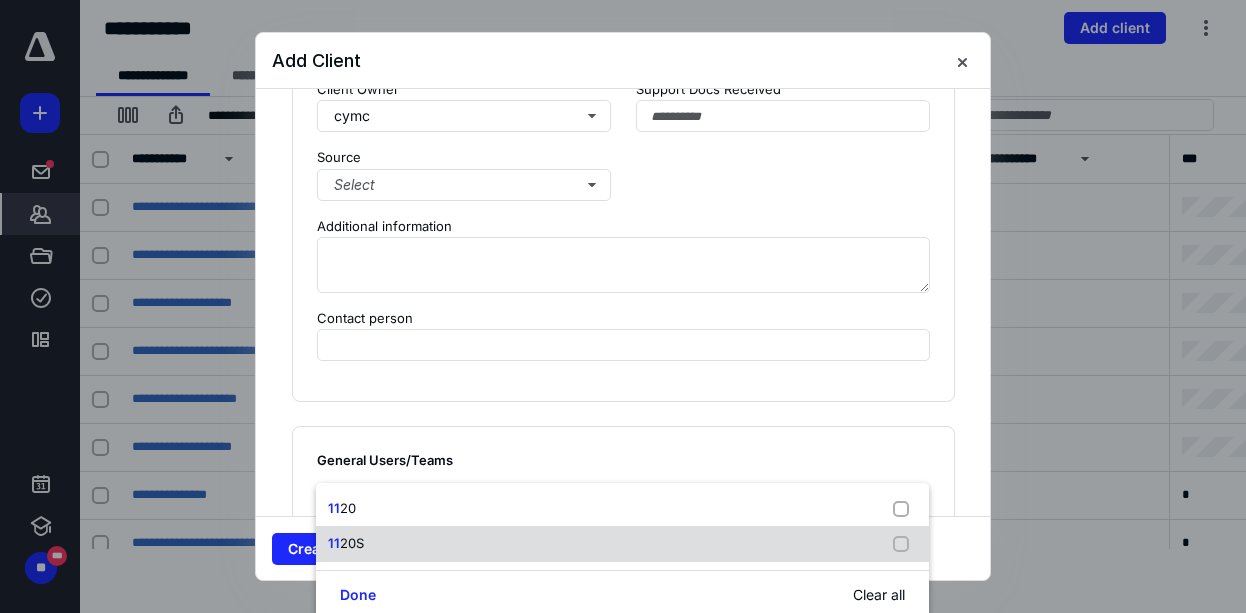 click on "20S" at bounding box center (352, 543) 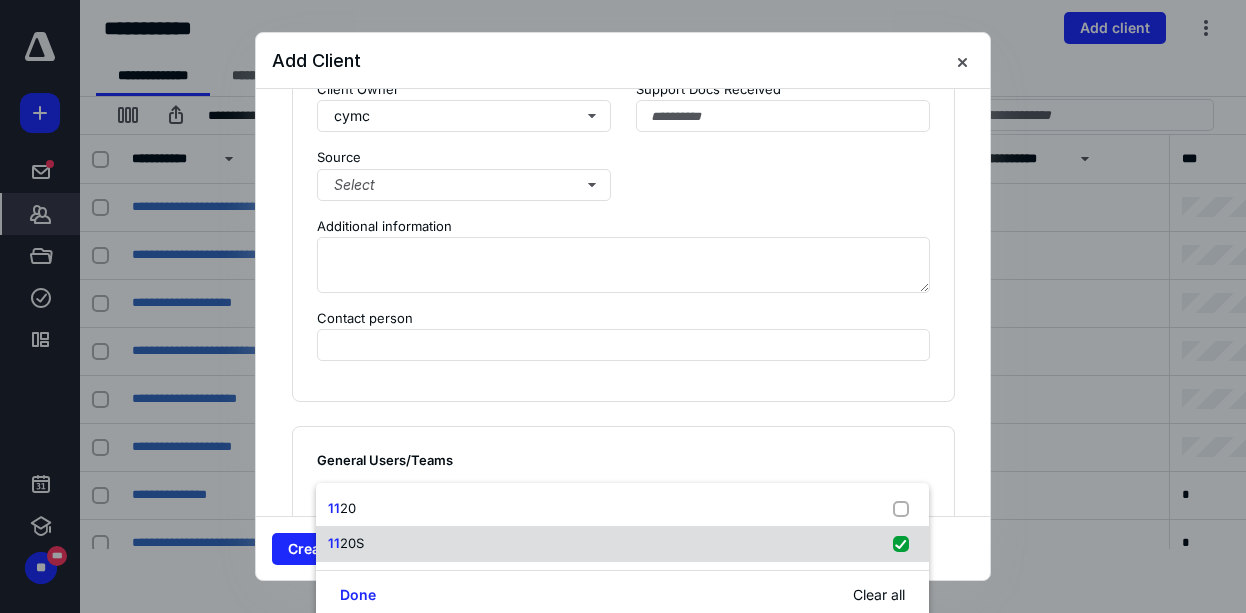 click on "20S" at bounding box center (352, 543) 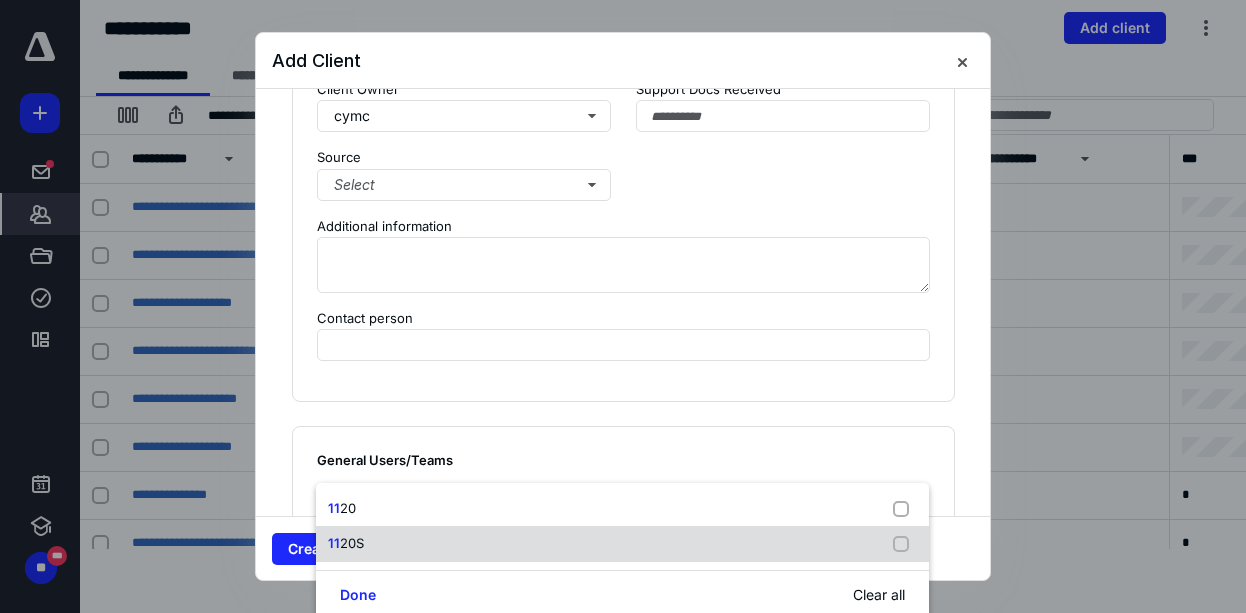 click on "20S" at bounding box center (352, 543) 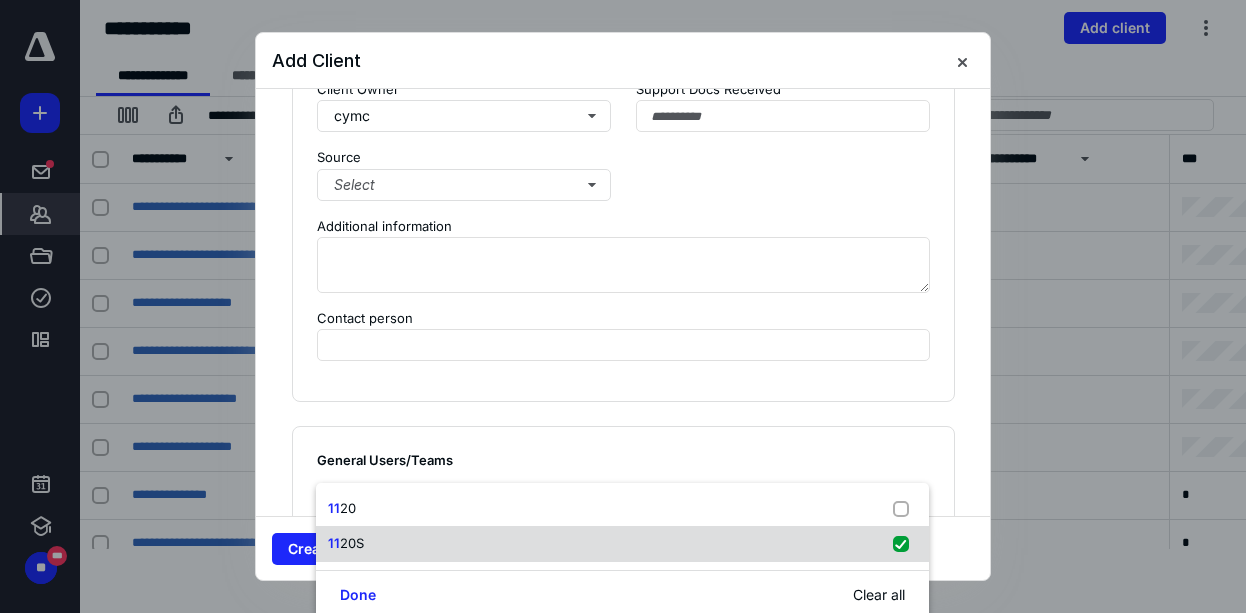 checkbox on "true" 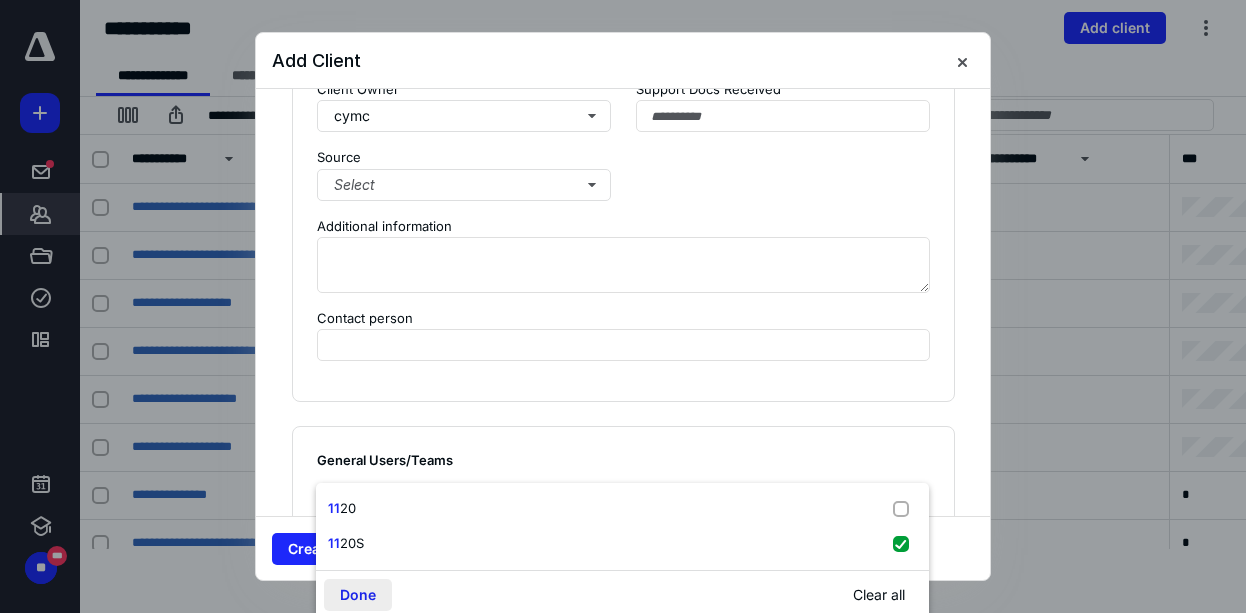 type on "11" 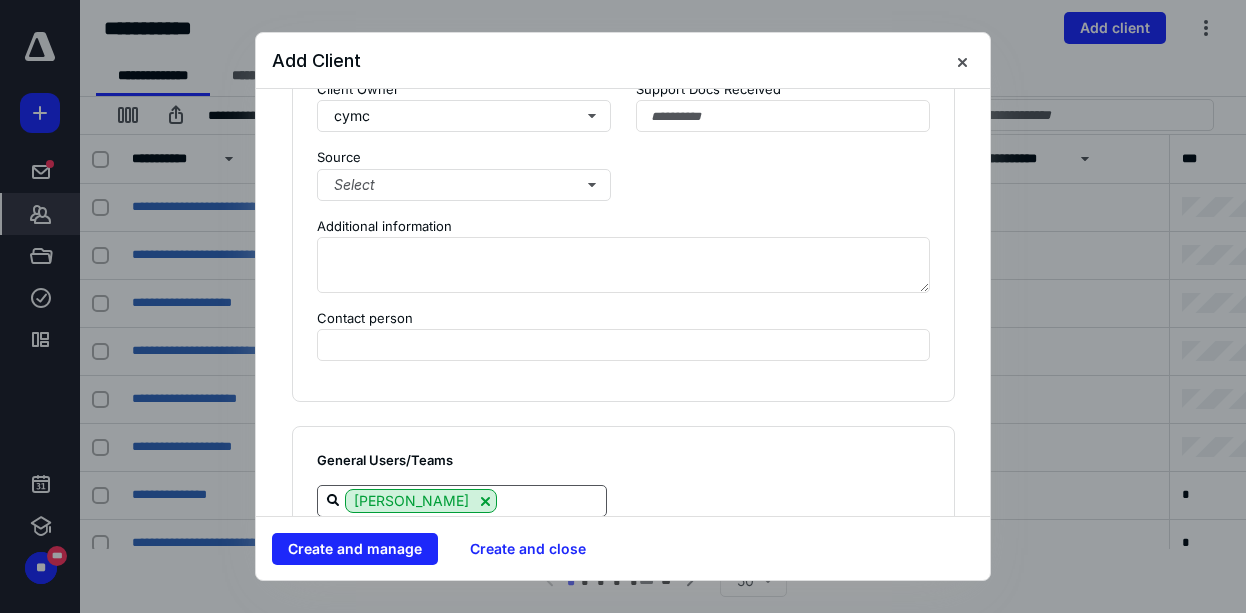 scroll, scrollTop: 1845, scrollLeft: 0, axis: vertical 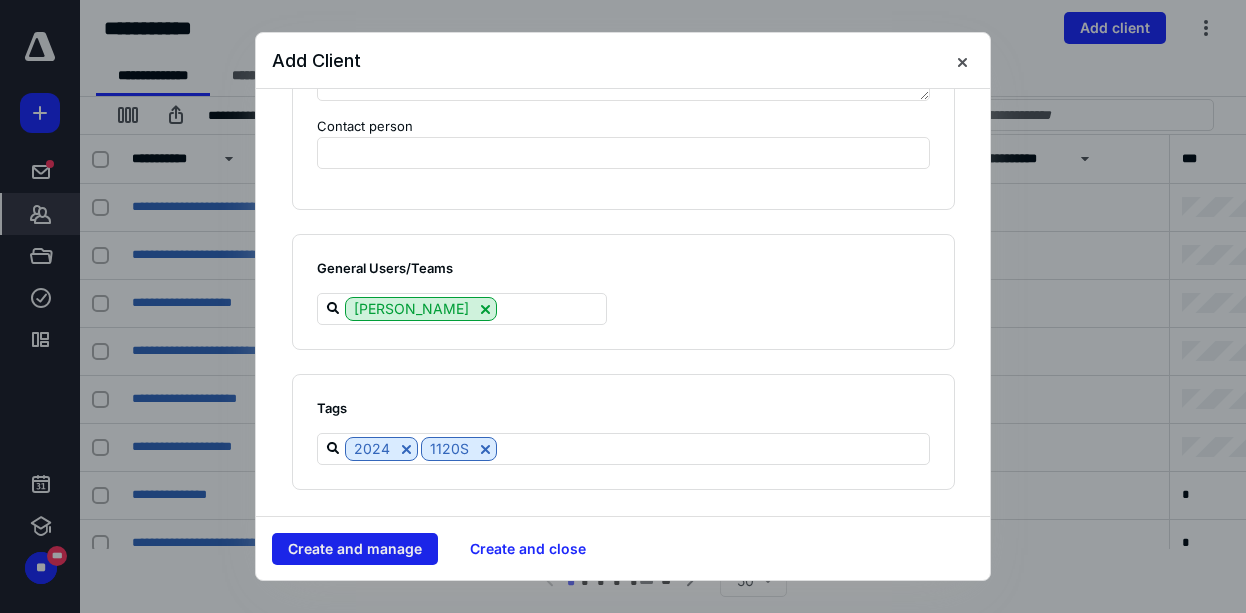 click on "Create and manage" at bounding box center (355, 549) 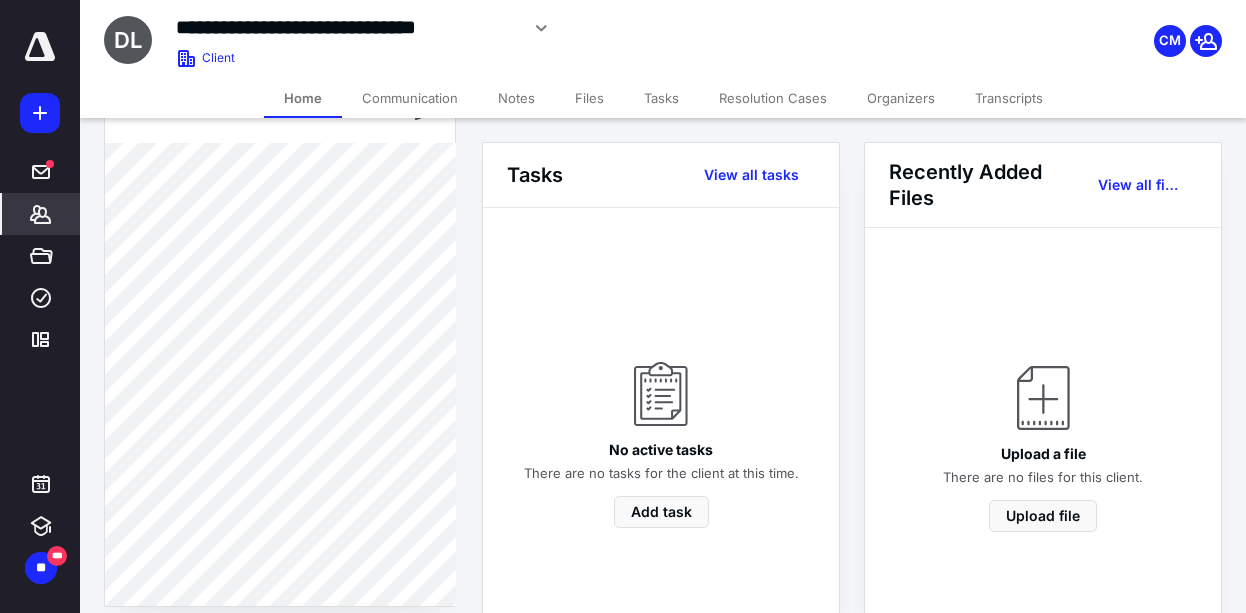 scroll, scrollTop: 576, scrollLeft: 0, axis: vertical 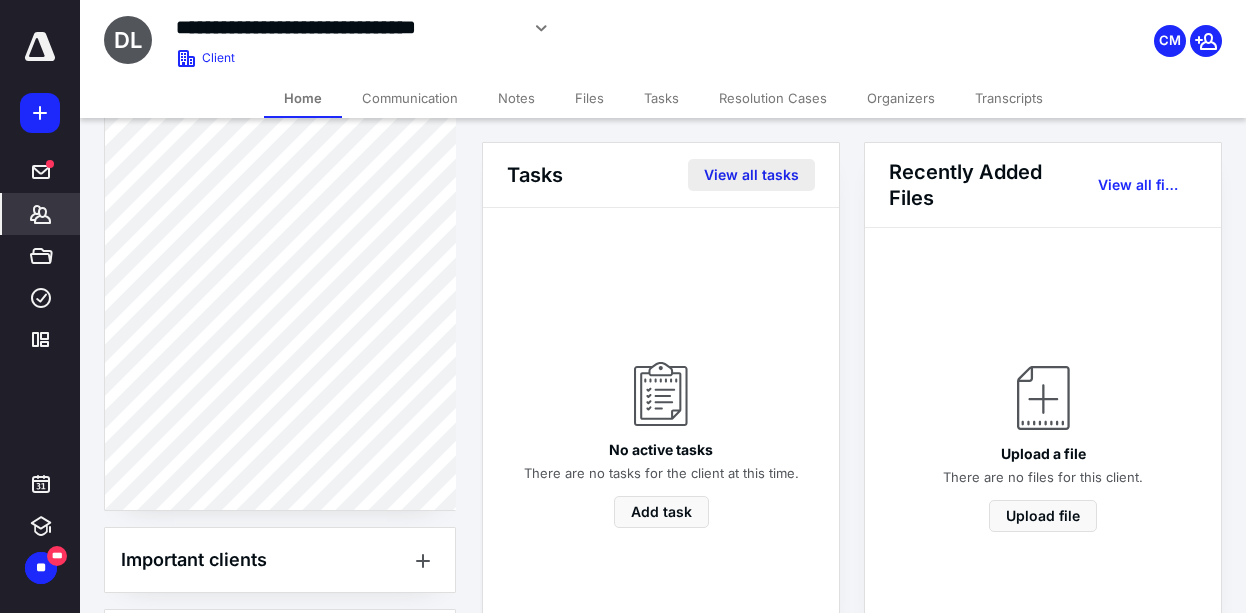 click on "View all tasks" at bounding box center [751, 175] 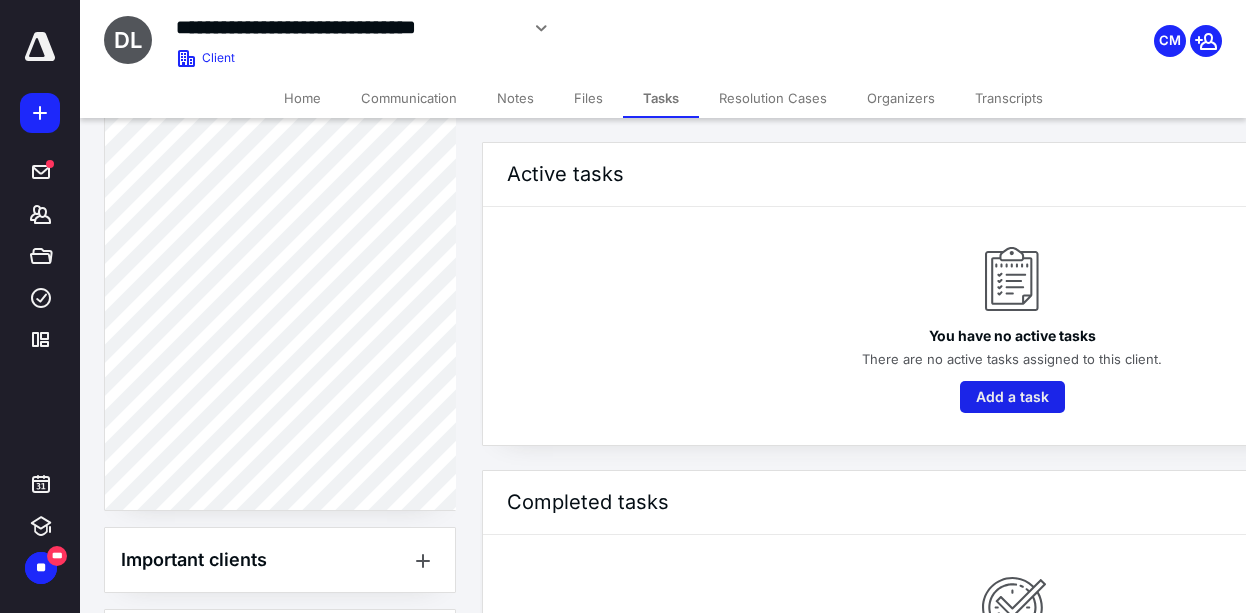 click on "Add a task" at bounding box center (1012, 397) 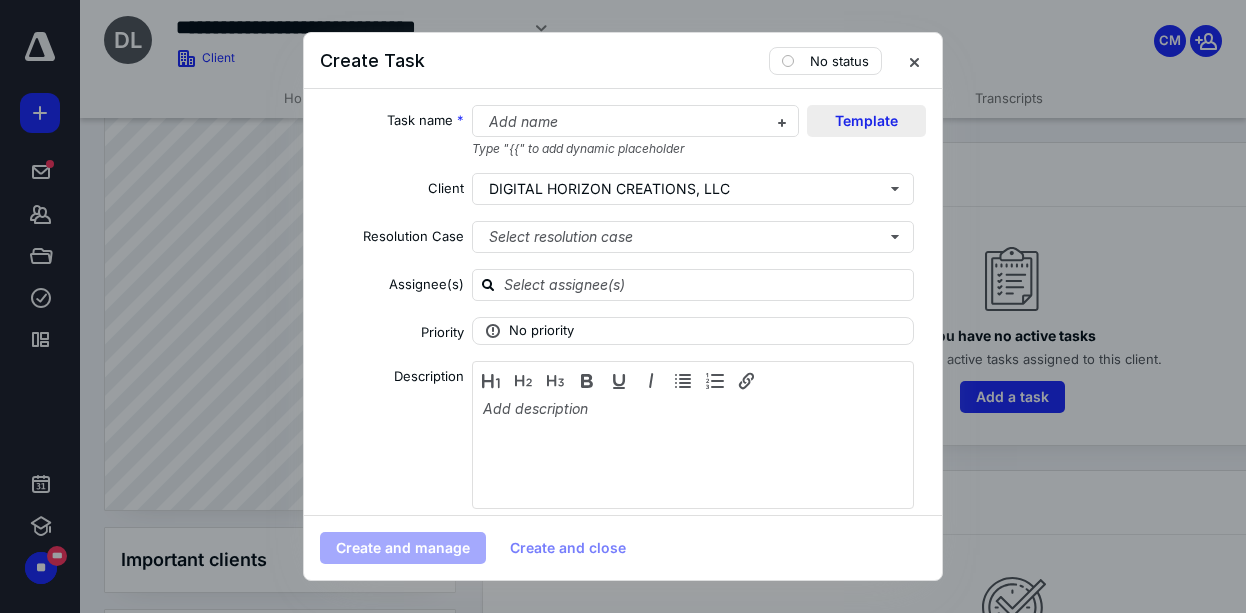 click on "Template" at bounding box center (866, 121) 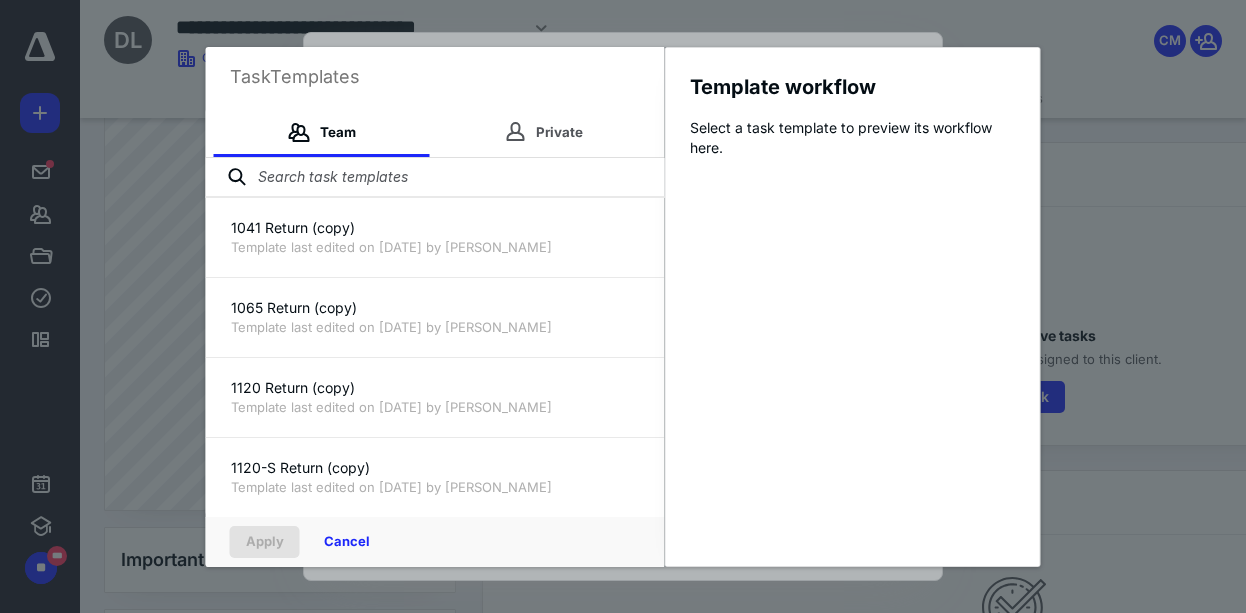 click at bounding box center [435, 178] 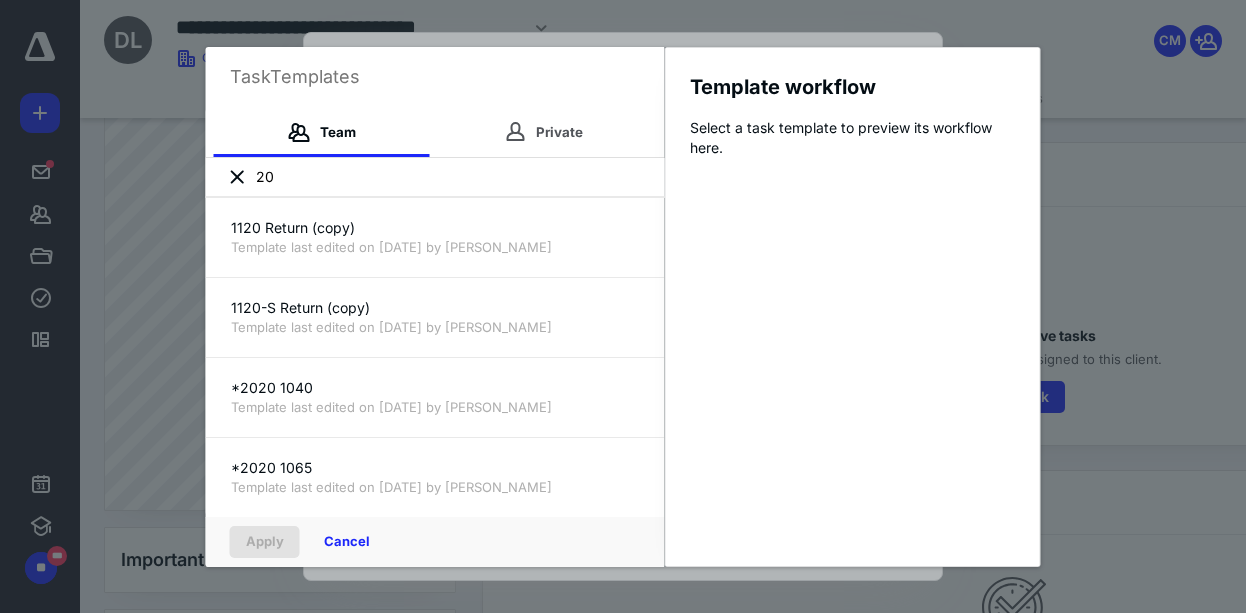 type on "2" 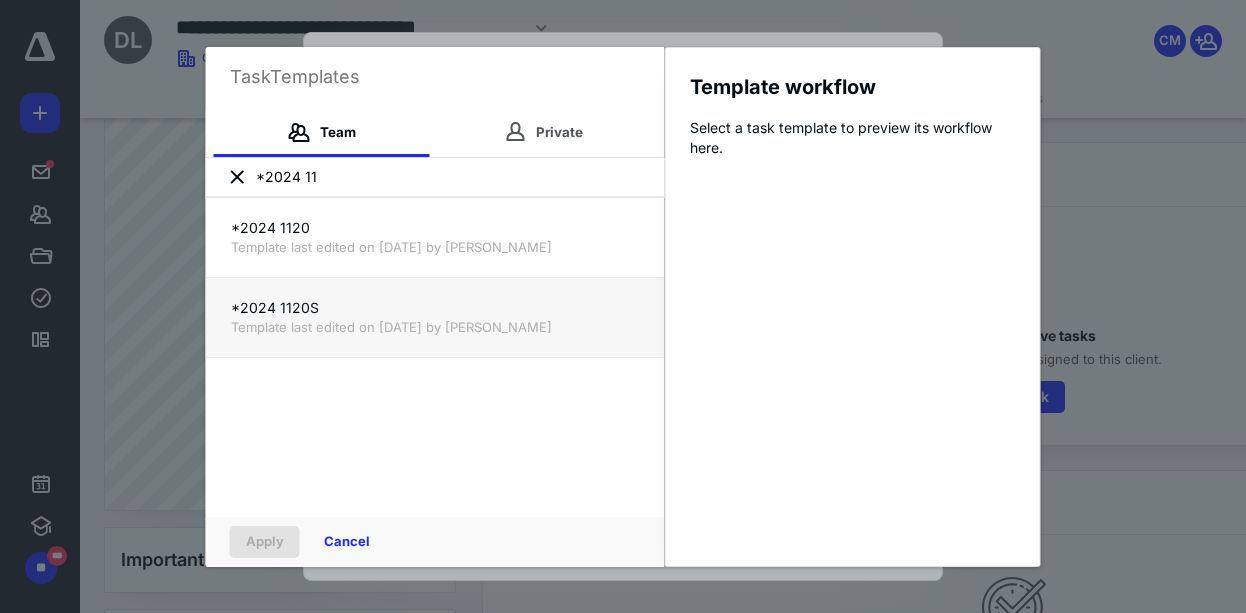 type on "*2024 11" 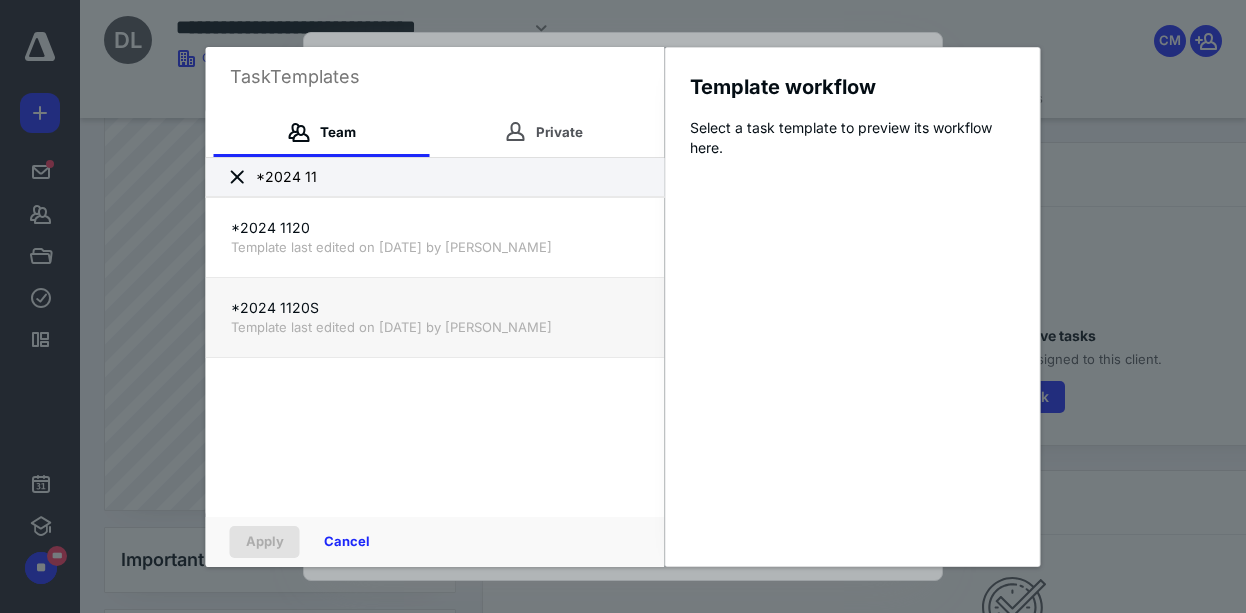 click on "*2024 1120S" at bounding box center [435, 308] 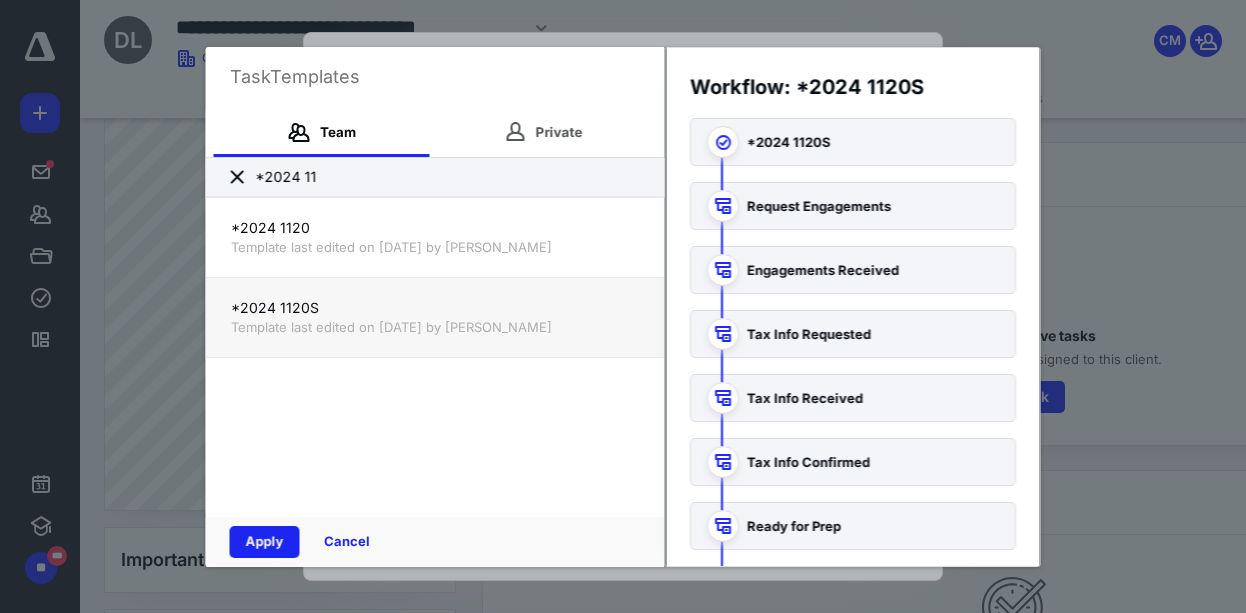 click on "Apply" at bounding box center (265, 542) 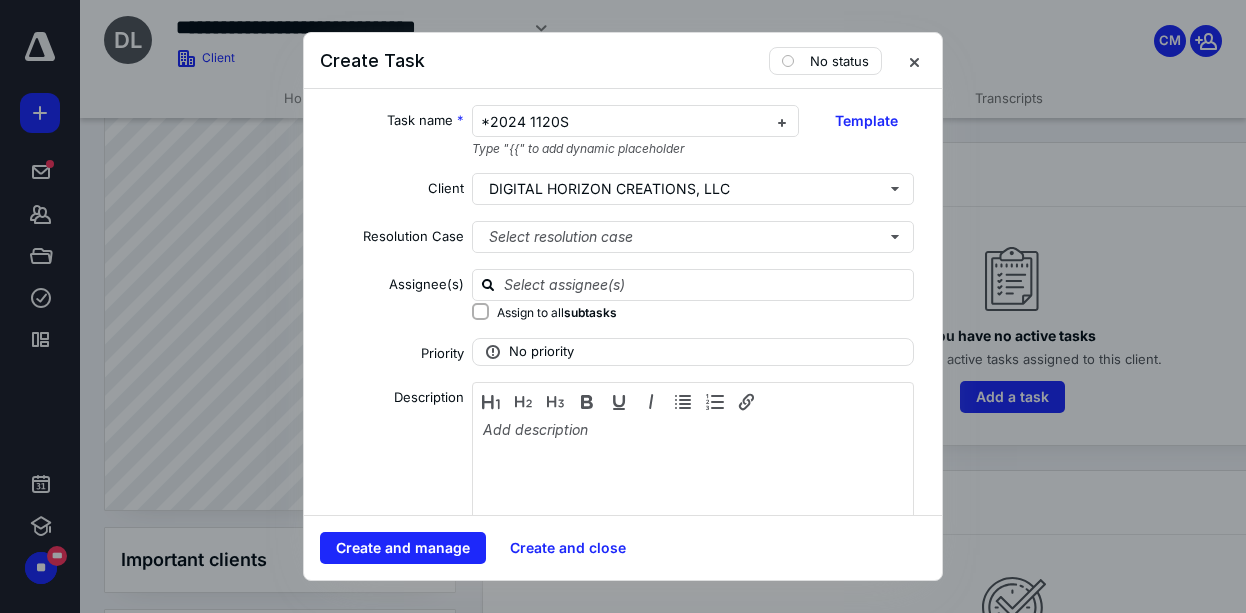 checkbox on "true" 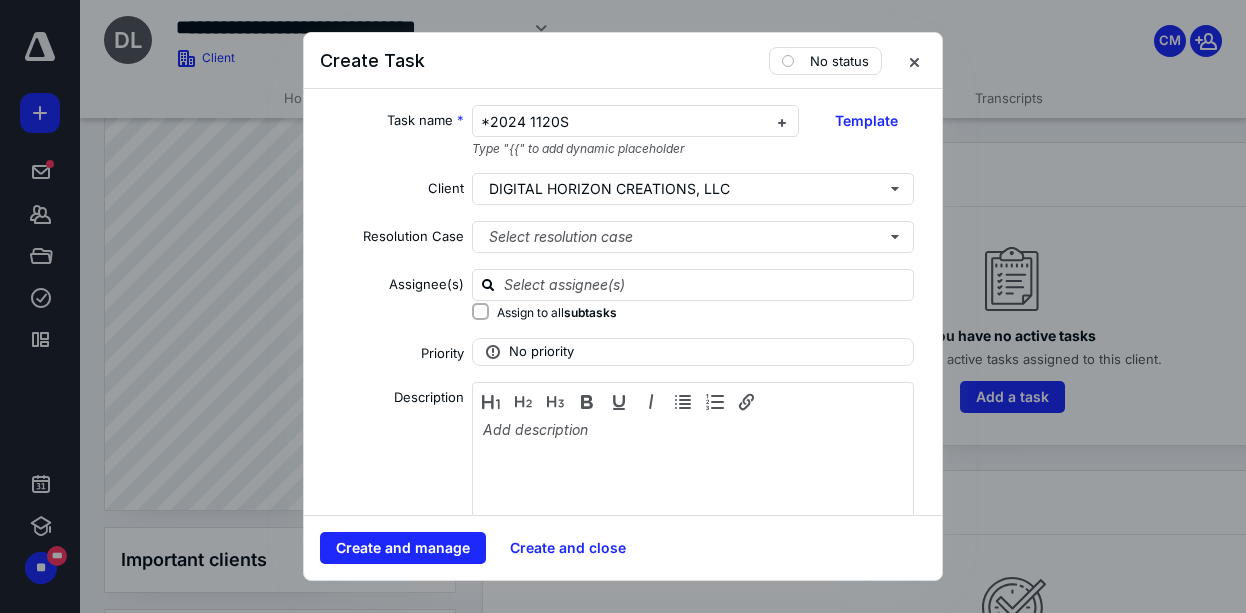 scroll, scrollTop: 8, scrollLeft: 0, axis: vertical 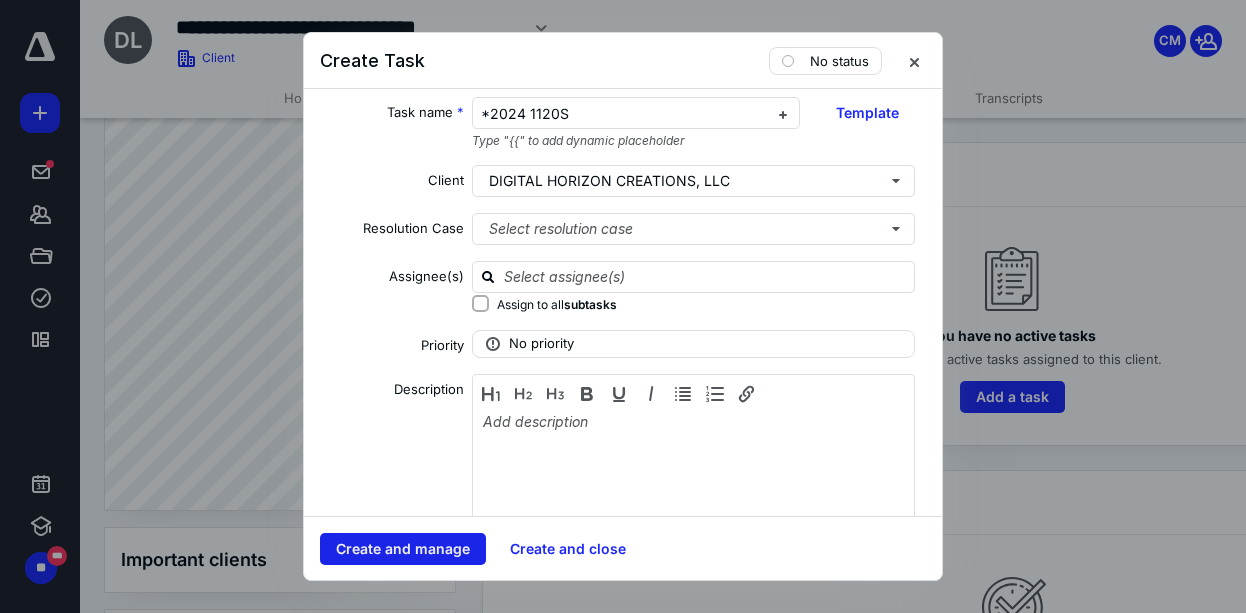 click on "Create and manage" at bounding box center (403, 549) 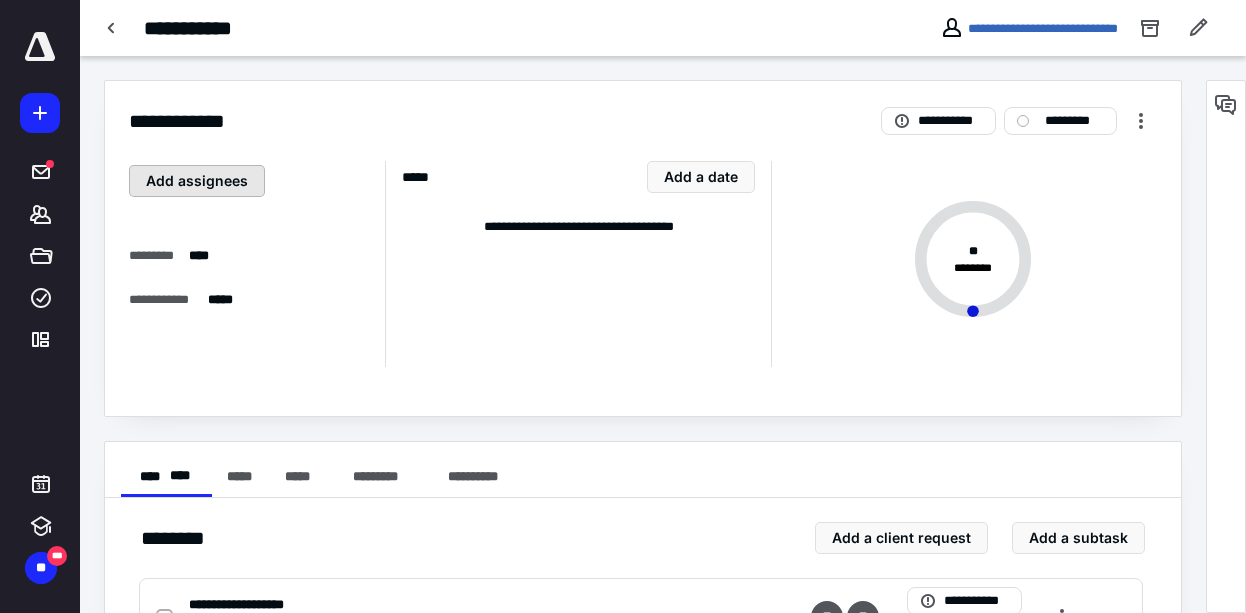 click on "Add assignees" at bounding box center [197, 181] 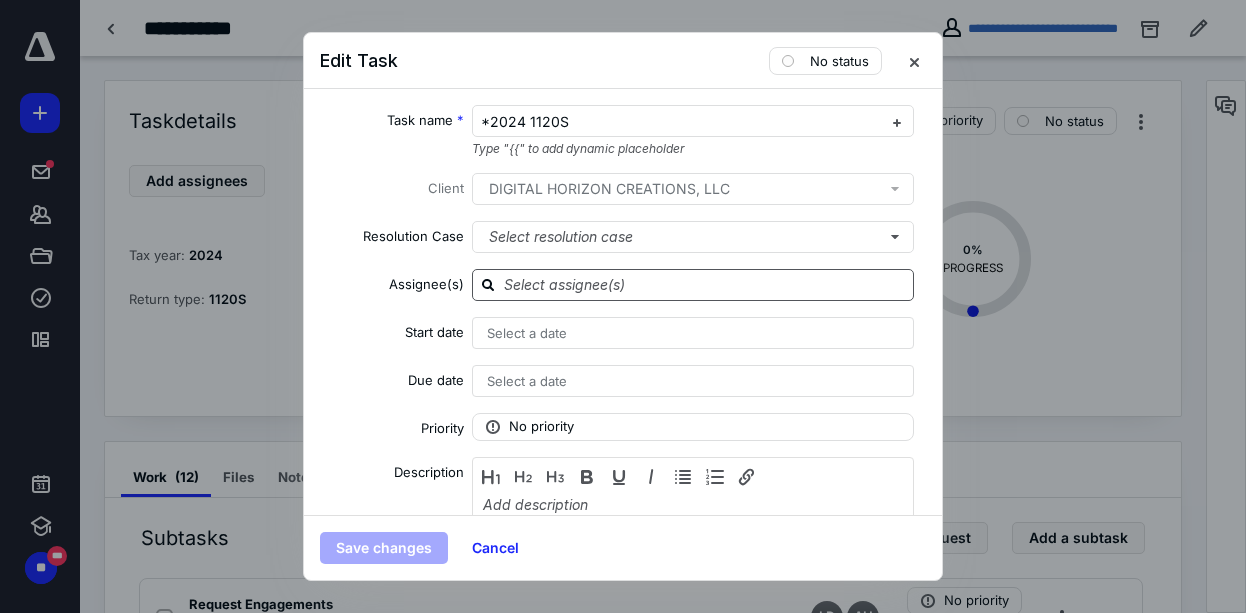 click at bounding box center [705, 284] 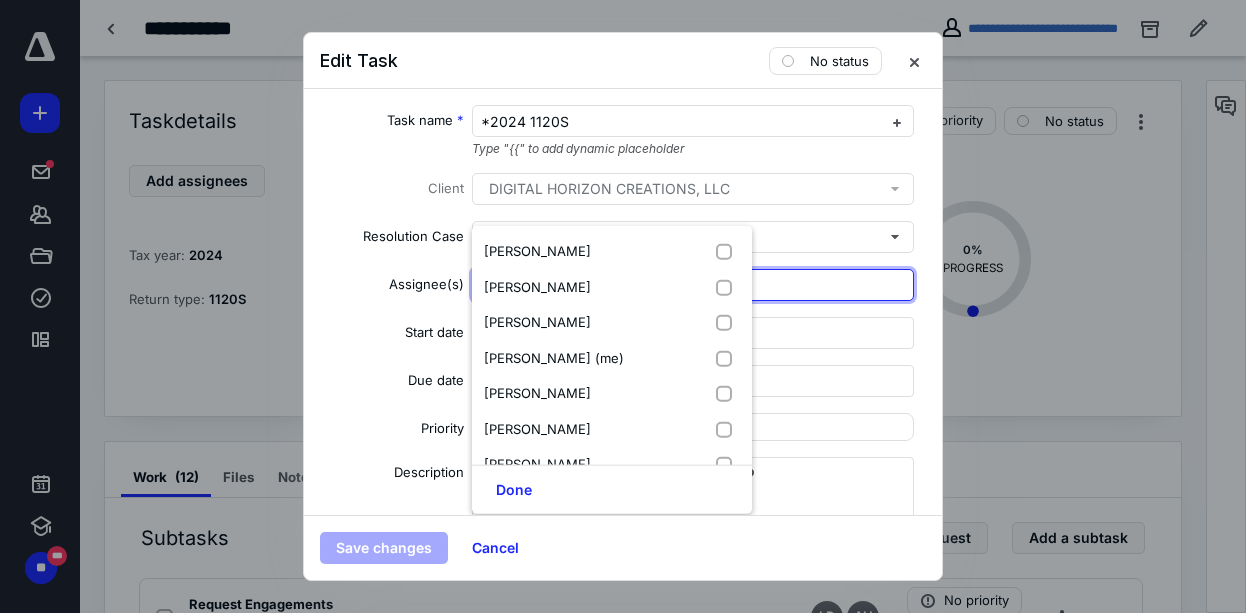 type on "c" 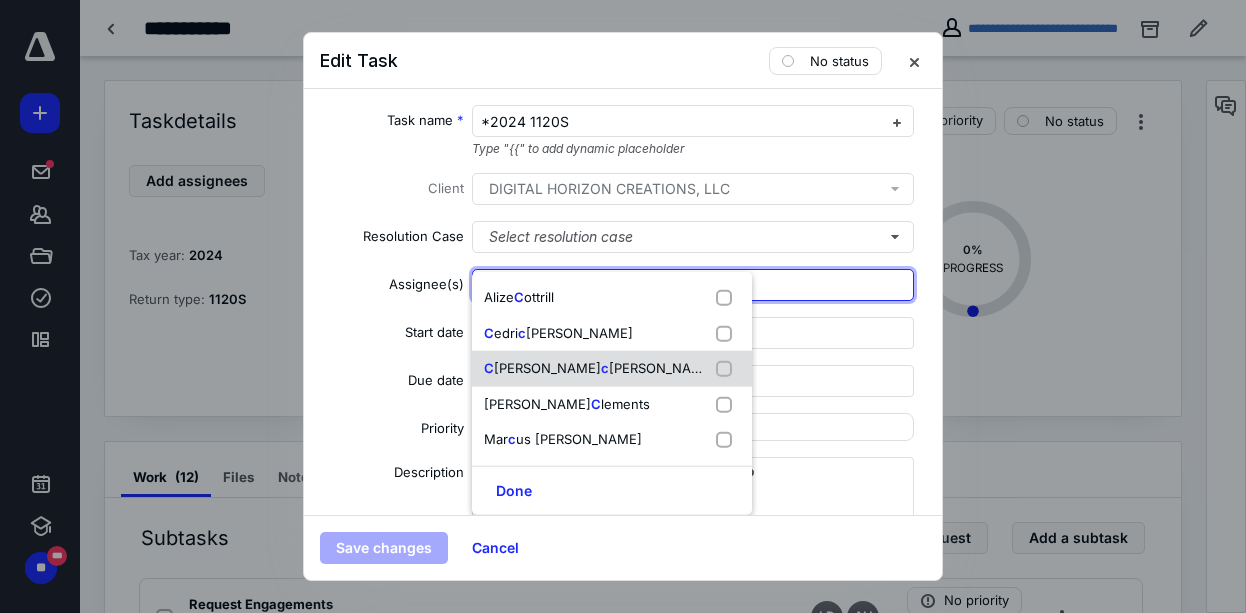click on "[PERSON_NAME]" at bounding box center [547, 368] 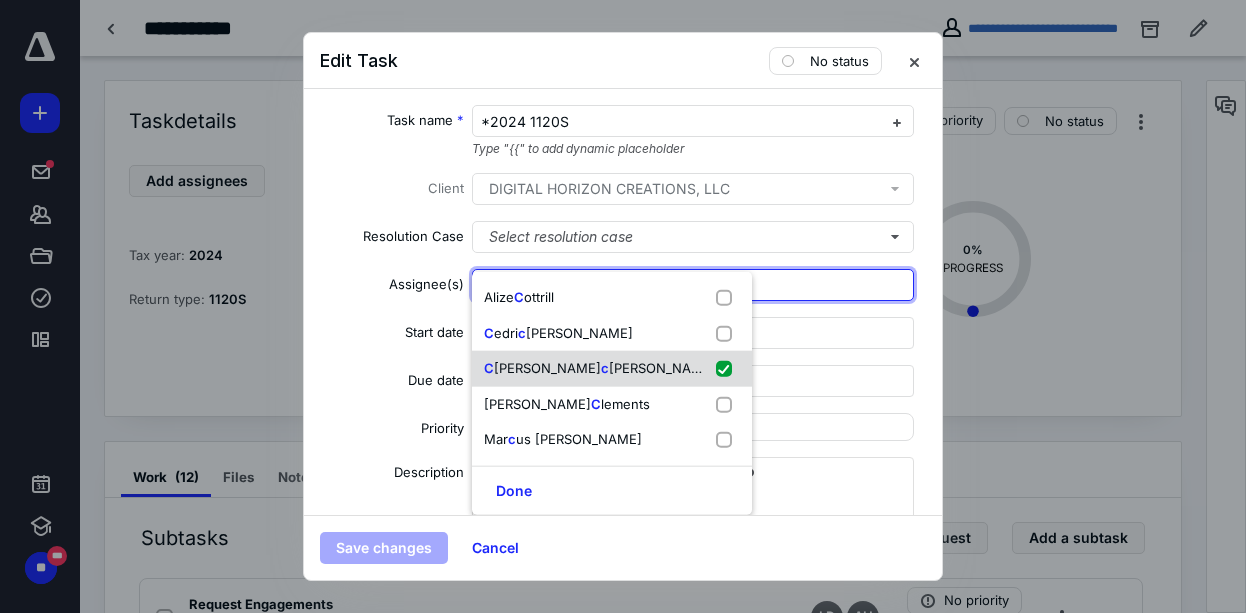checkbox on "true" 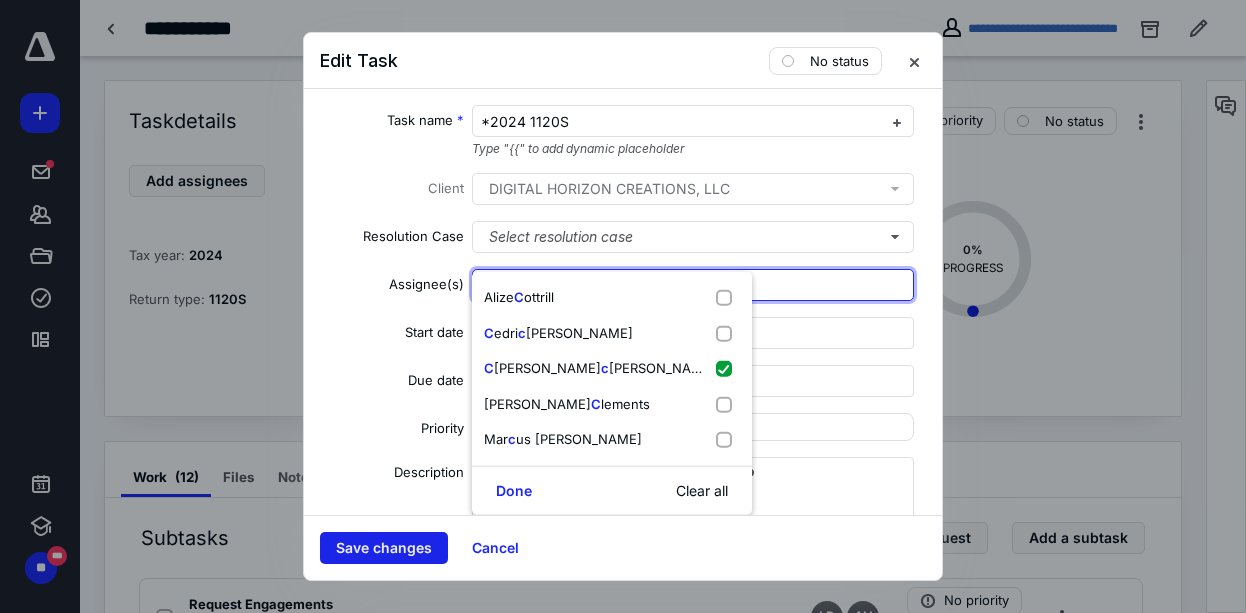 type on "c" 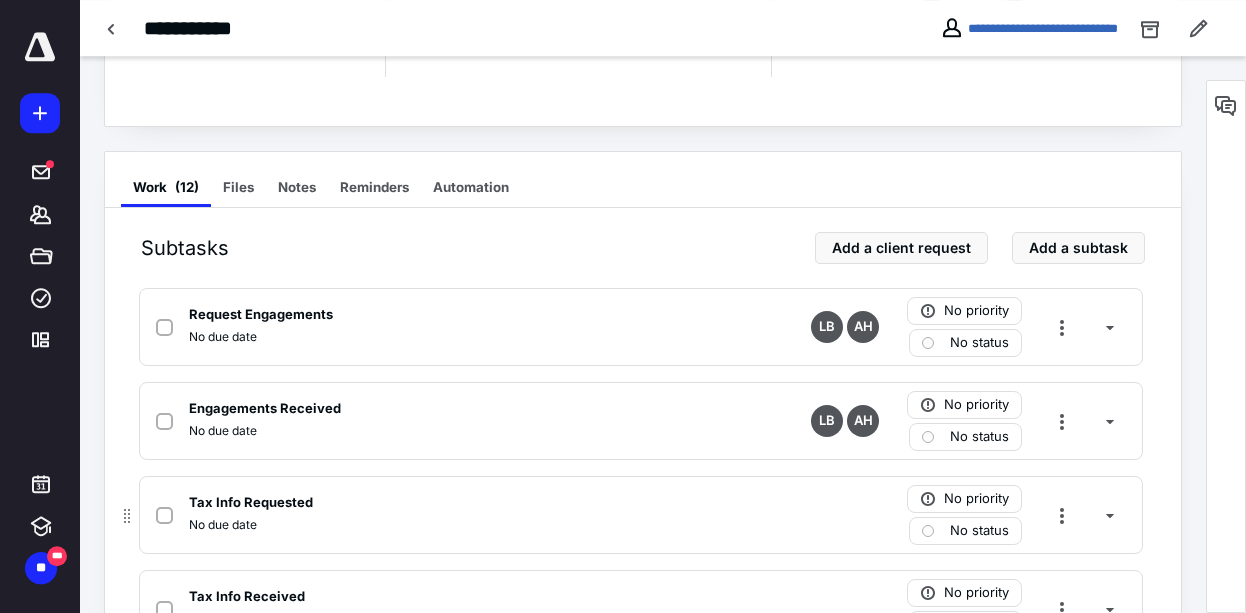 scroll, scrollTop: 416, scrollLeft: 0, axis: vertical 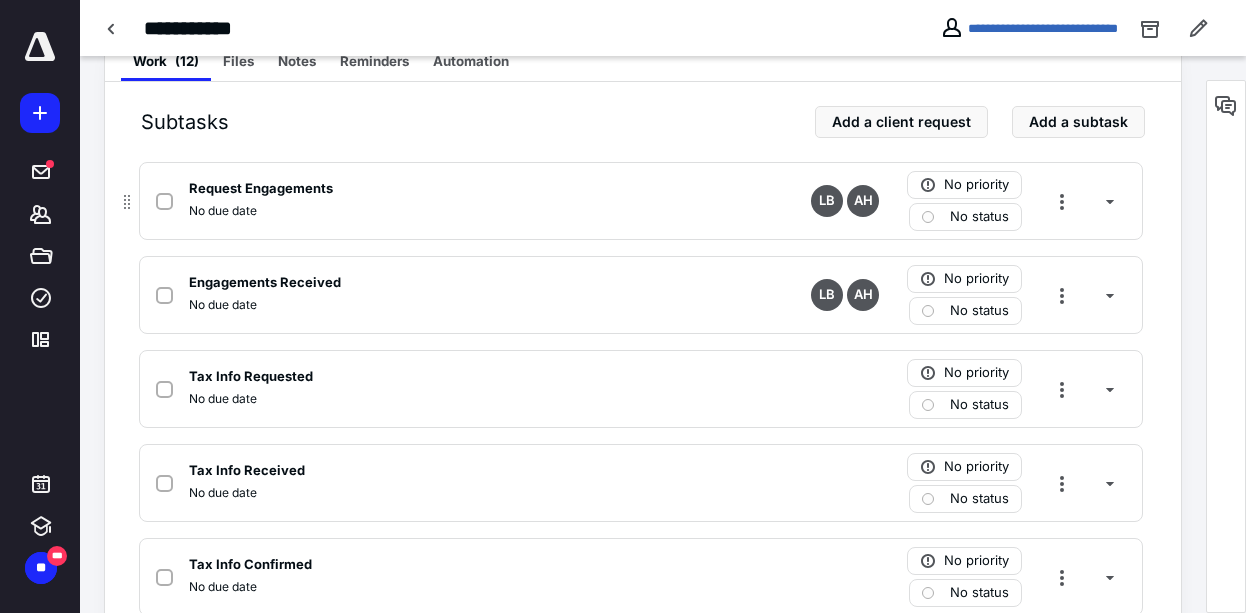 click 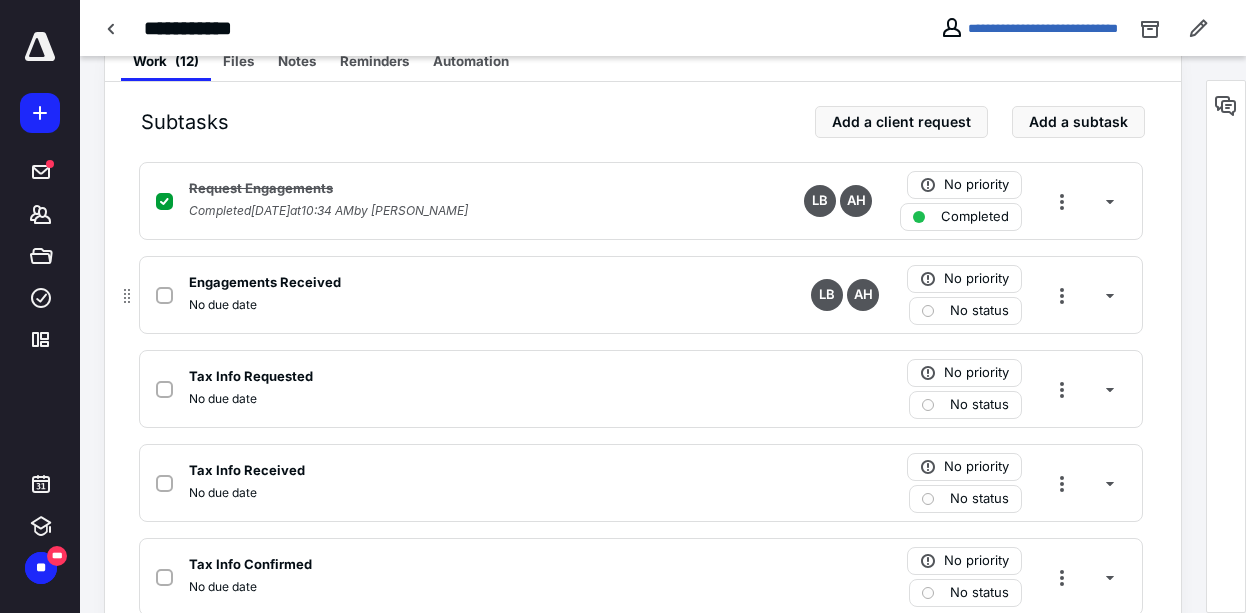 click 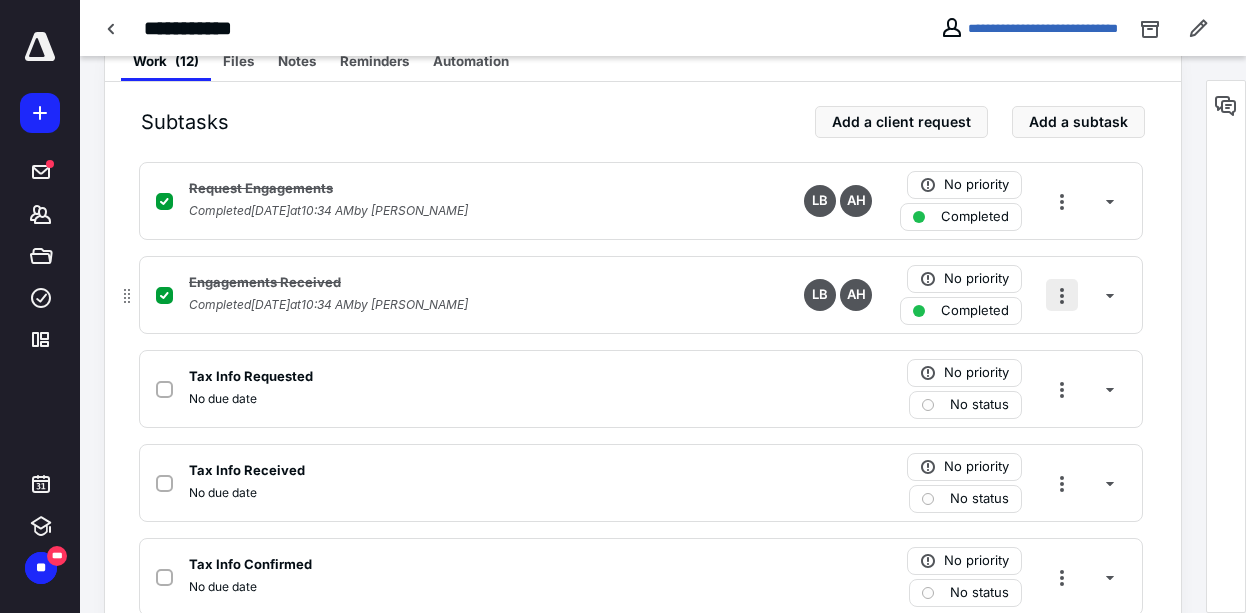 click at bounding box center [1062, 295] 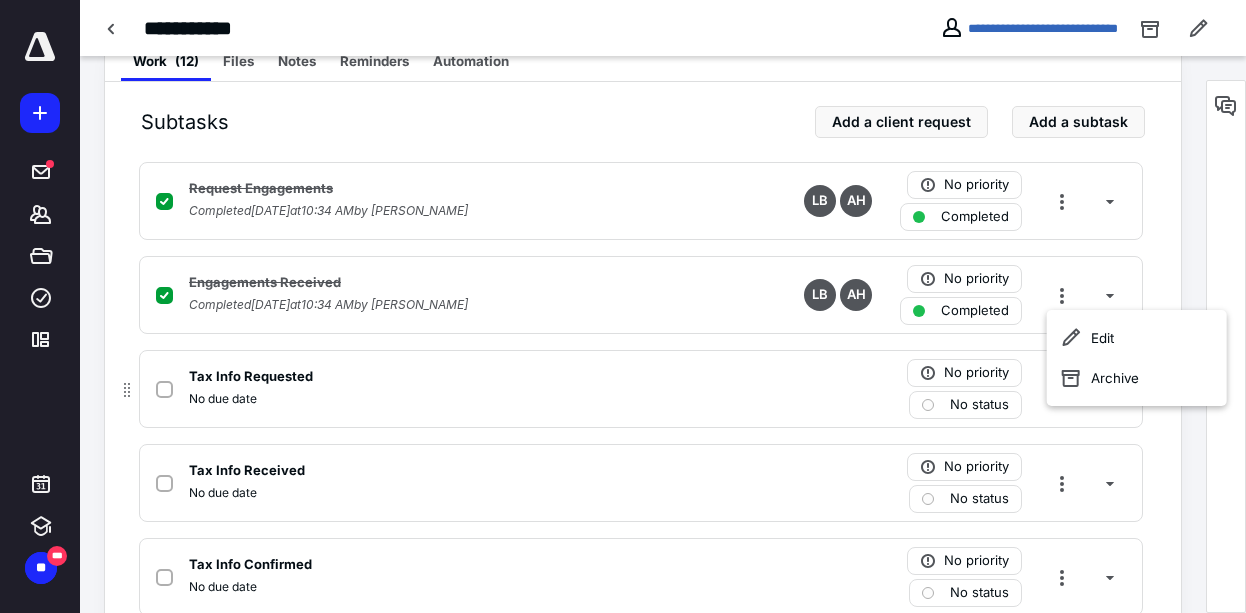 click at bounding box center [164, 390] 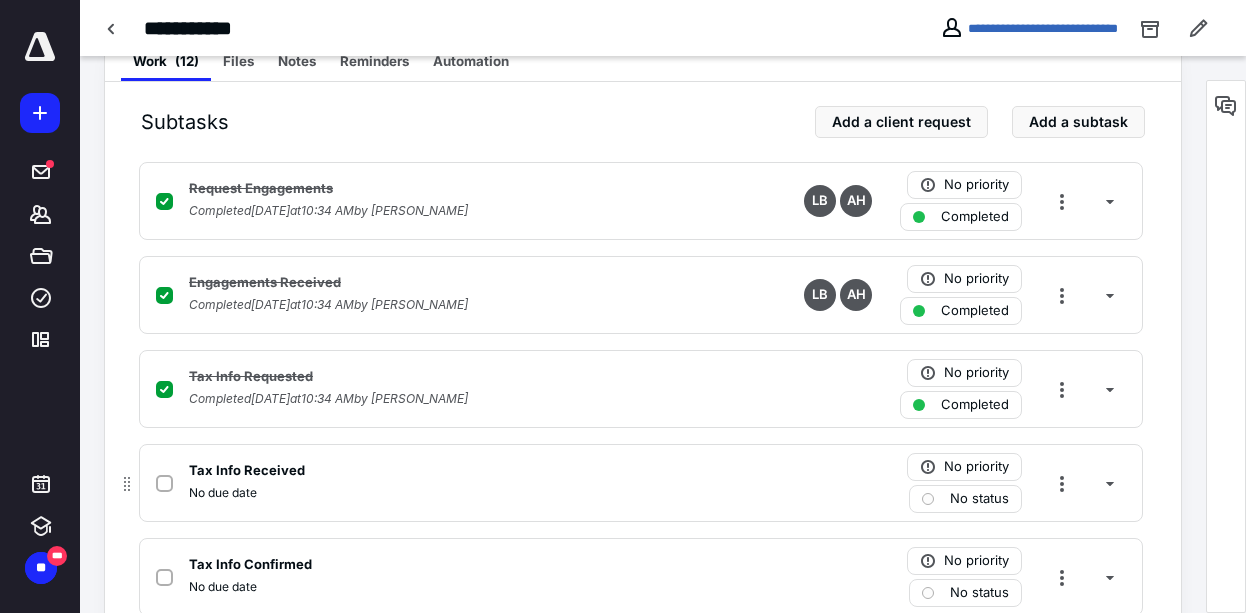 click 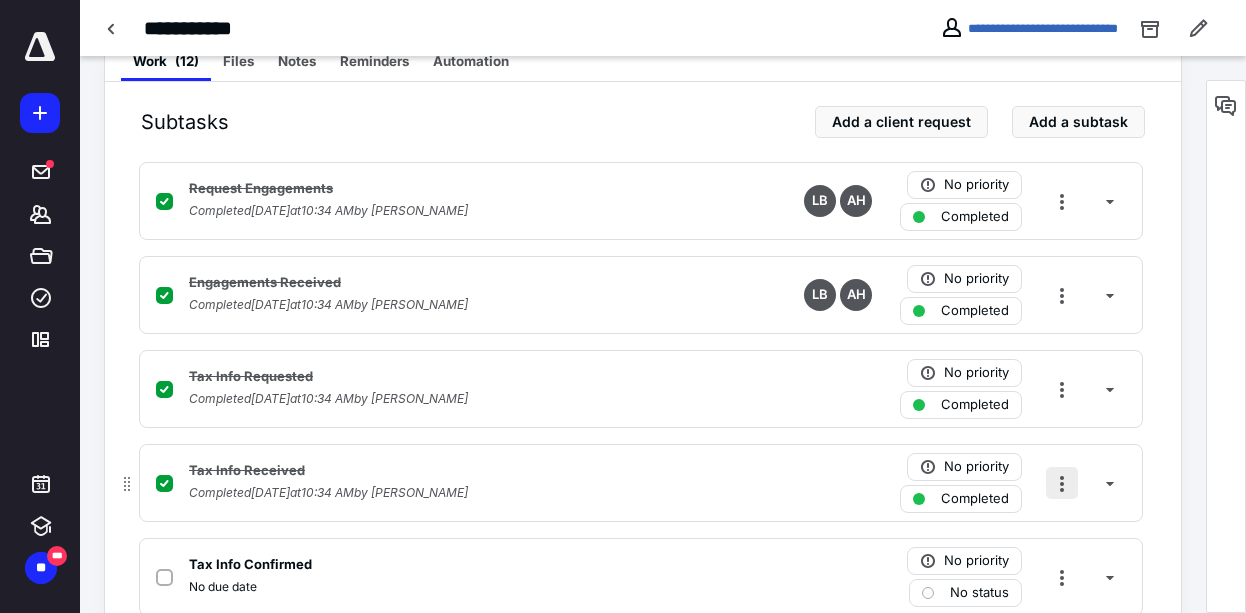 click at bounding box center [1062, 483] 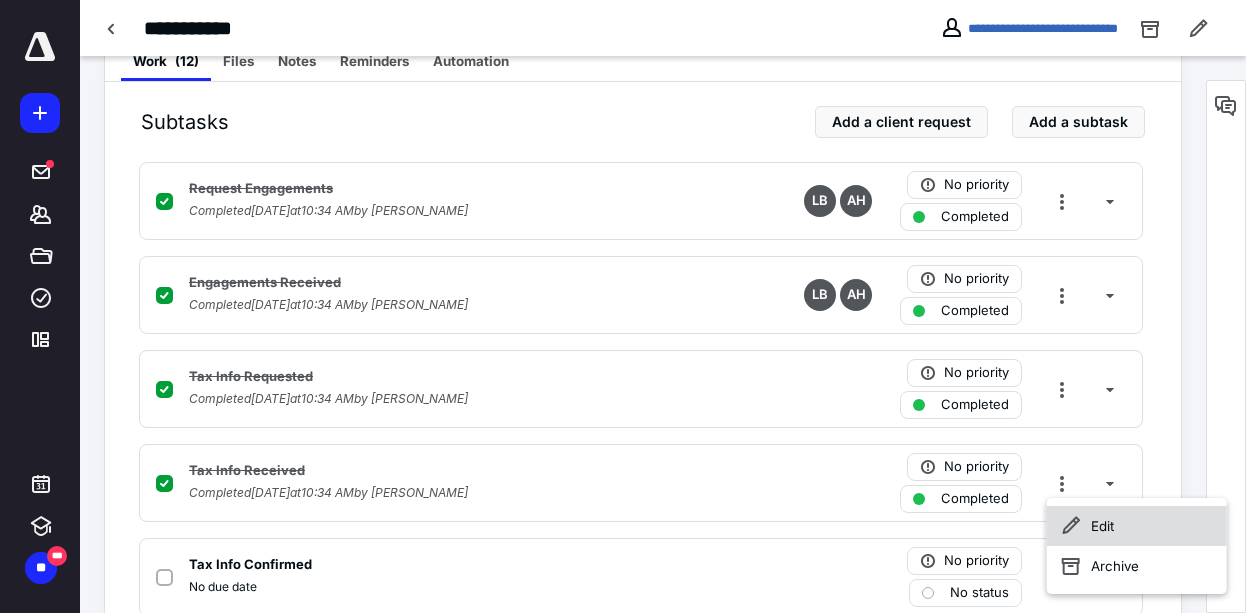 click on "Edit" at bounding box center (1137, 526) 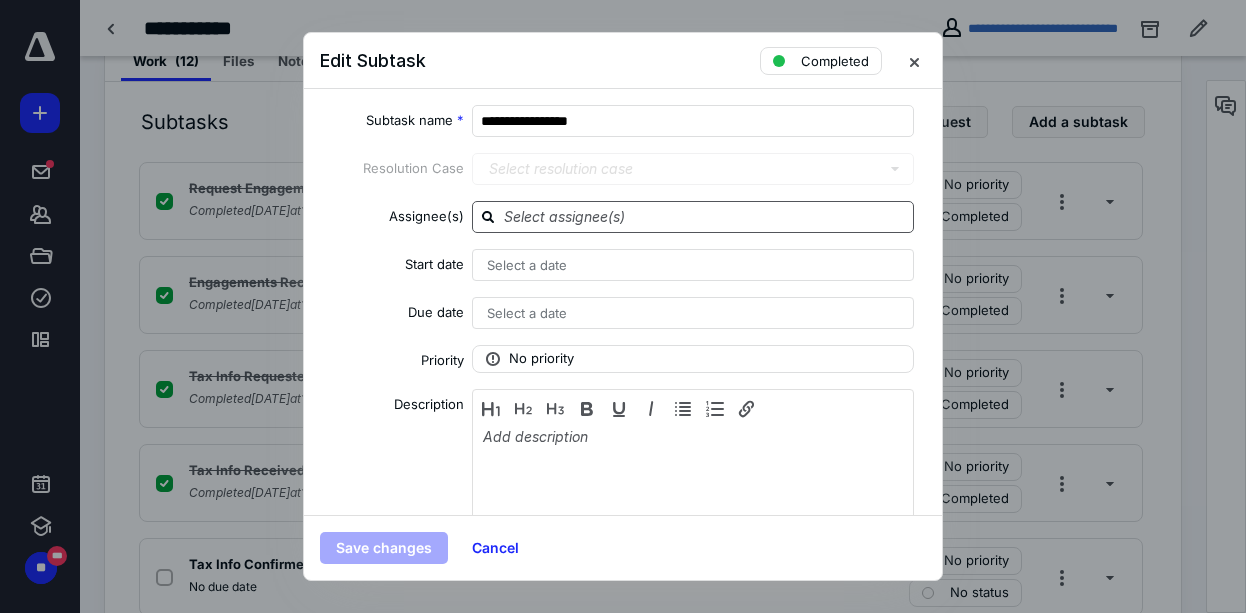 click 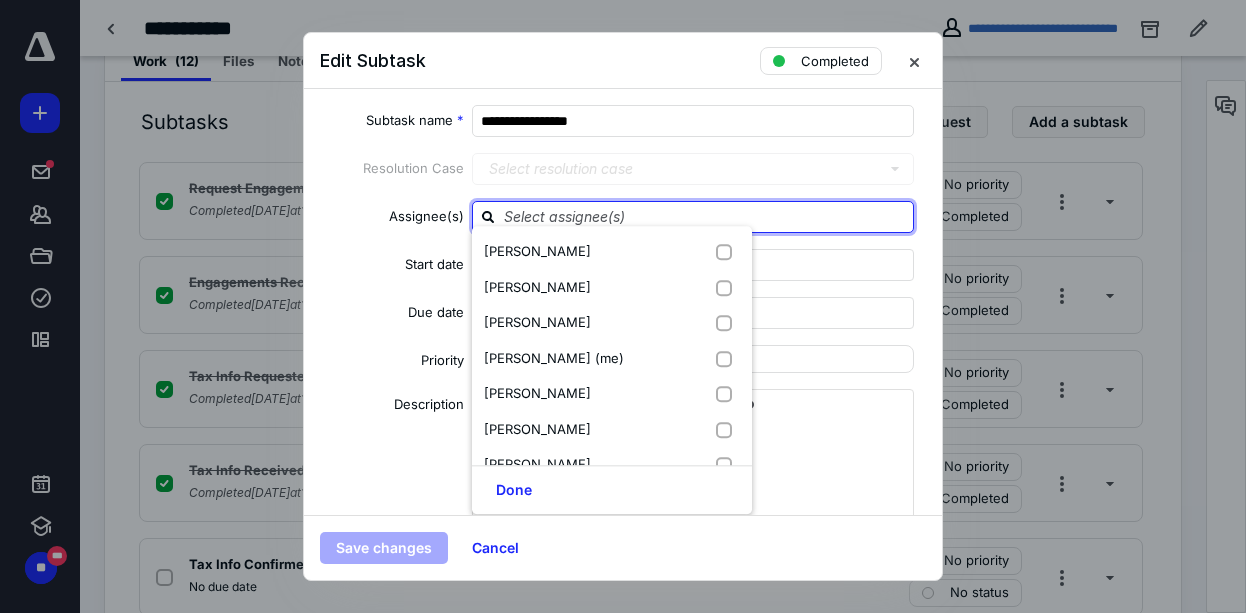type on "c" 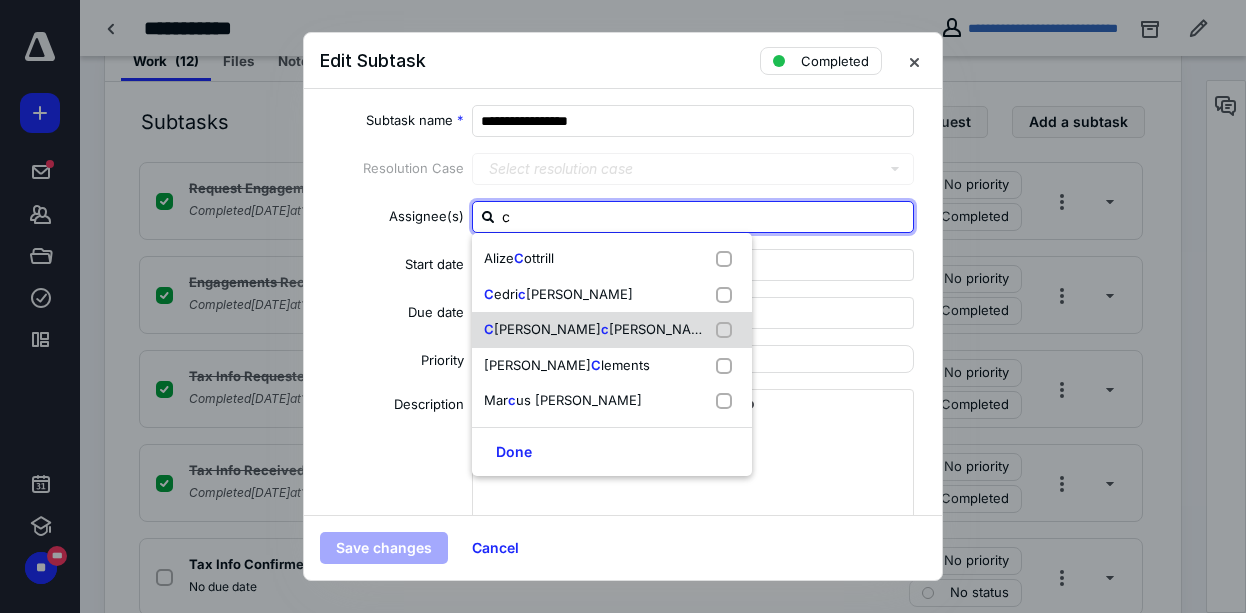 click on "[PERSON_NAME]" at bounding box center (547, 329) 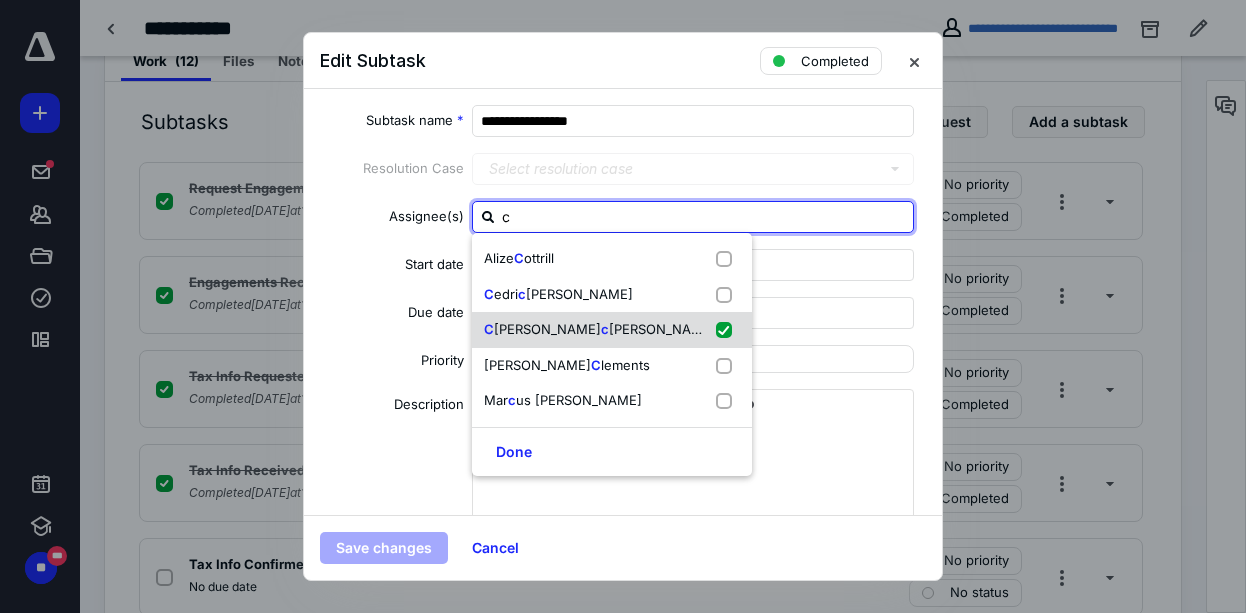 checkbox on "true" 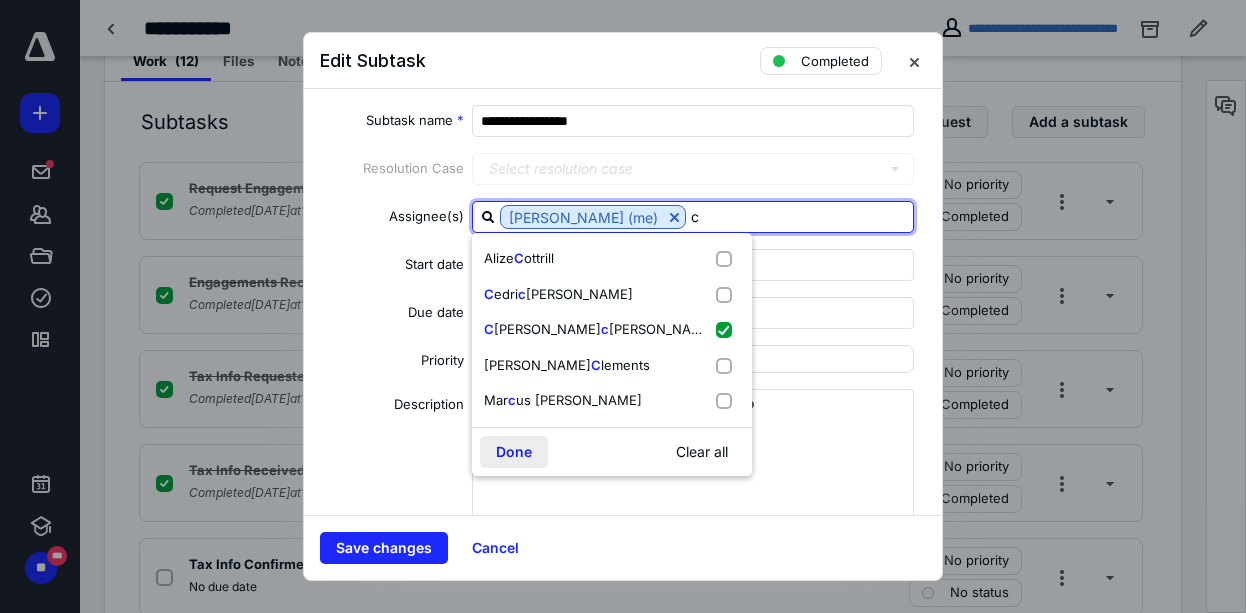 type on "c" 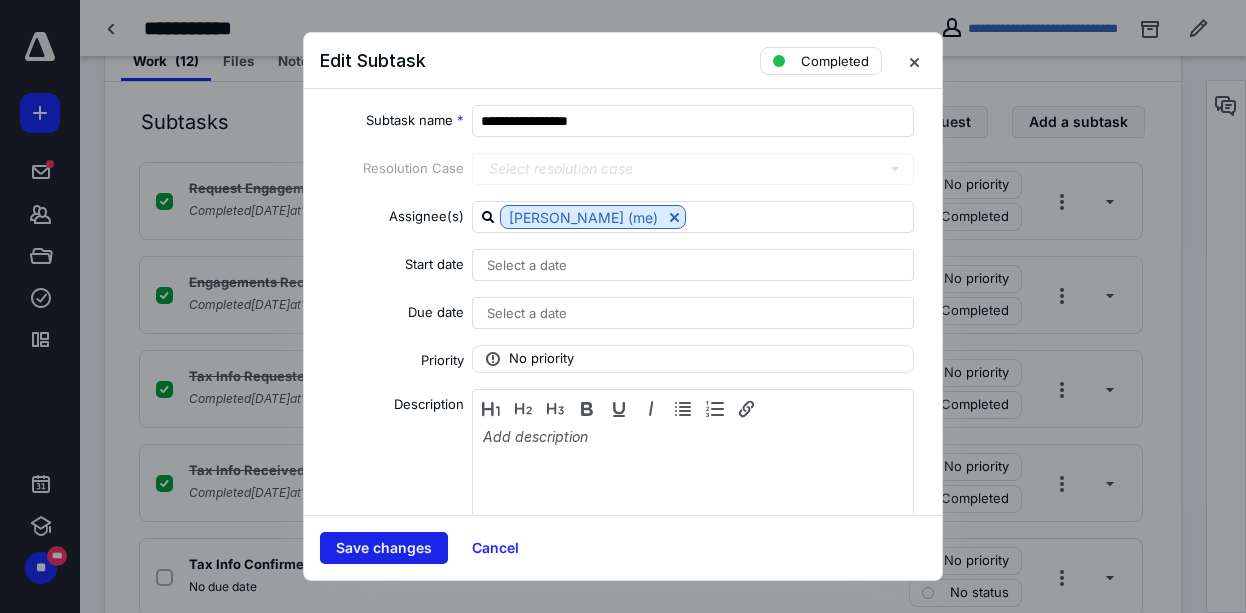 click on "Save changes" at bounding box center [384, 548] 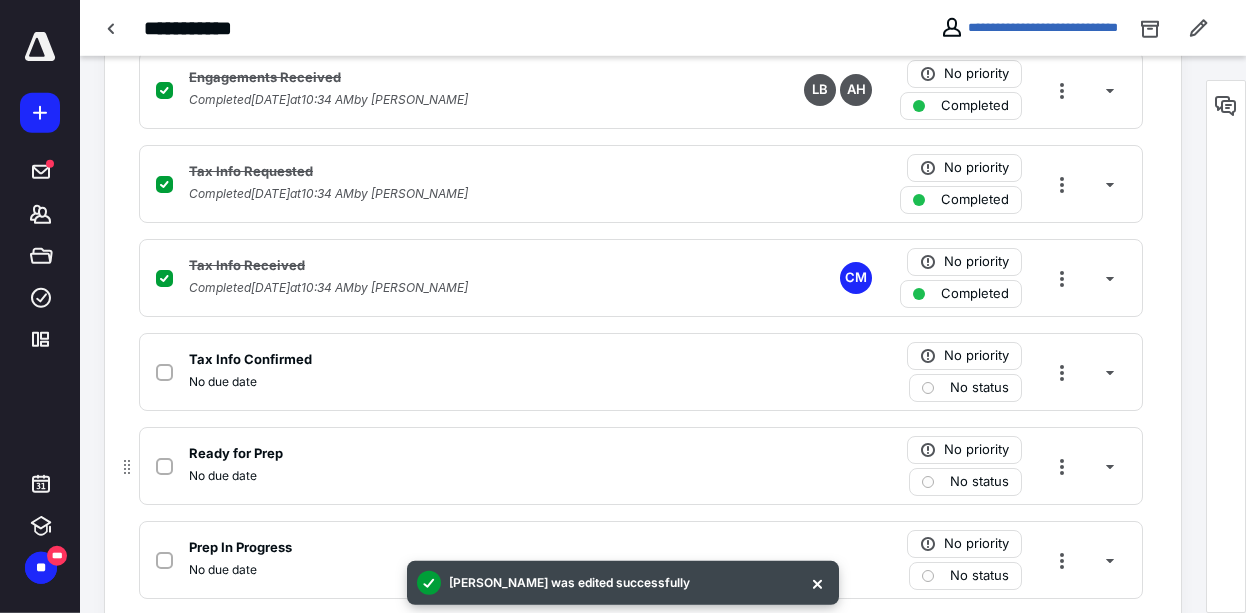 scroll, scrollTop: 624, scrollLeft: 0, axis: vertical 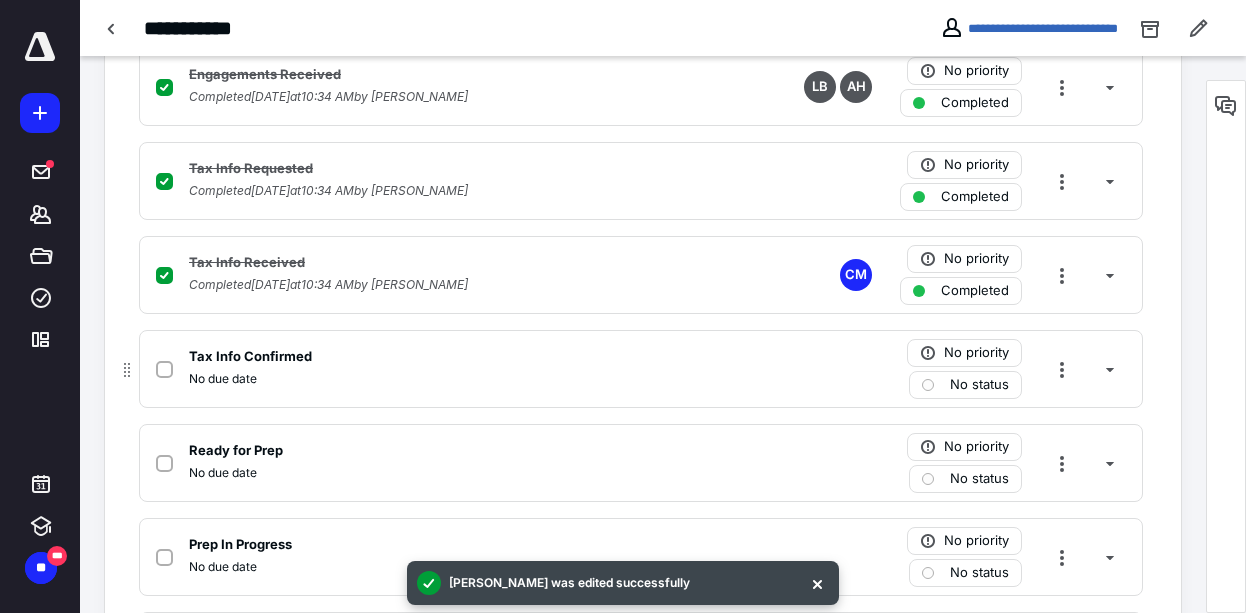 click 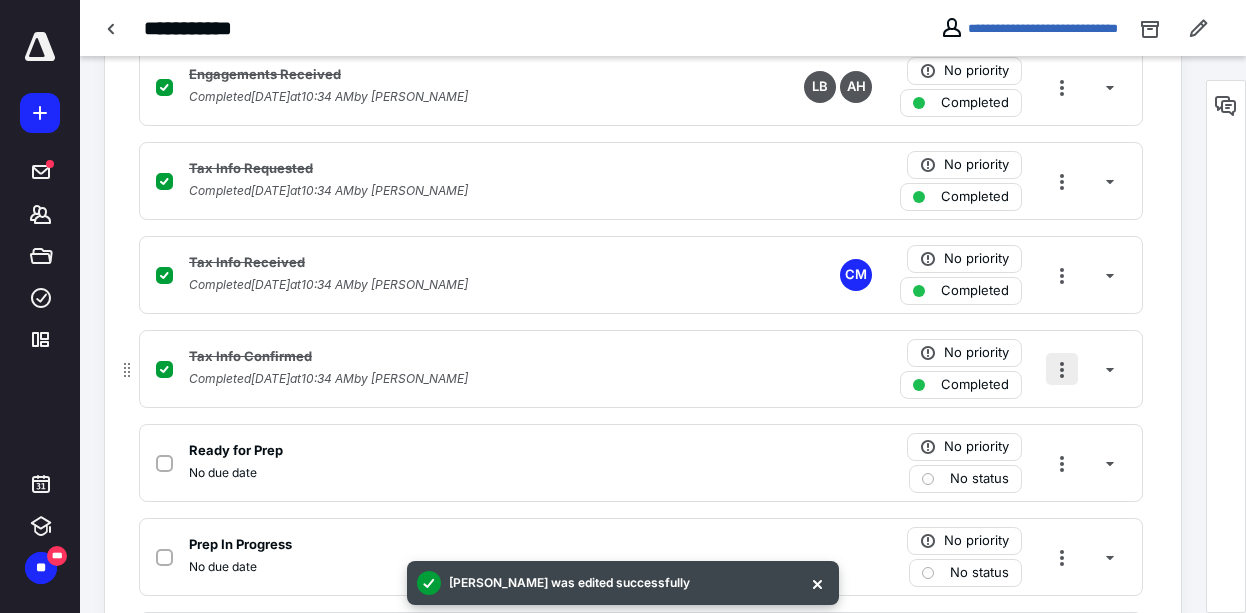 click at bounding box center (1062, 369) 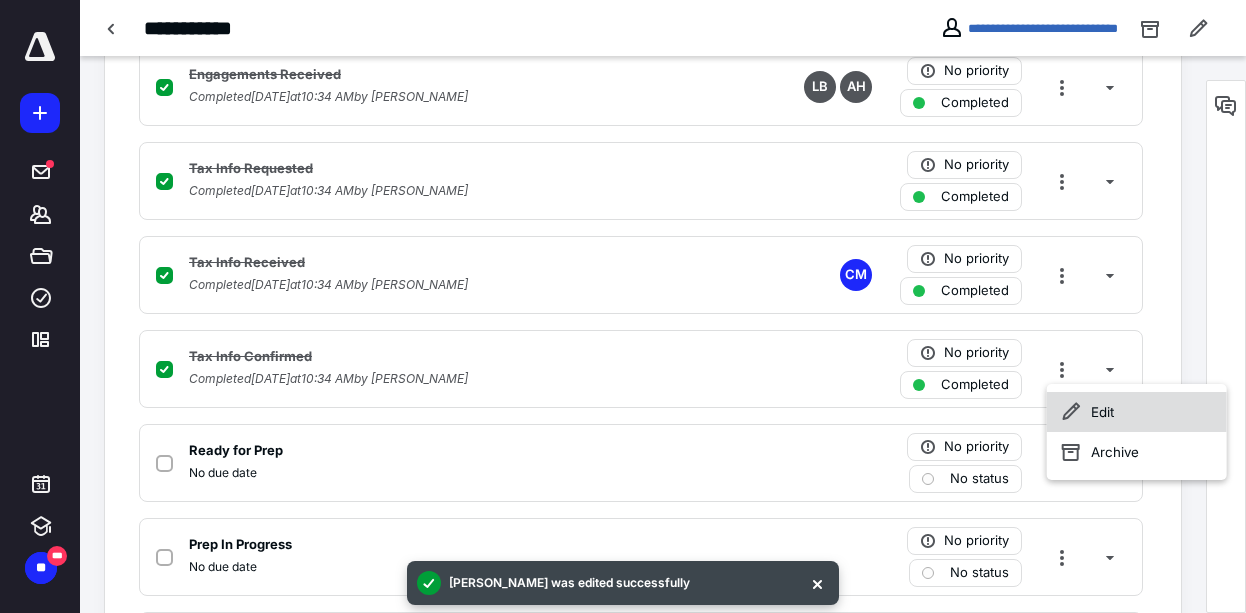 click on "Edit" at bounding box center (1137, 412) 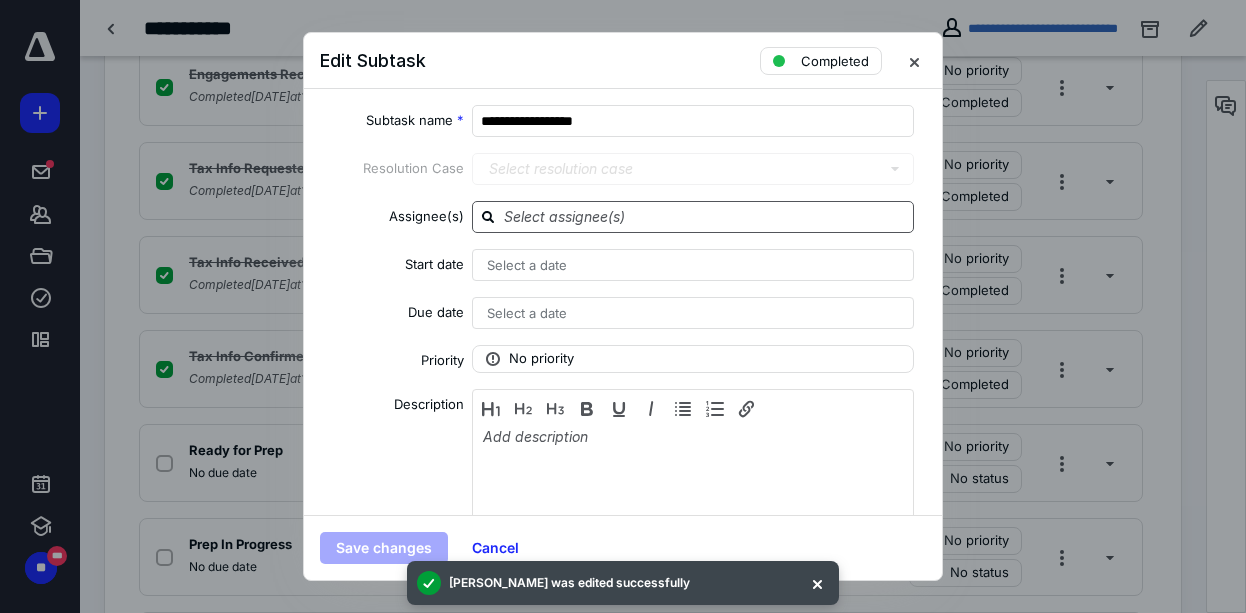 click at bounding box center (705, 216) 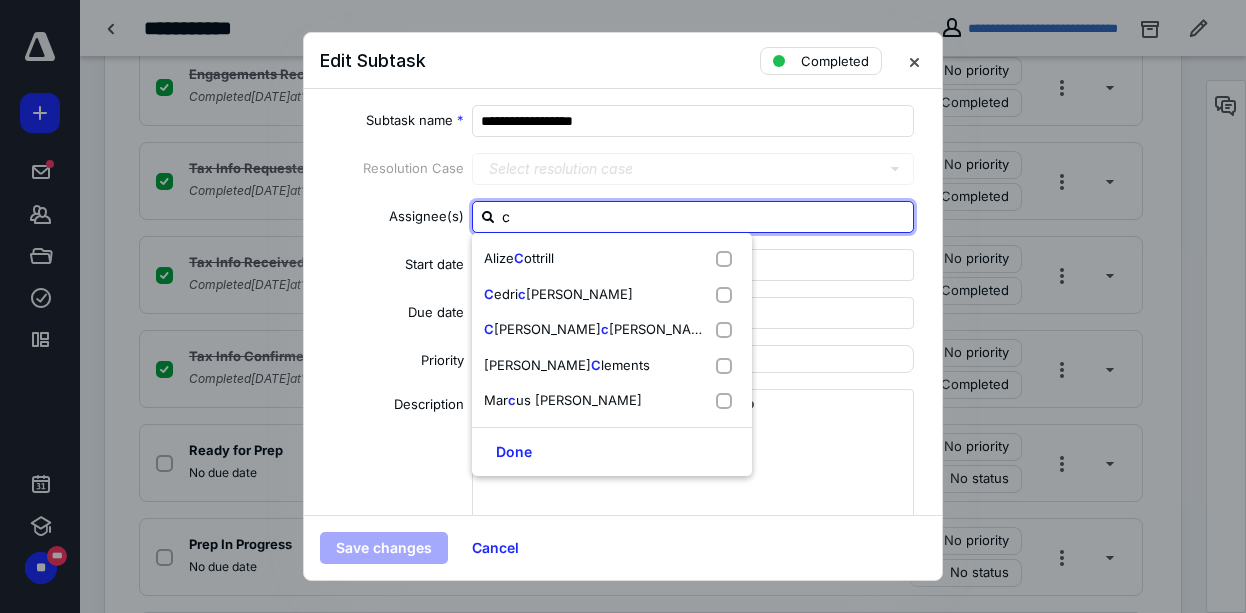 type on "ch" 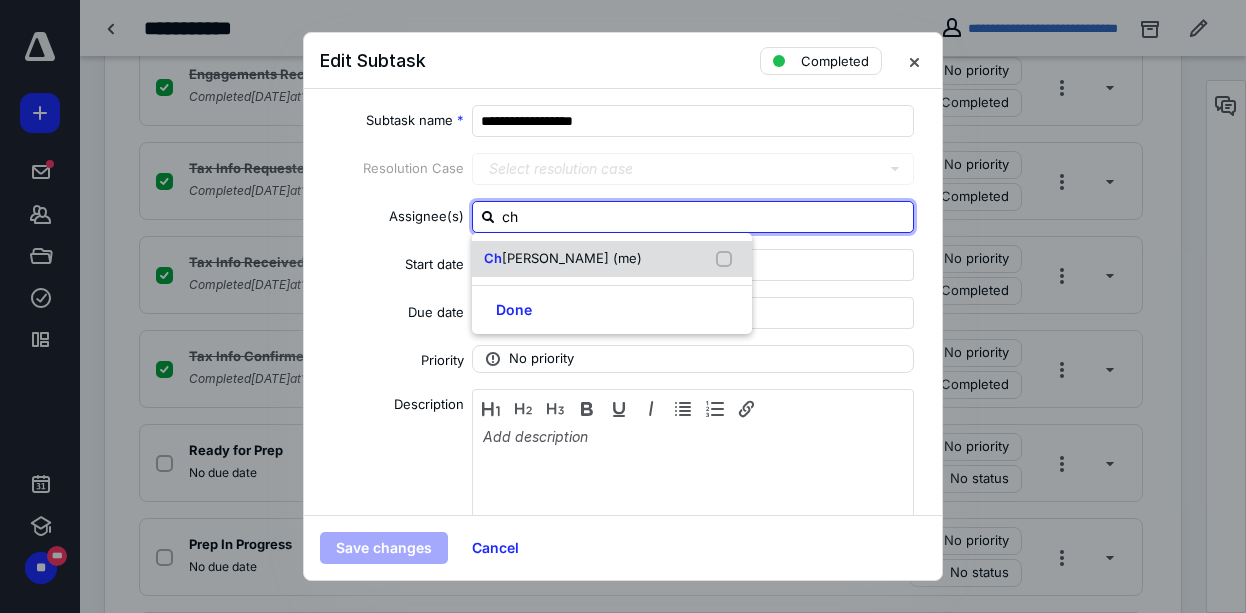 click on "[PERSON_NAME] (me)" at bounding box center (572, 258) 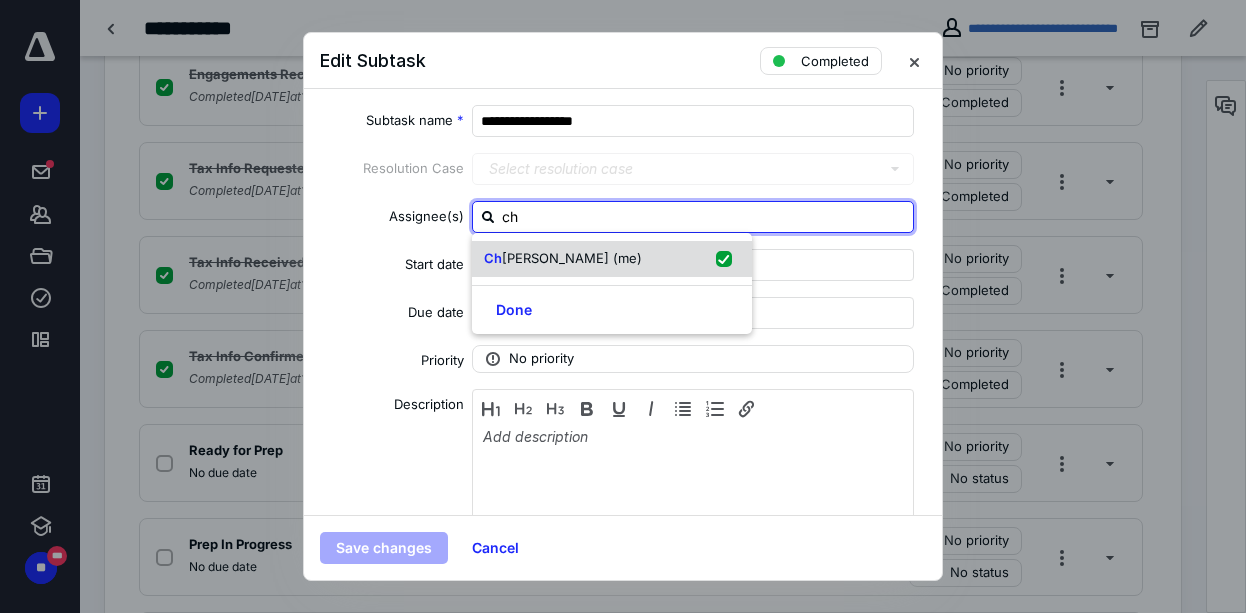 checkbox on "true" 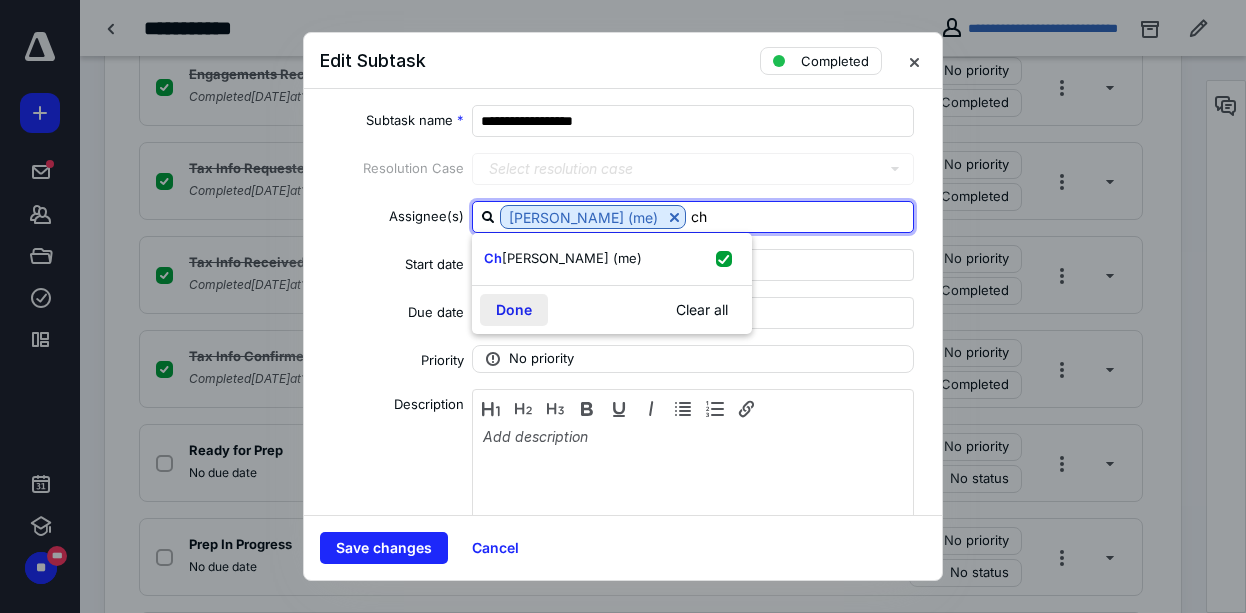 type on "ch" 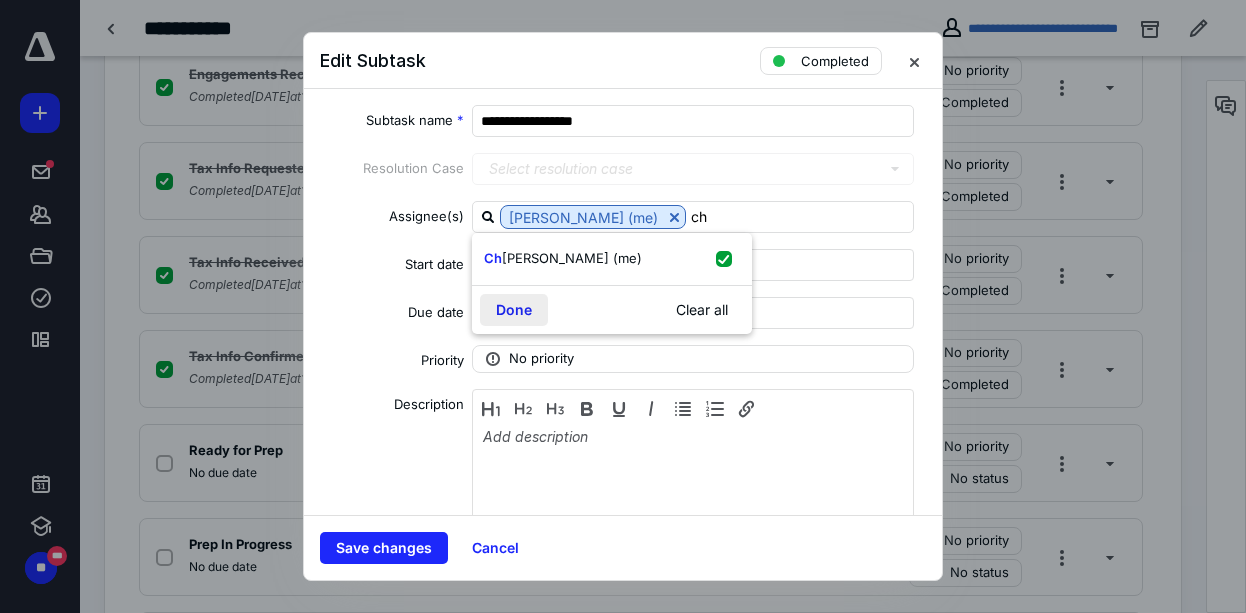 click on "Done" at bounding box center [514, 310] 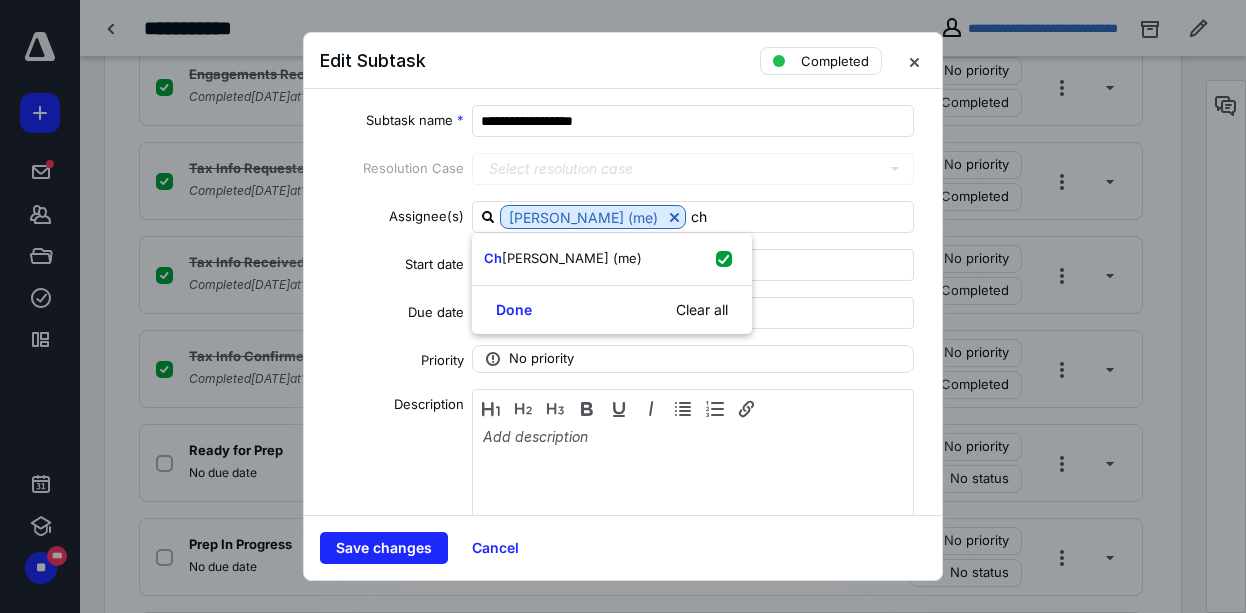 type 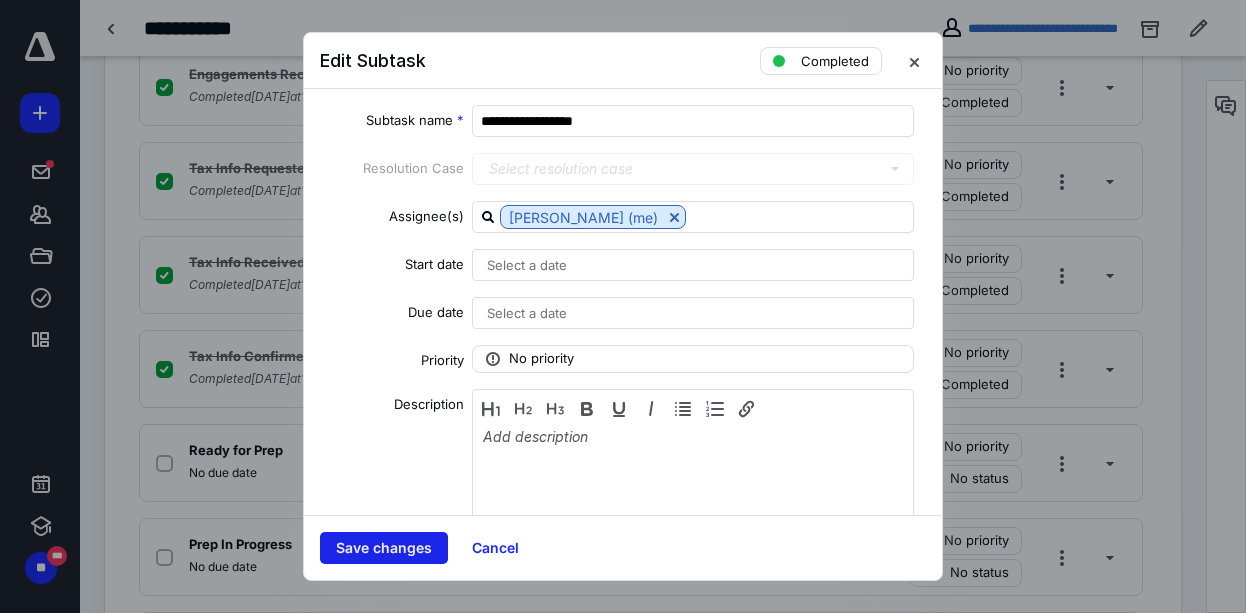 click on "Save changes" at bounding box center (384, 548) 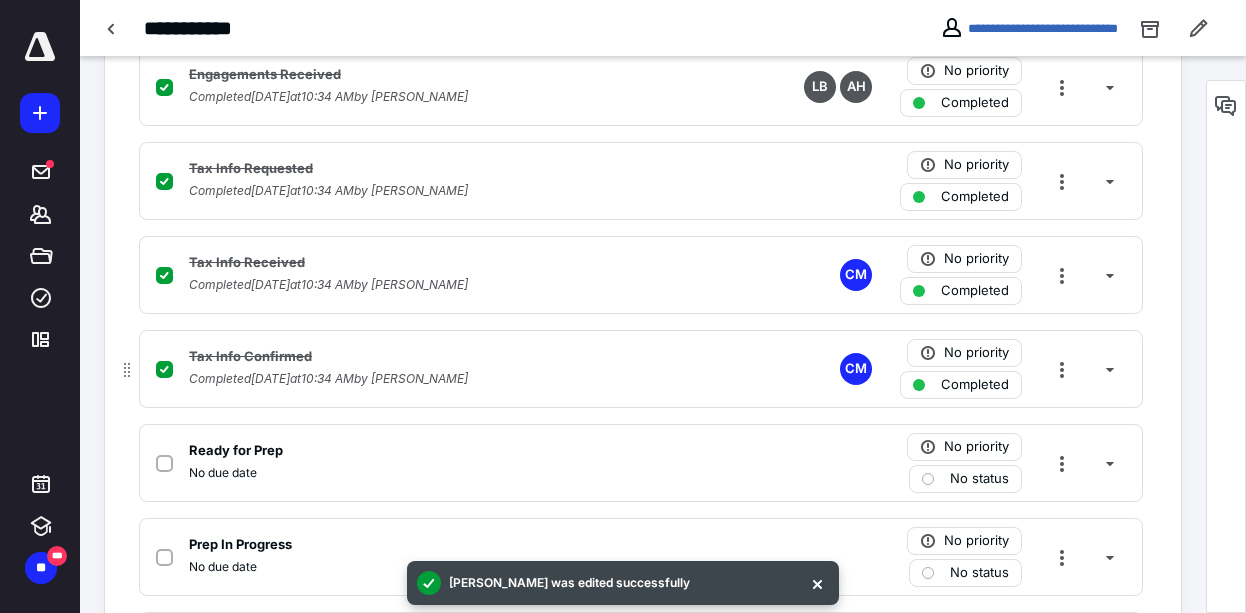 click on "Completed" at bounding box center (975, 385) 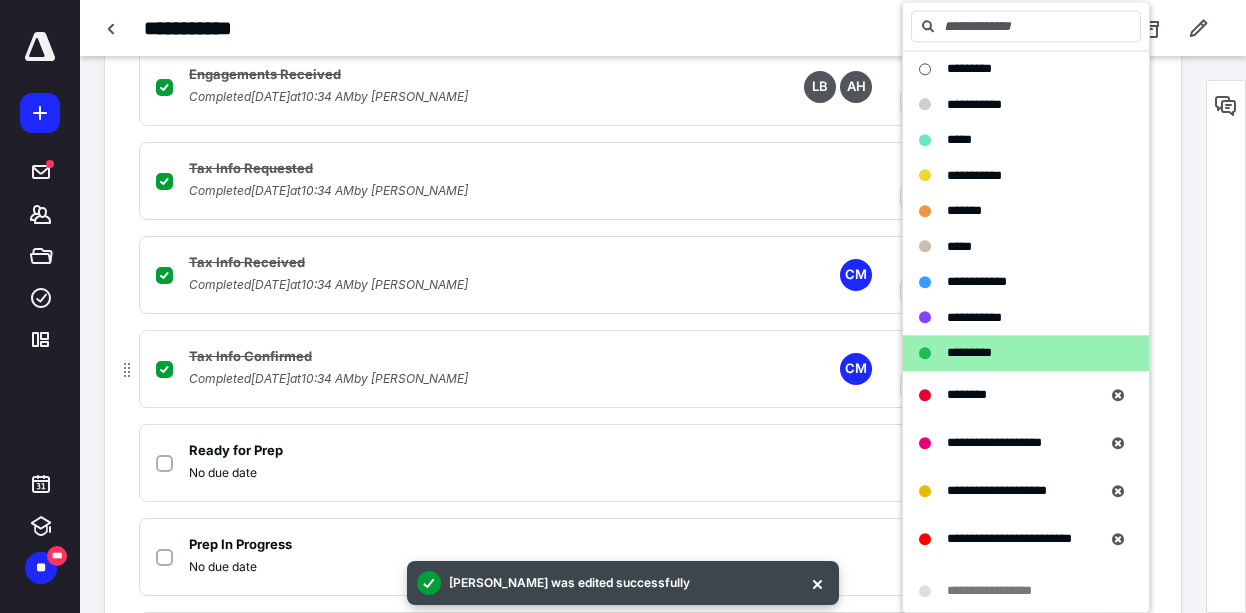 click on "Tax Info Confirmed Completed  [DATE]  10:34 AM  by [PERSON_NAME] CM No priority Completed" at bounding box center (641, 369) 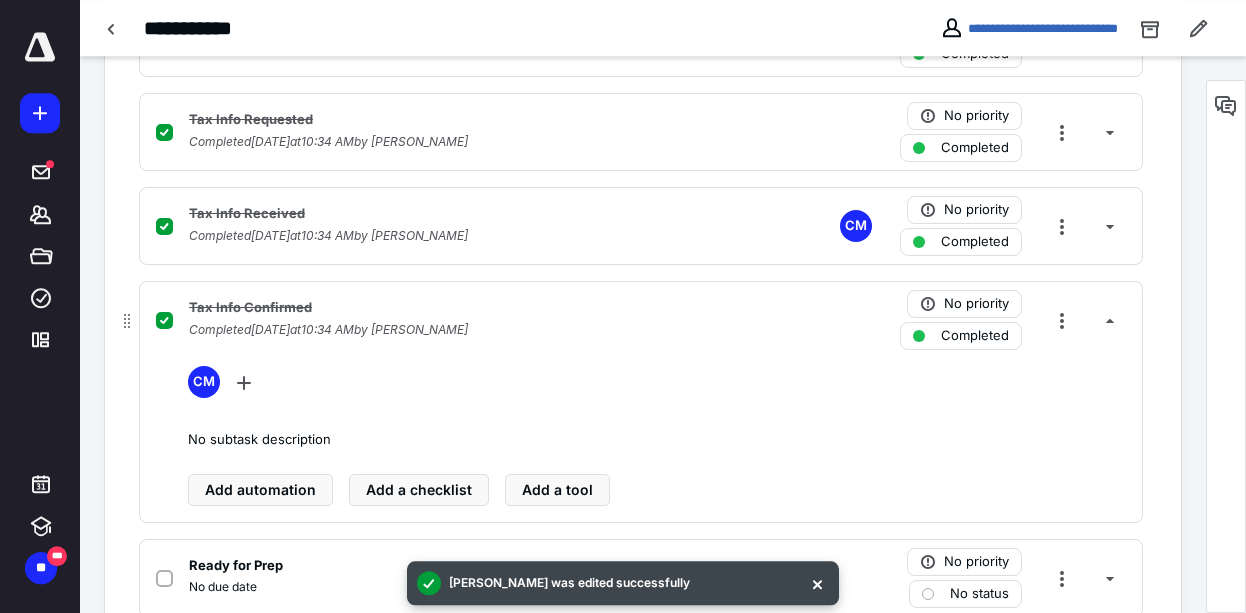 scroll, scrollTop: 728, scrollLeft: 0, axis: vertical 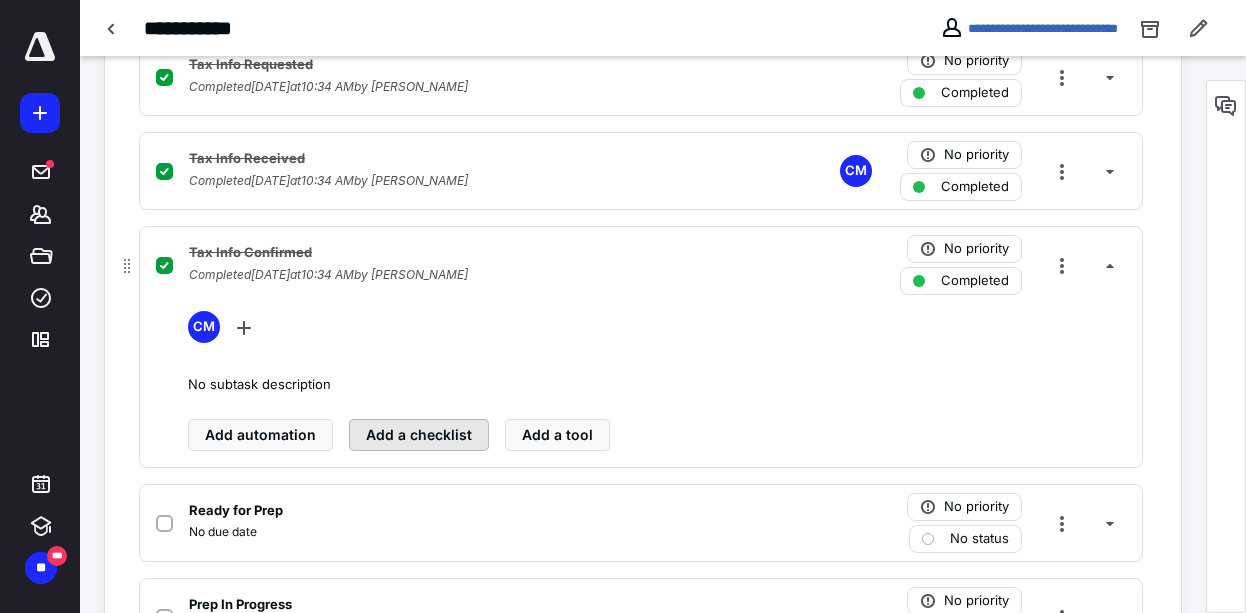 click on "Add a checklist" at bounding box center [419, 435] 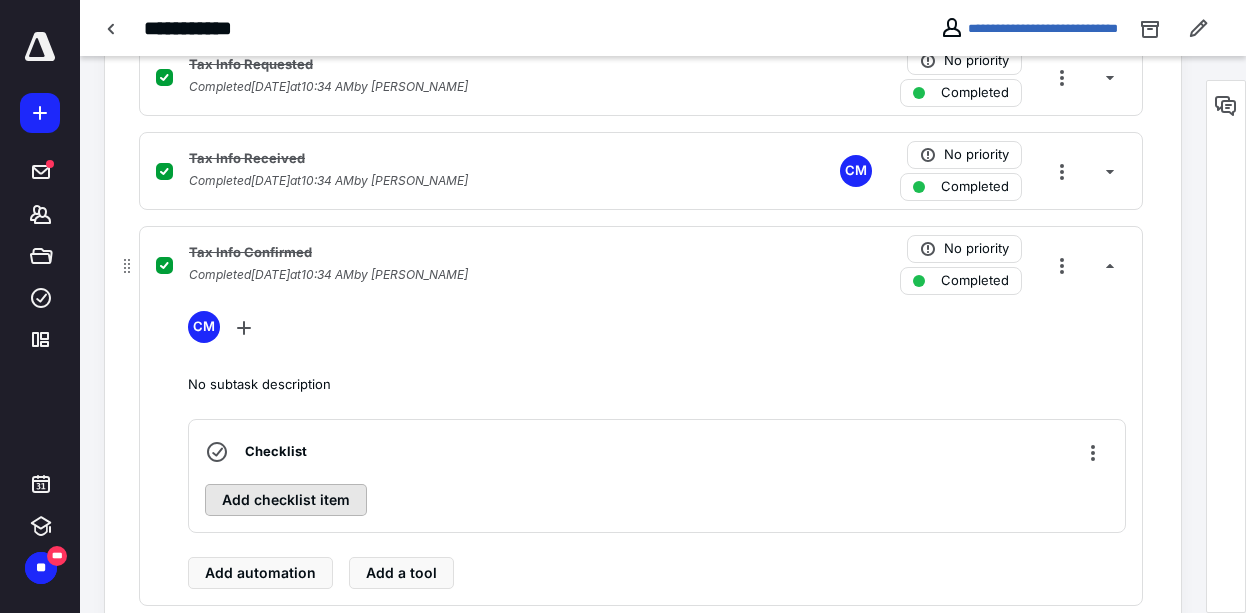 click on "Add checklist item" at bounding box center [286, 500] 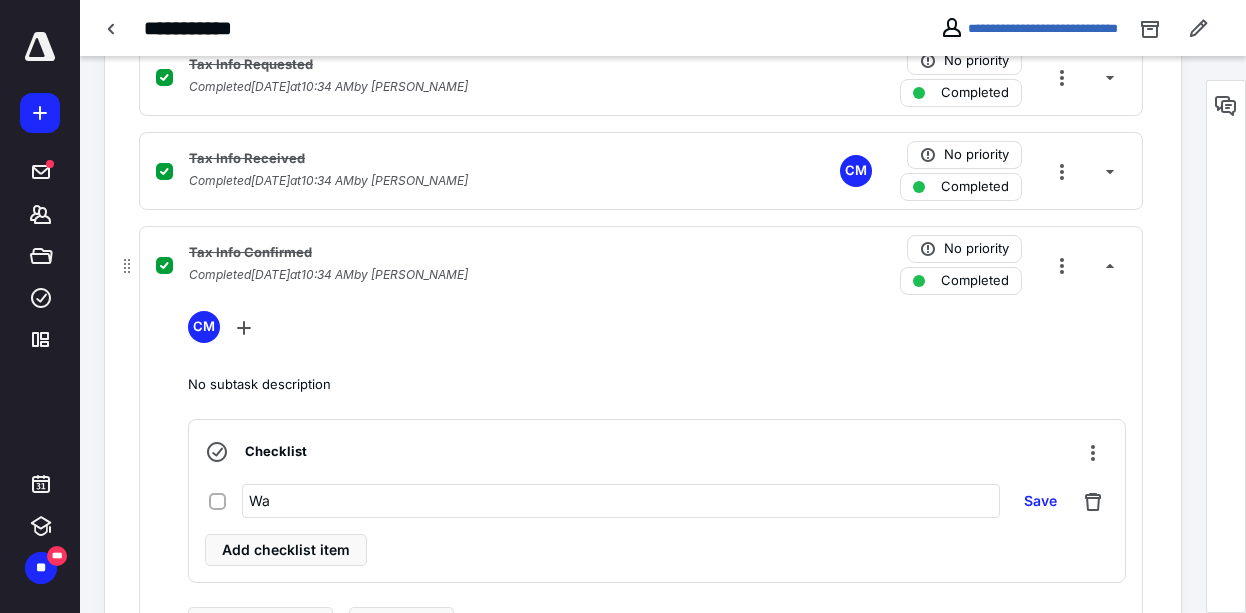 type on "W" 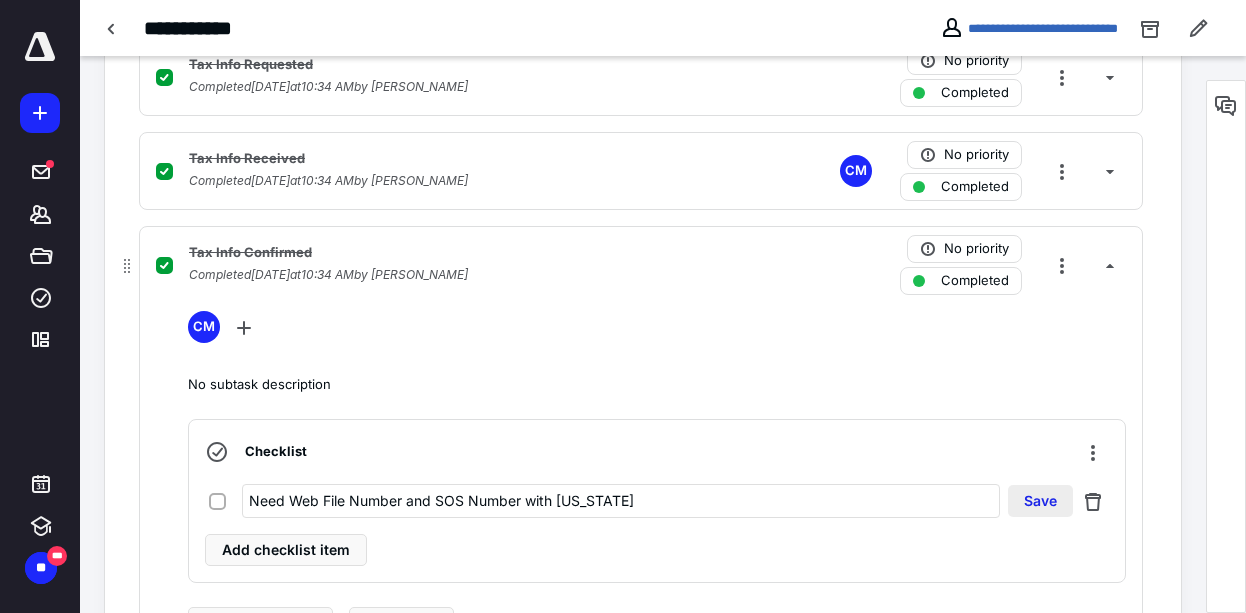 type on "Need Web File Number and SOS Number with [US_STATE]" 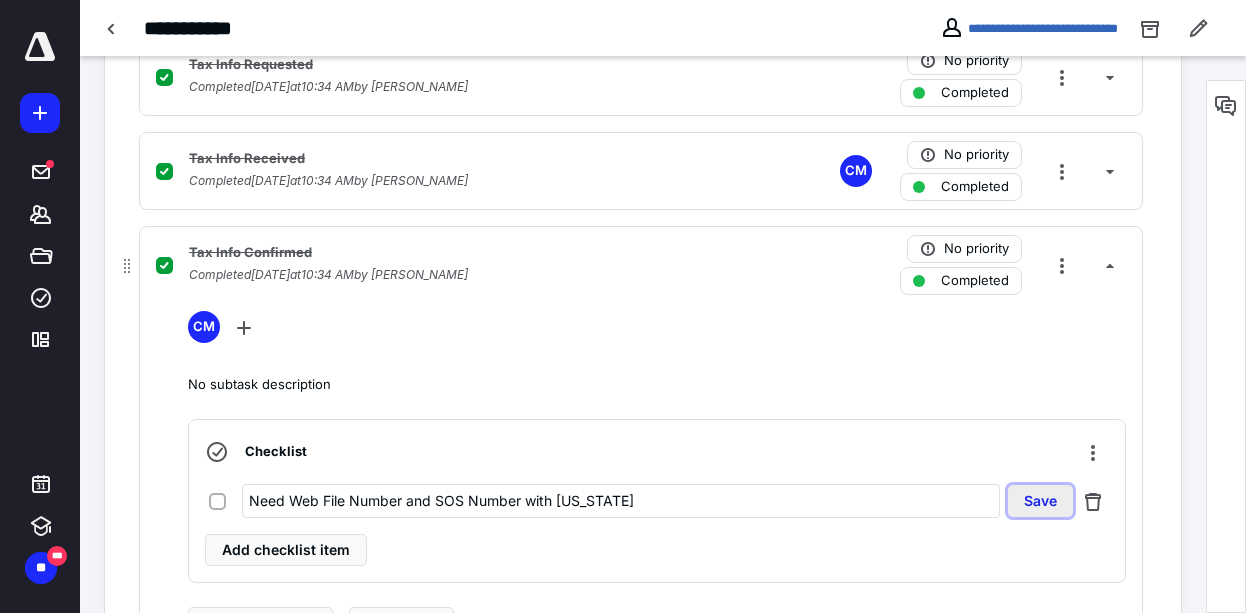 click on "Save" at bounding box center (1040, 501) 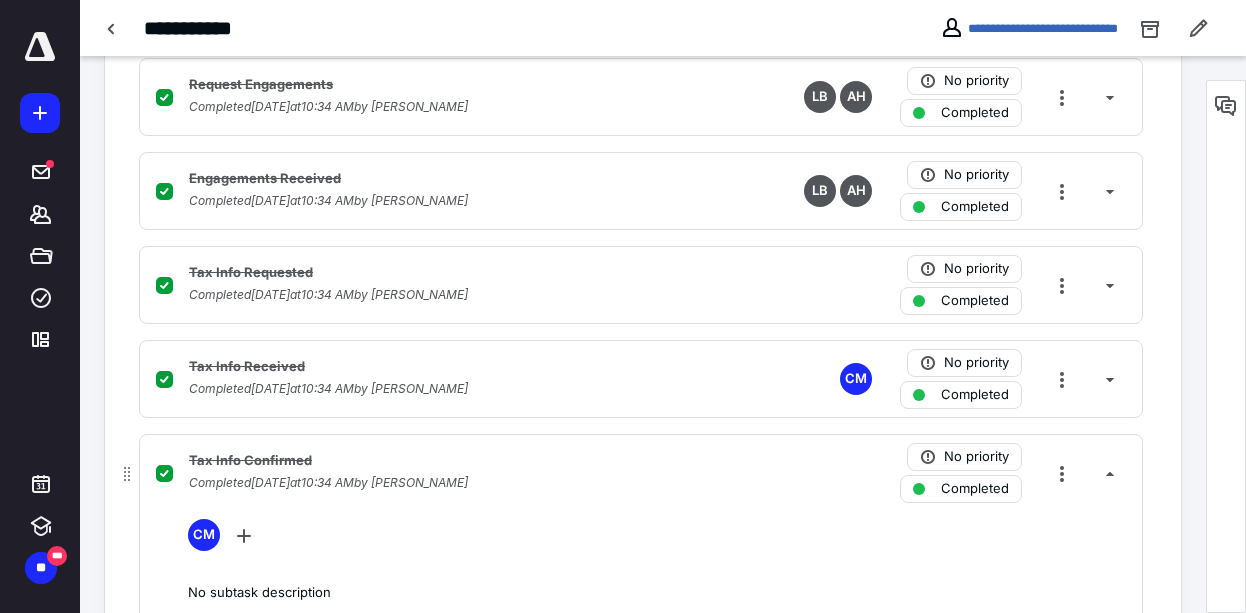 scroll, scrollTop: 624, scrollLeft: 0, axis: vertical 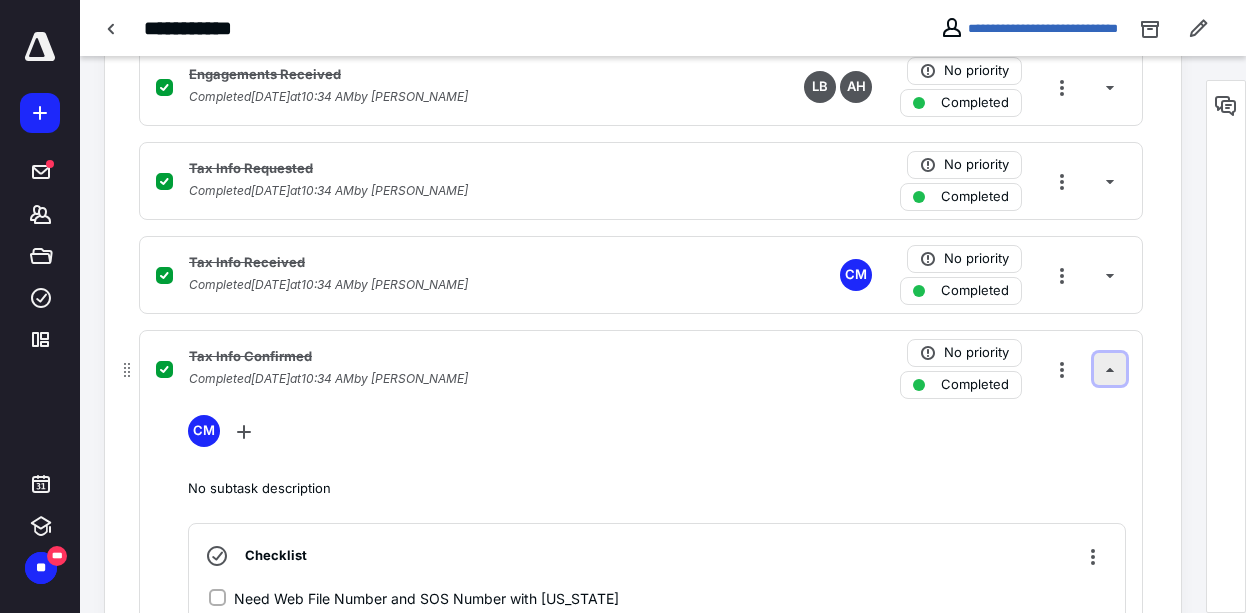 click at bounding box center (1110, 369) 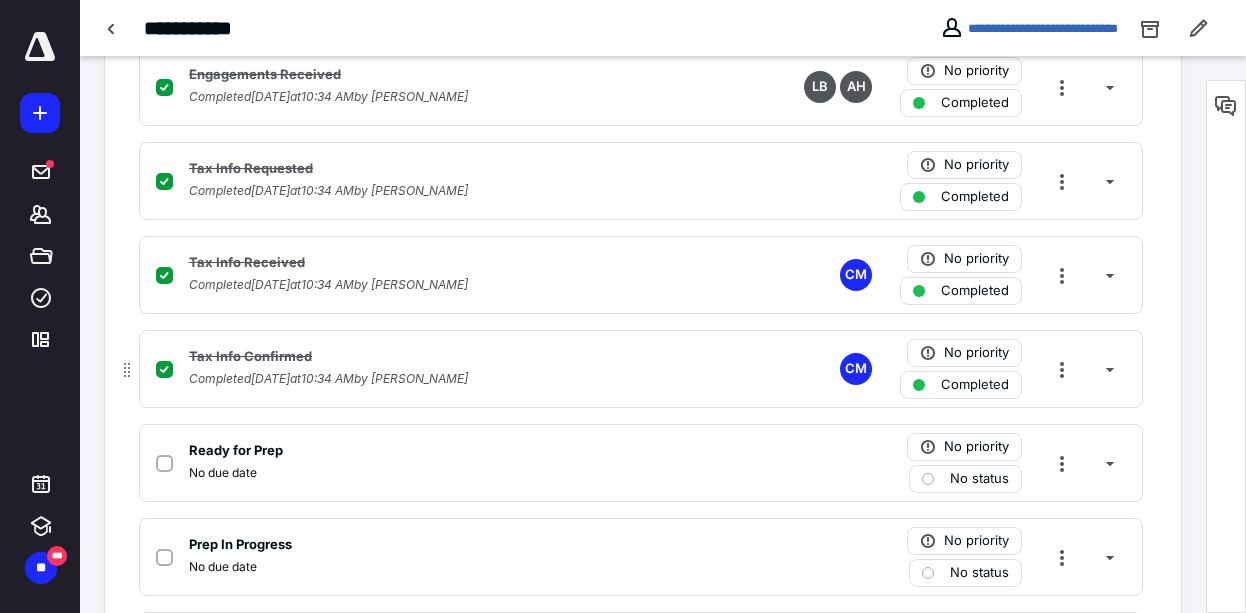 click on "Completed" at bounding box center [975, 385] 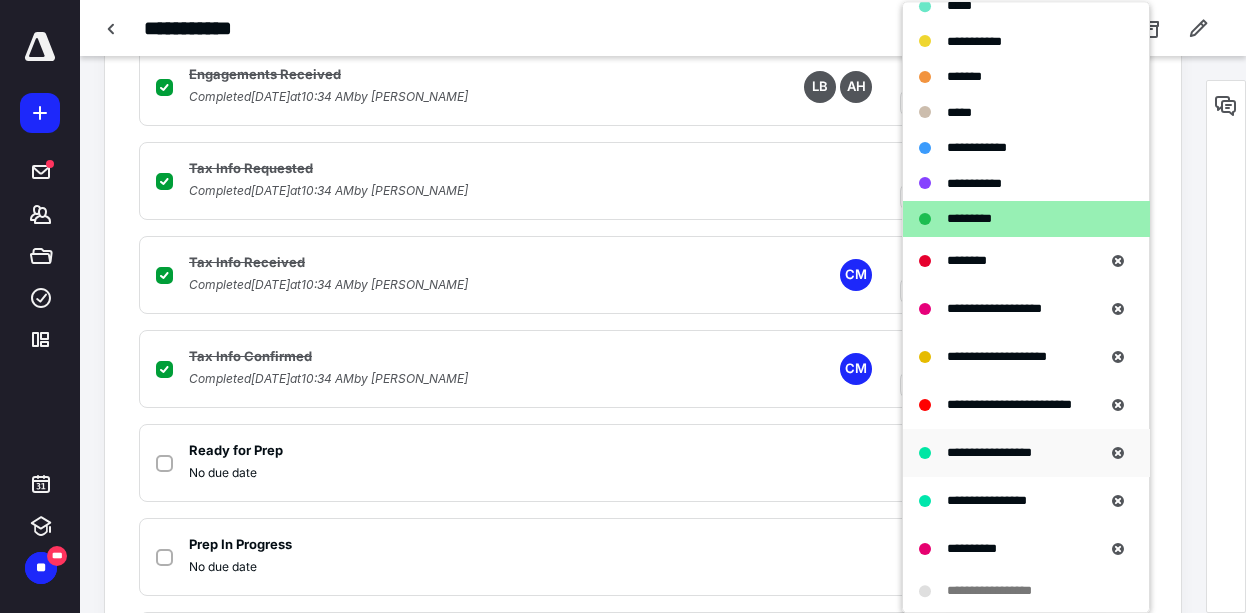 scroll, scrollTop: 192, scrollLeft: 0, axis: vertical 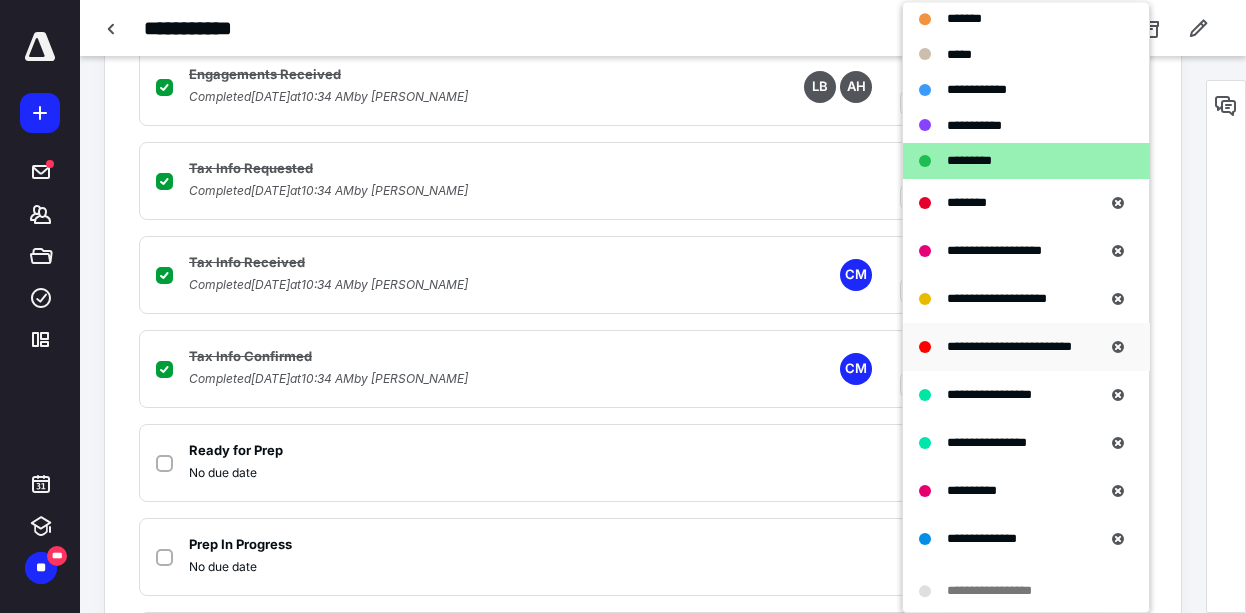 click on "**********" at bounding box center [1009, 346] 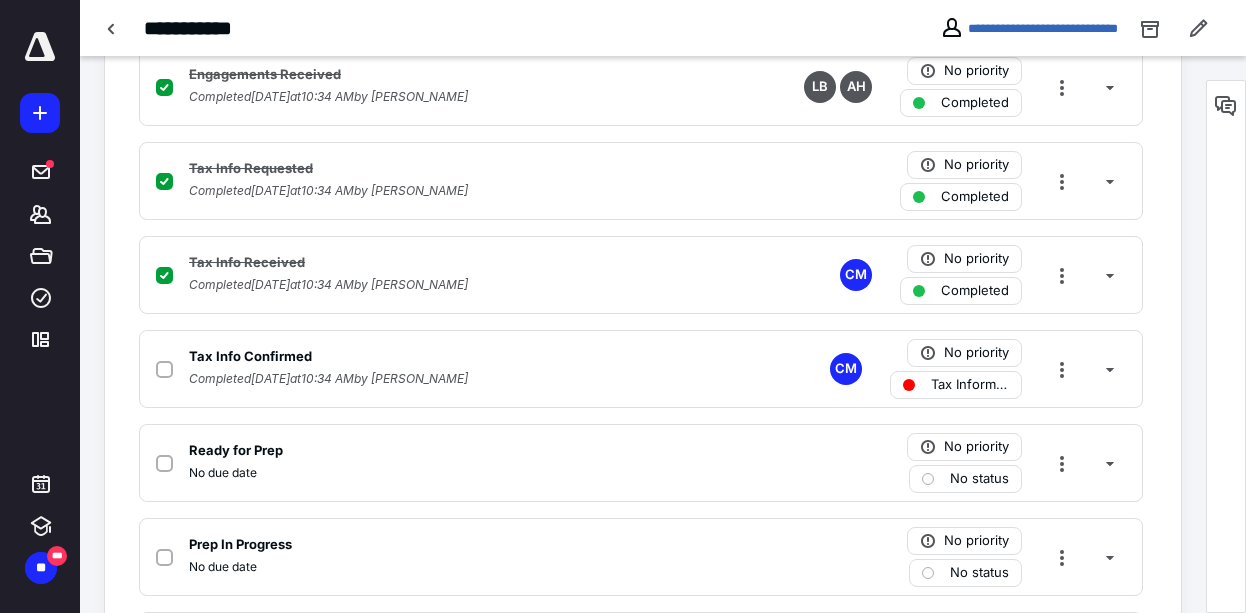 checkbox on "false" 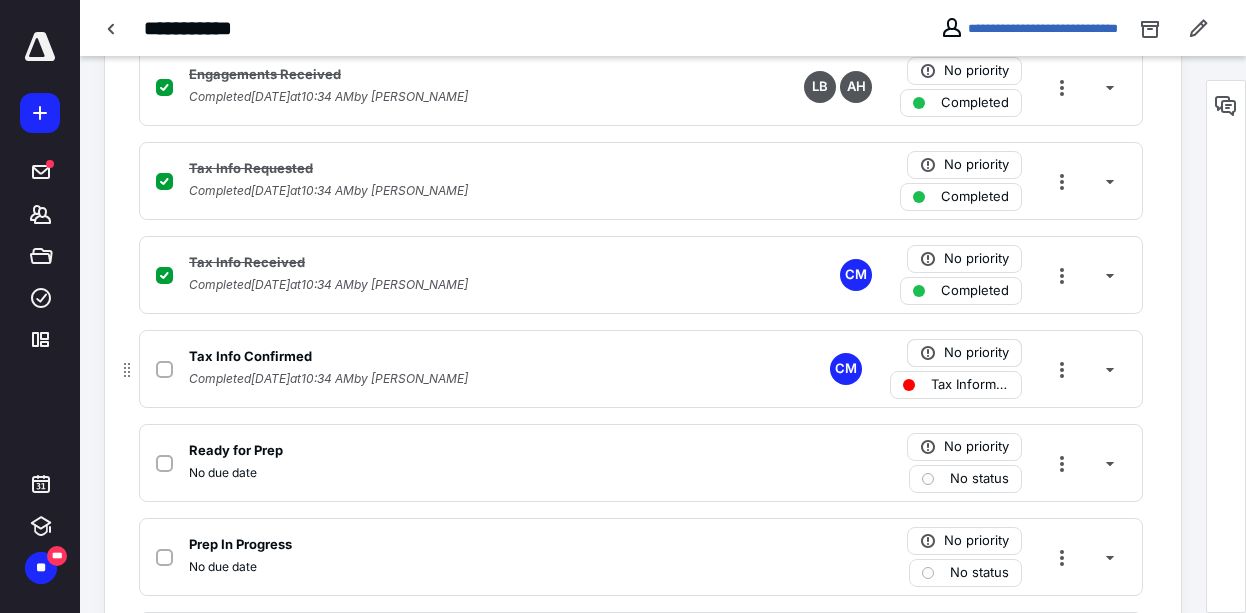 scroll, scrollTop: 0, scrollLeft: 0, axis: both 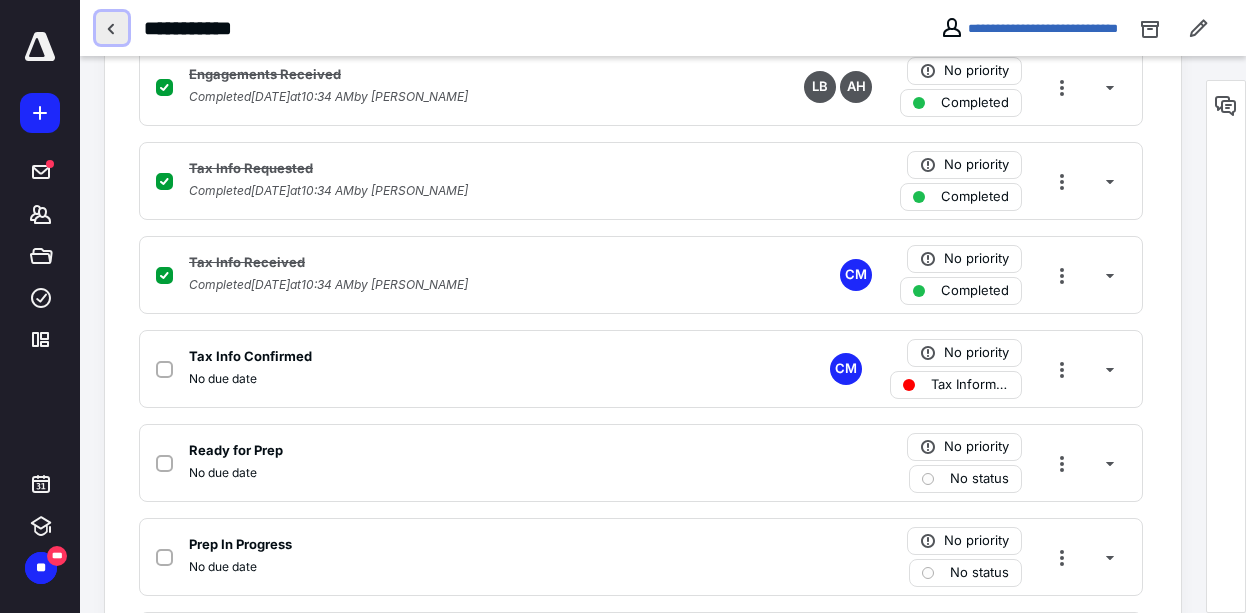 click at bounding box center (112, 28) 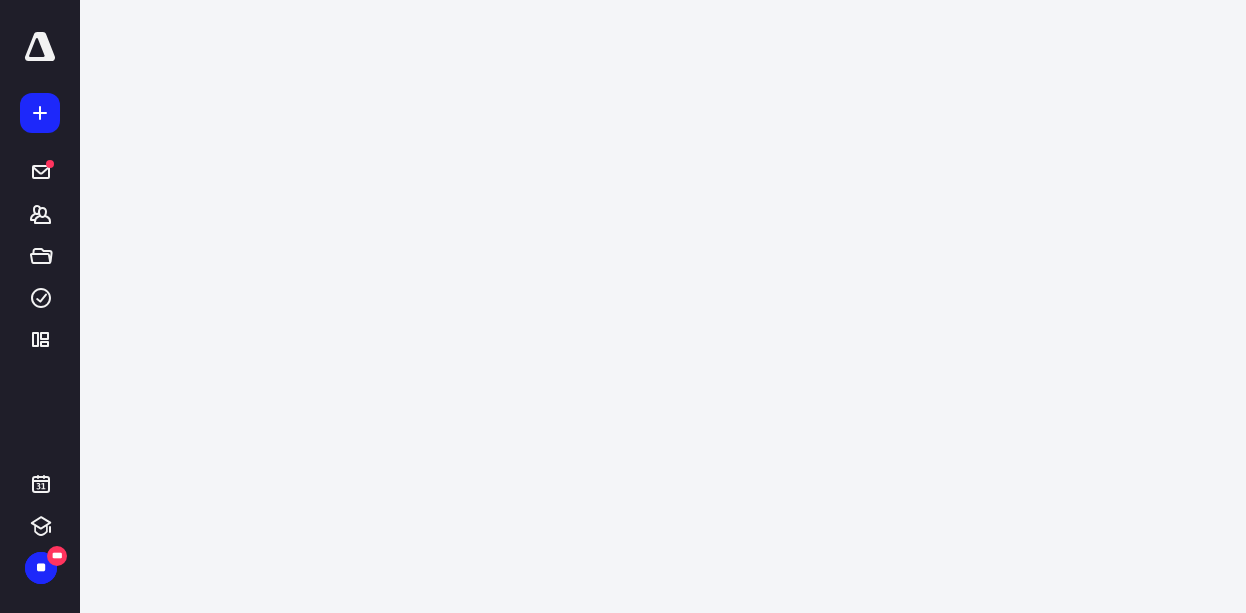 scroll, scrollTop: 0, scrollLeft: 0, axis: both 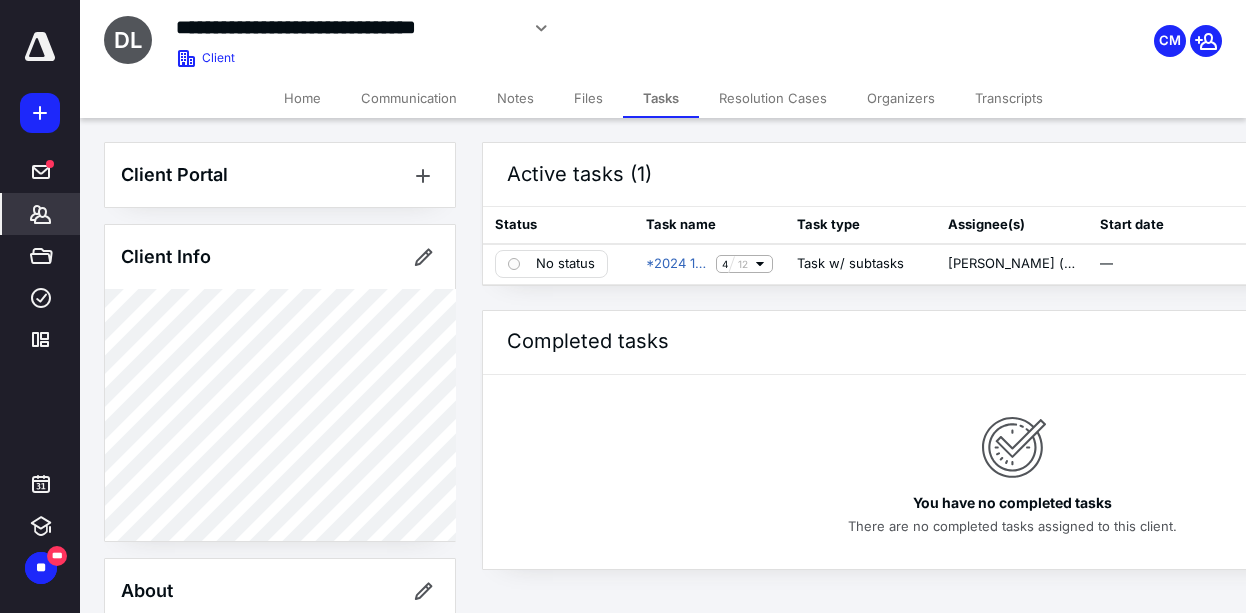 drag, startPoint x: 36, startPoint y: 219, endPoint x: 187, endPoint y: 229, distance: 151.33076 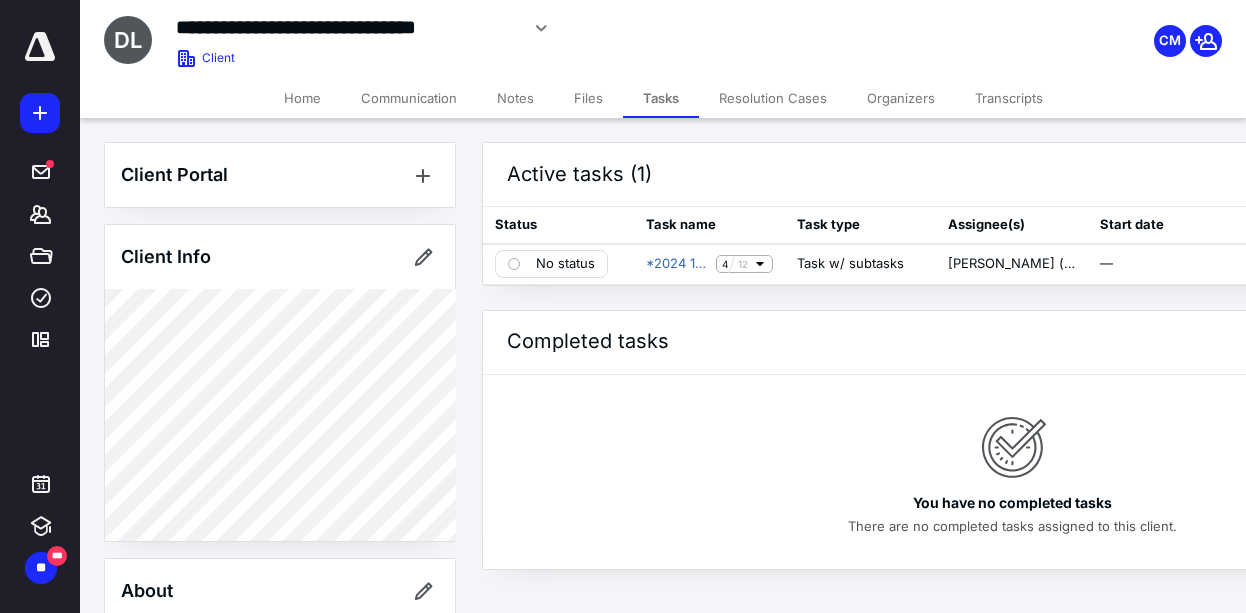 click 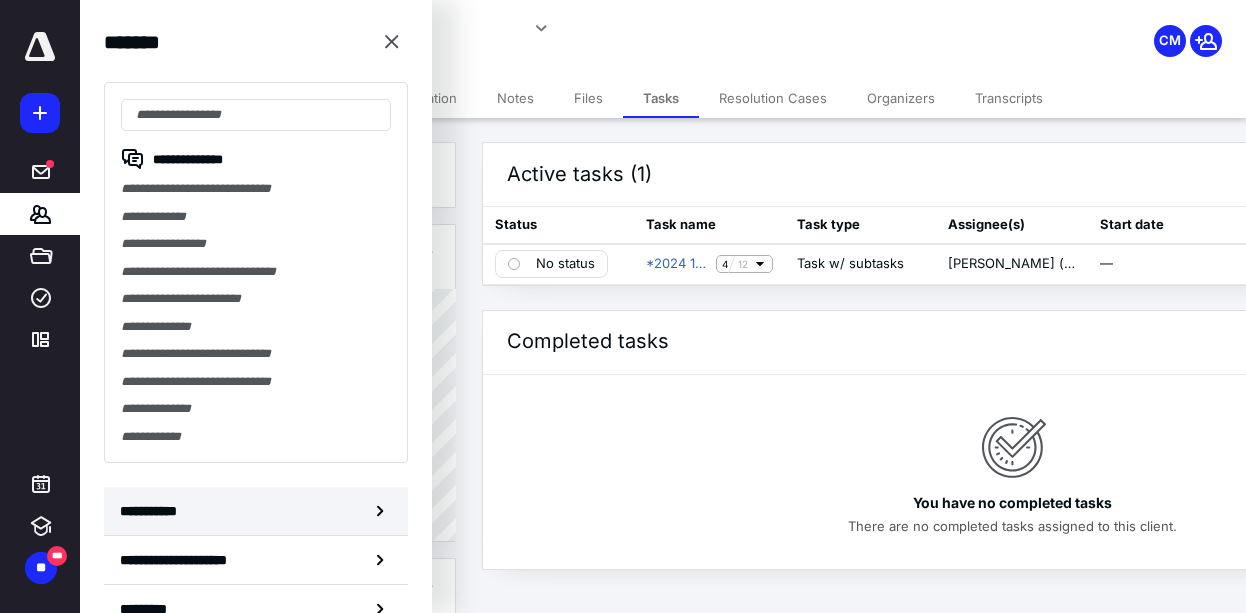 click on "**********" at bounding box center (256, 511) 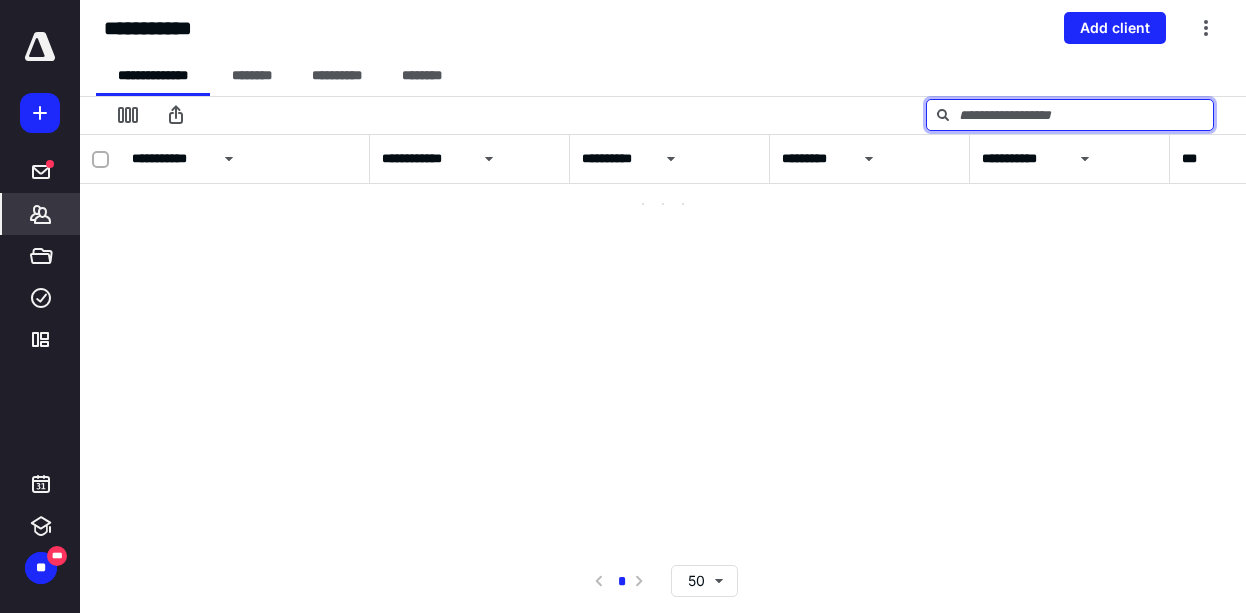 click at bounding box center [1070, 115] 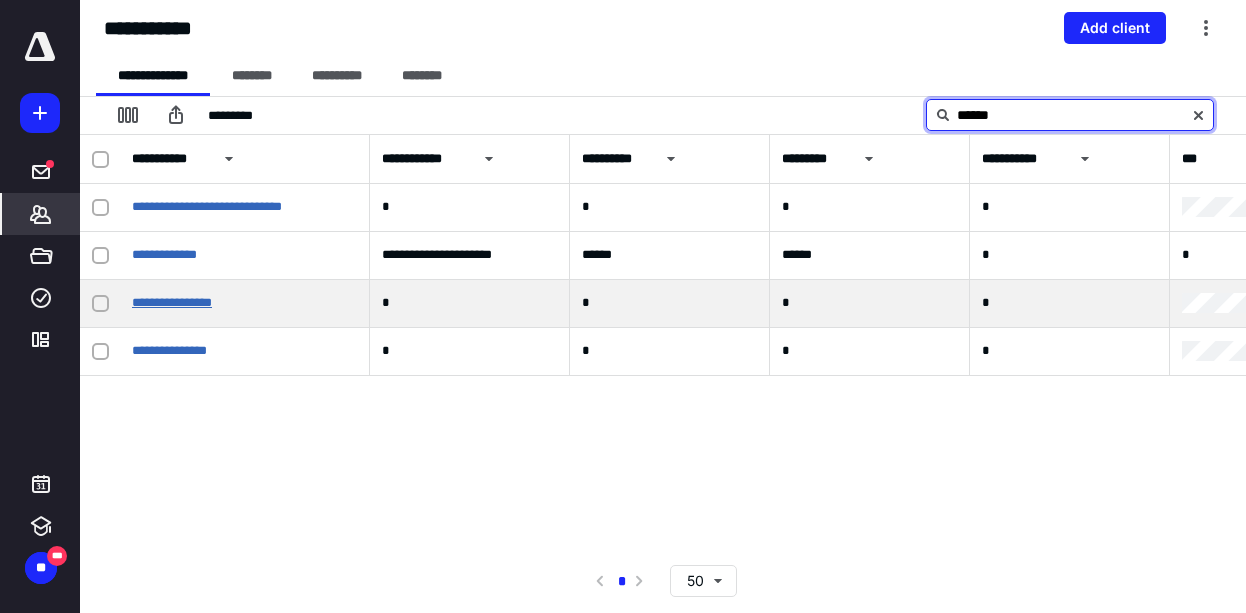 type on "******" 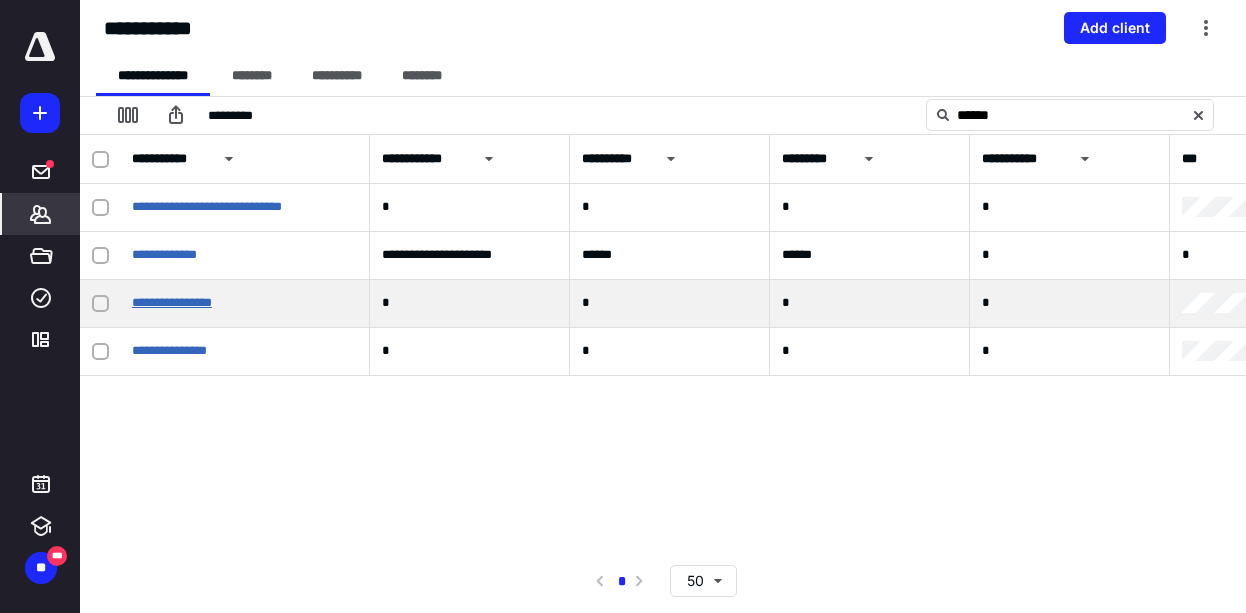 click on "**********" at bounding box center [172, 302] 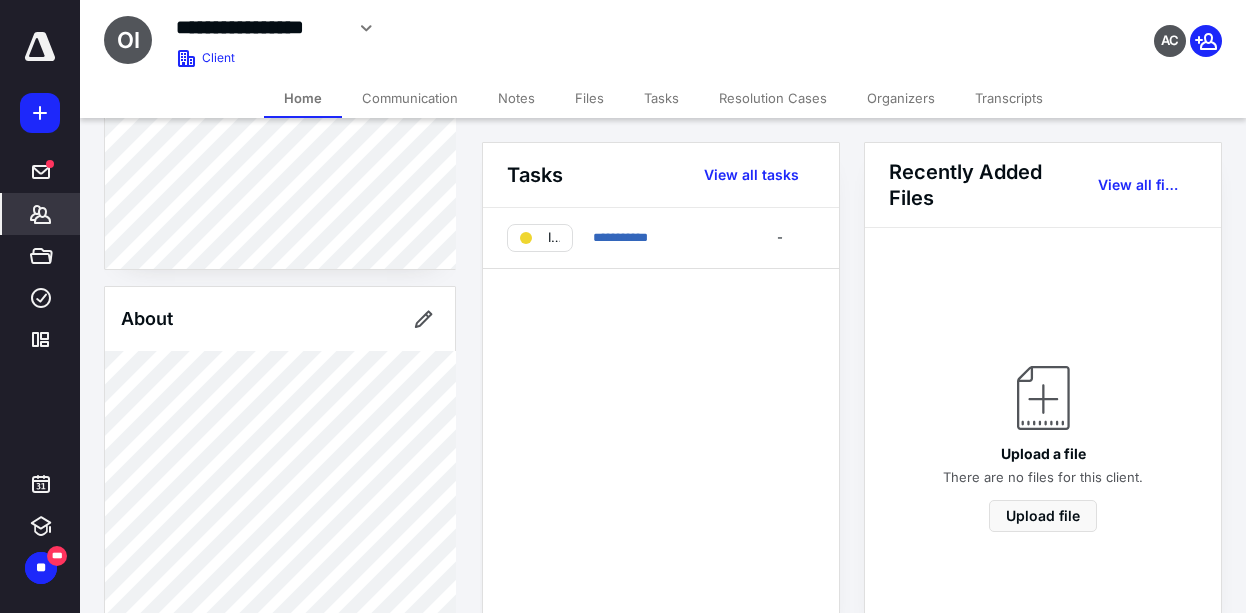 scroll, scrollTop: 288, scrollLeft: 0, axis: vertical 